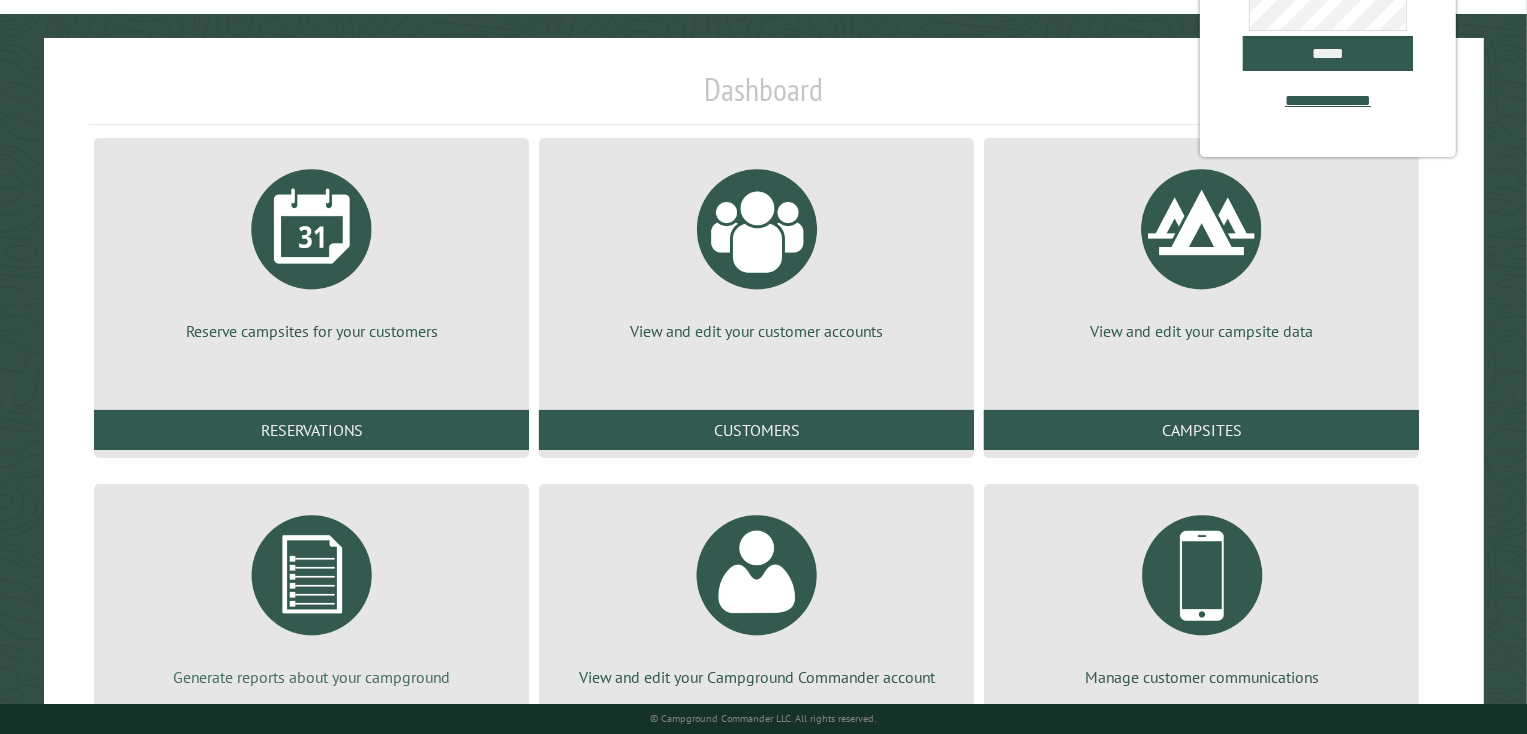 scroll, scrollTop: 0, scrollLeft: 0, axis: both 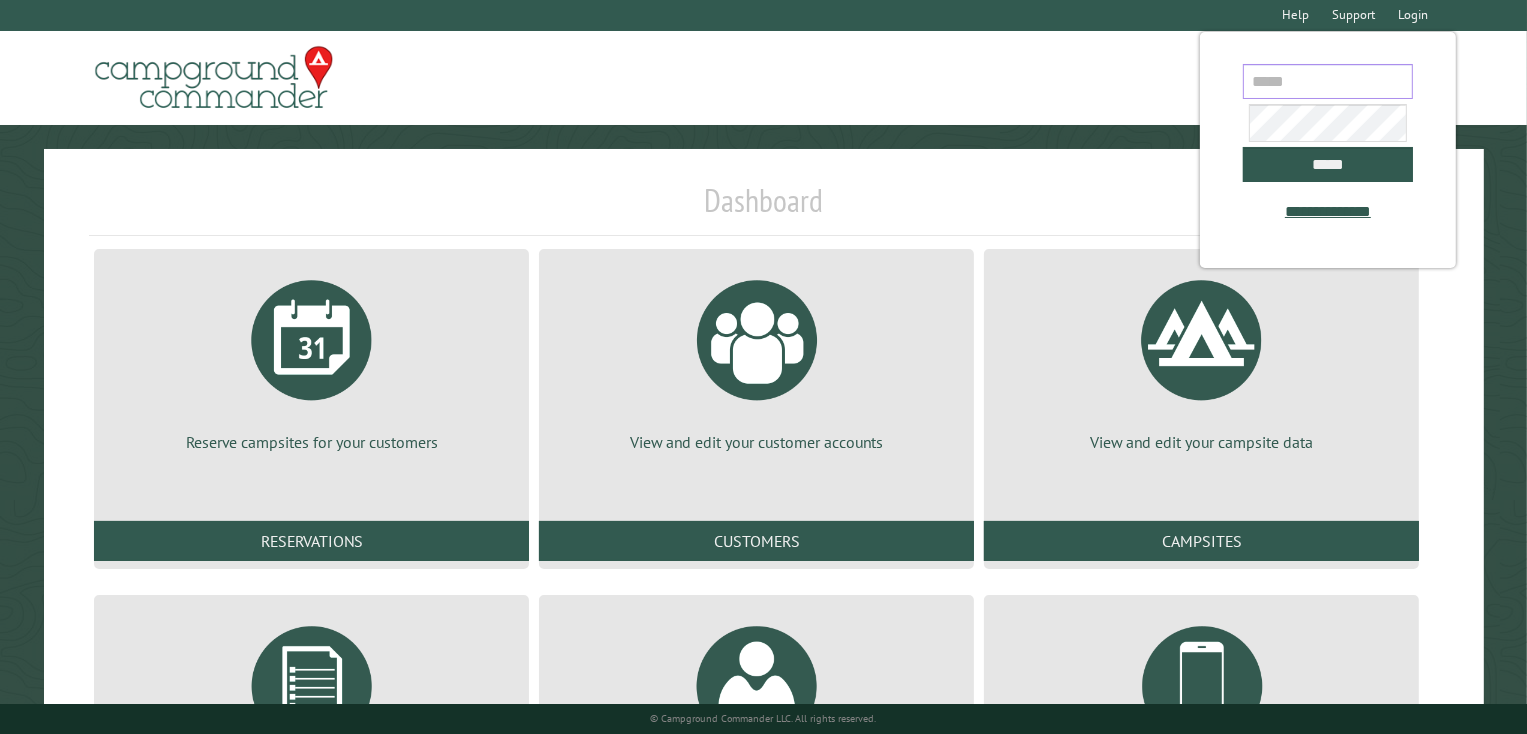 drag, startPoint x: 1260, startPoint y: 85, endPoint x: 1260, endPoint y: 64, distance: 21 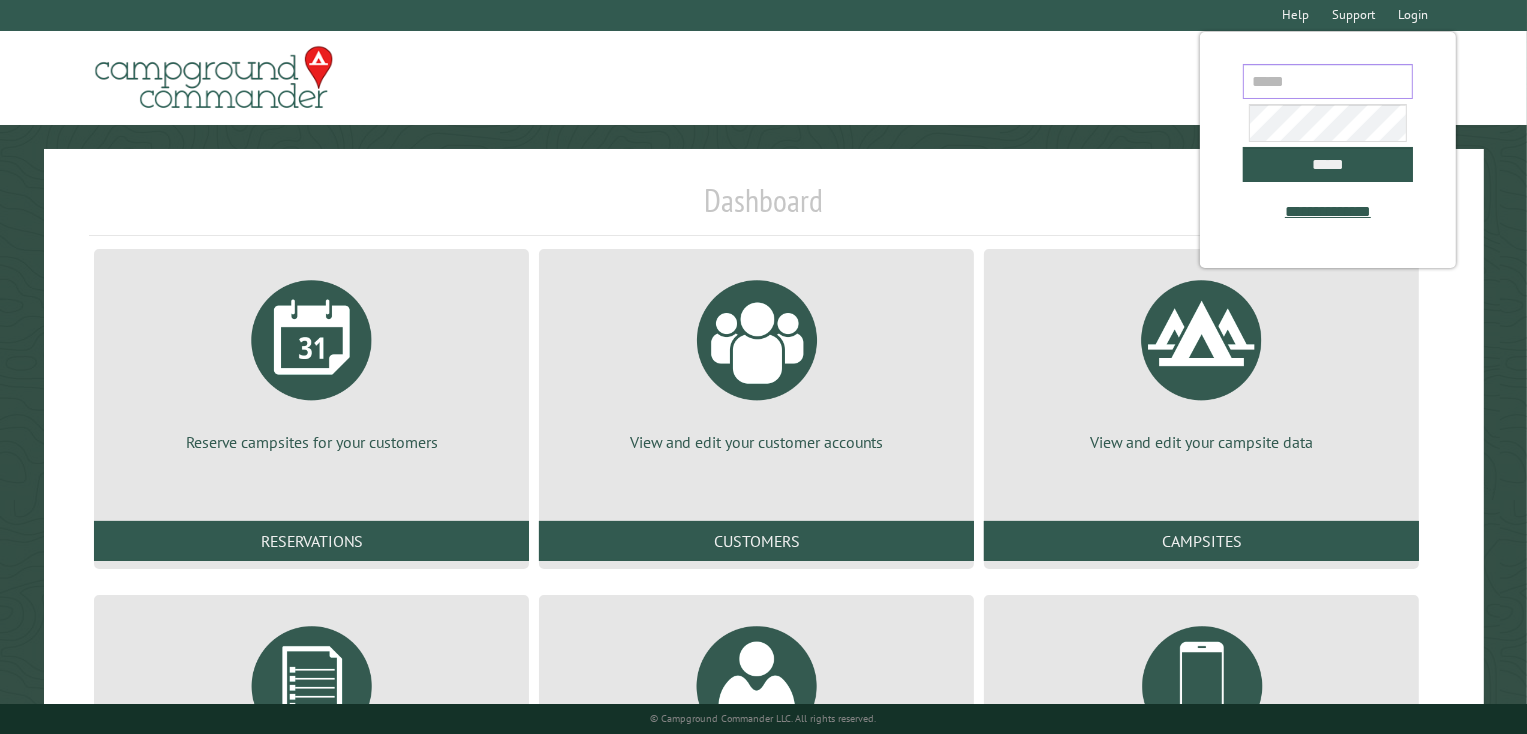 click at bounding box center (1328, 81) 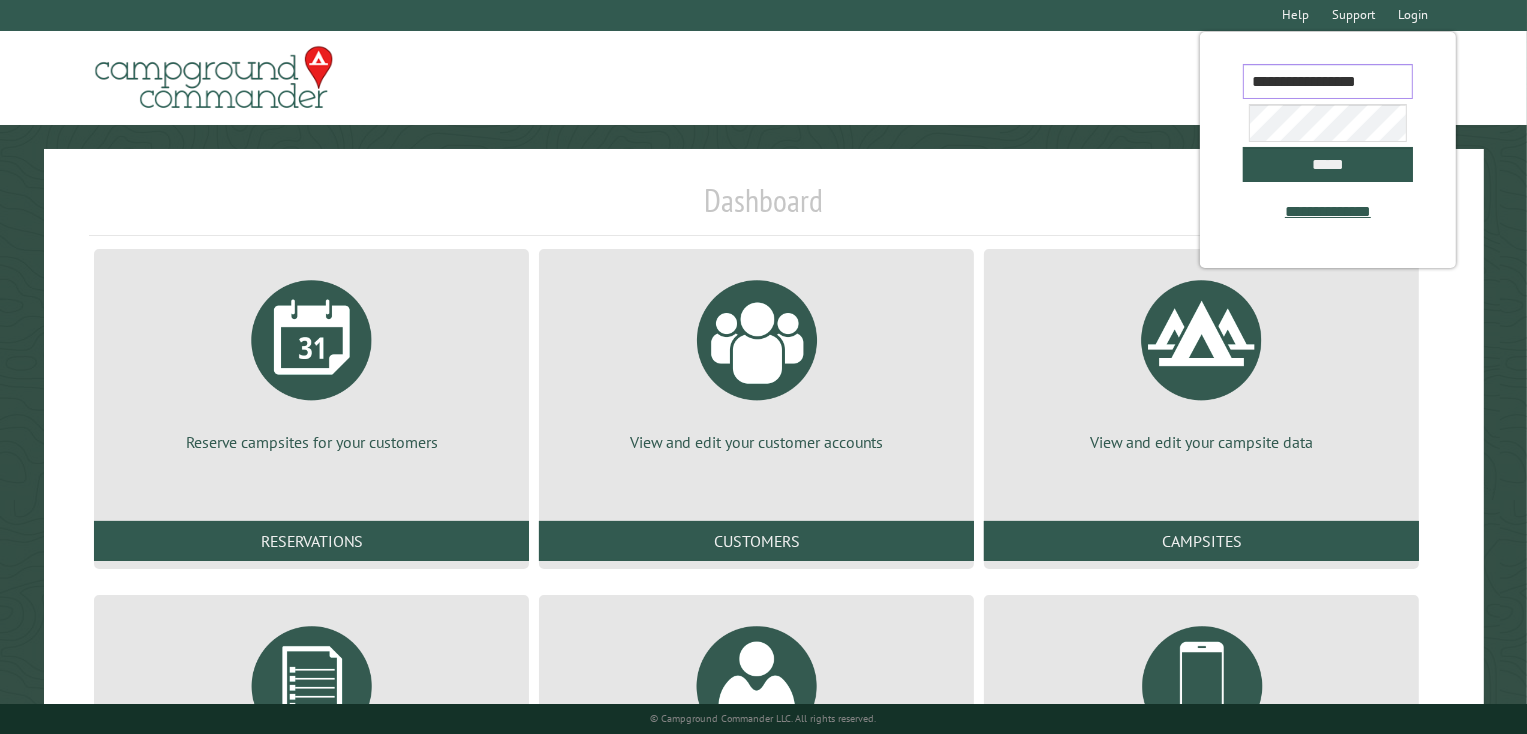 scroll, scrollTop: 0, scrollLeft: 3, axis: horizontal 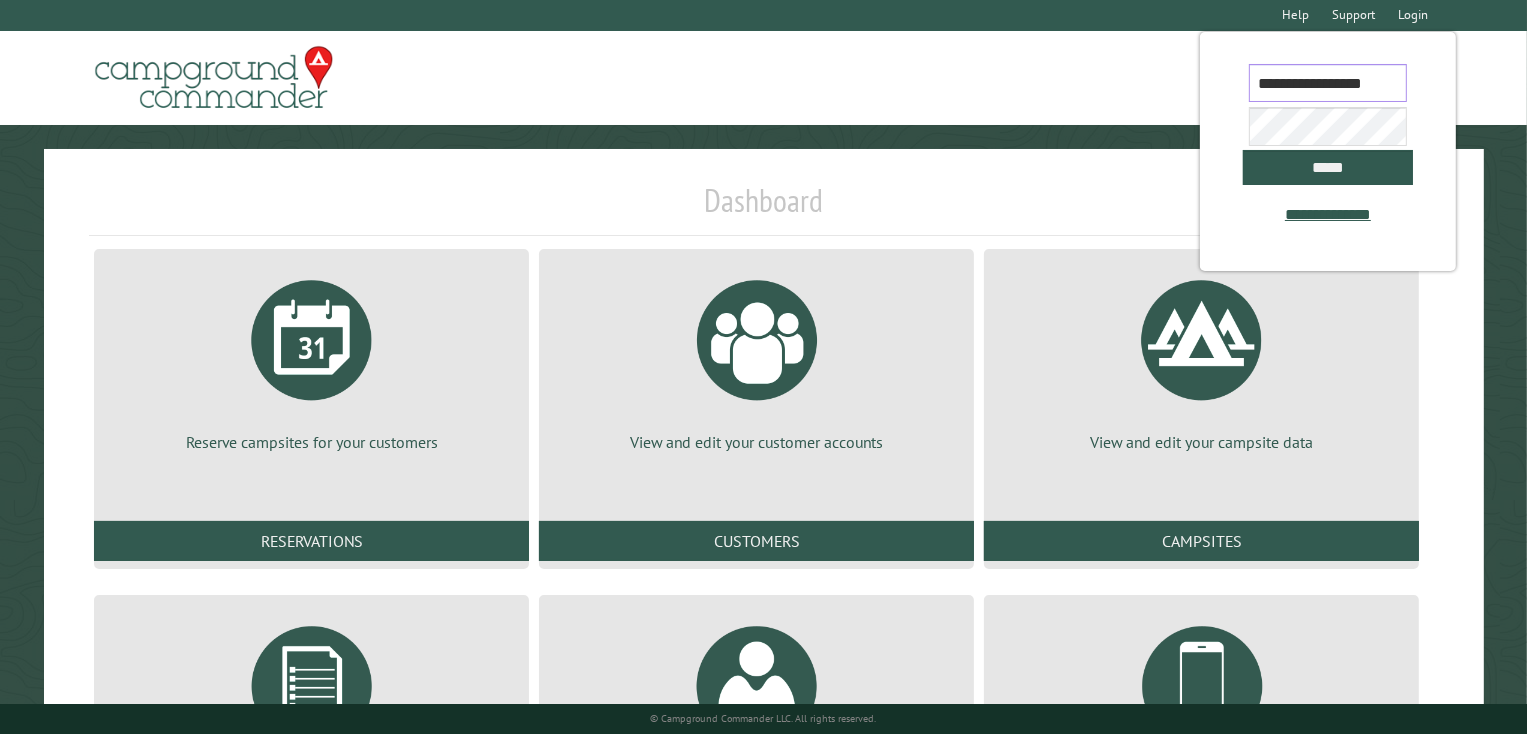 type on "**********" 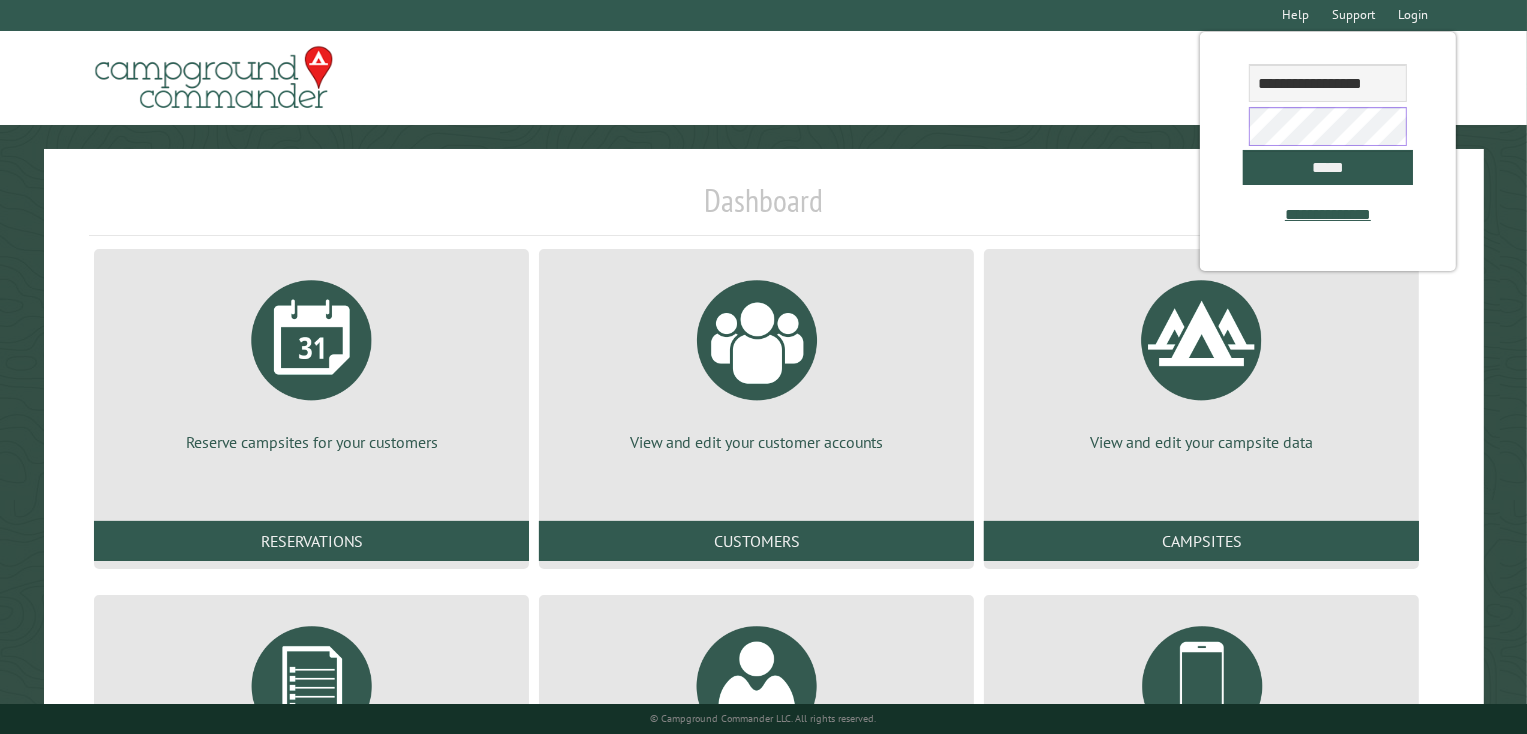 scroll, scrollTop: 0, scrollLeft: 0, axis: both 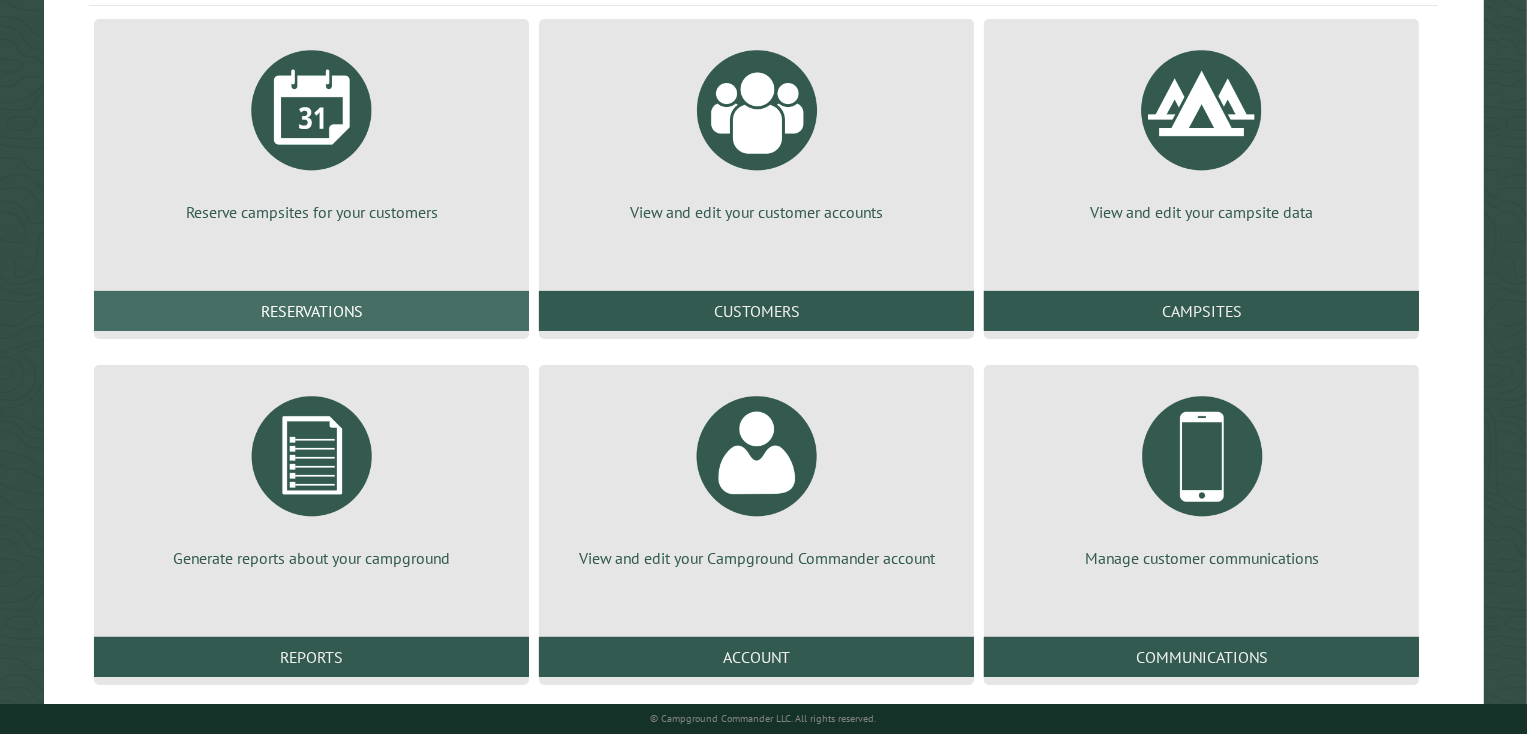 click on "Reservations" at bounding box center (311, 311) 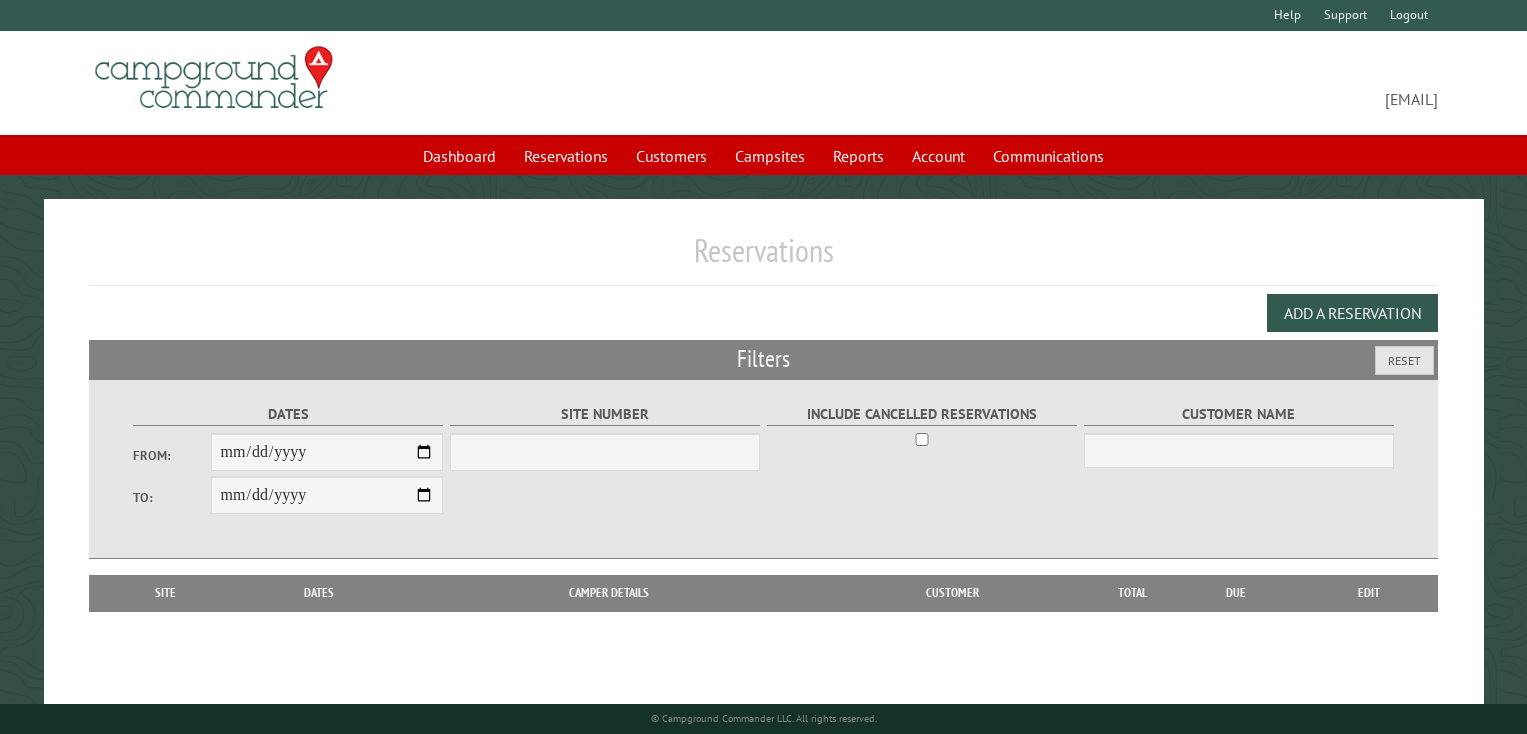 scroll, scrollTop: 0, scrollLeft: 0, axis: both 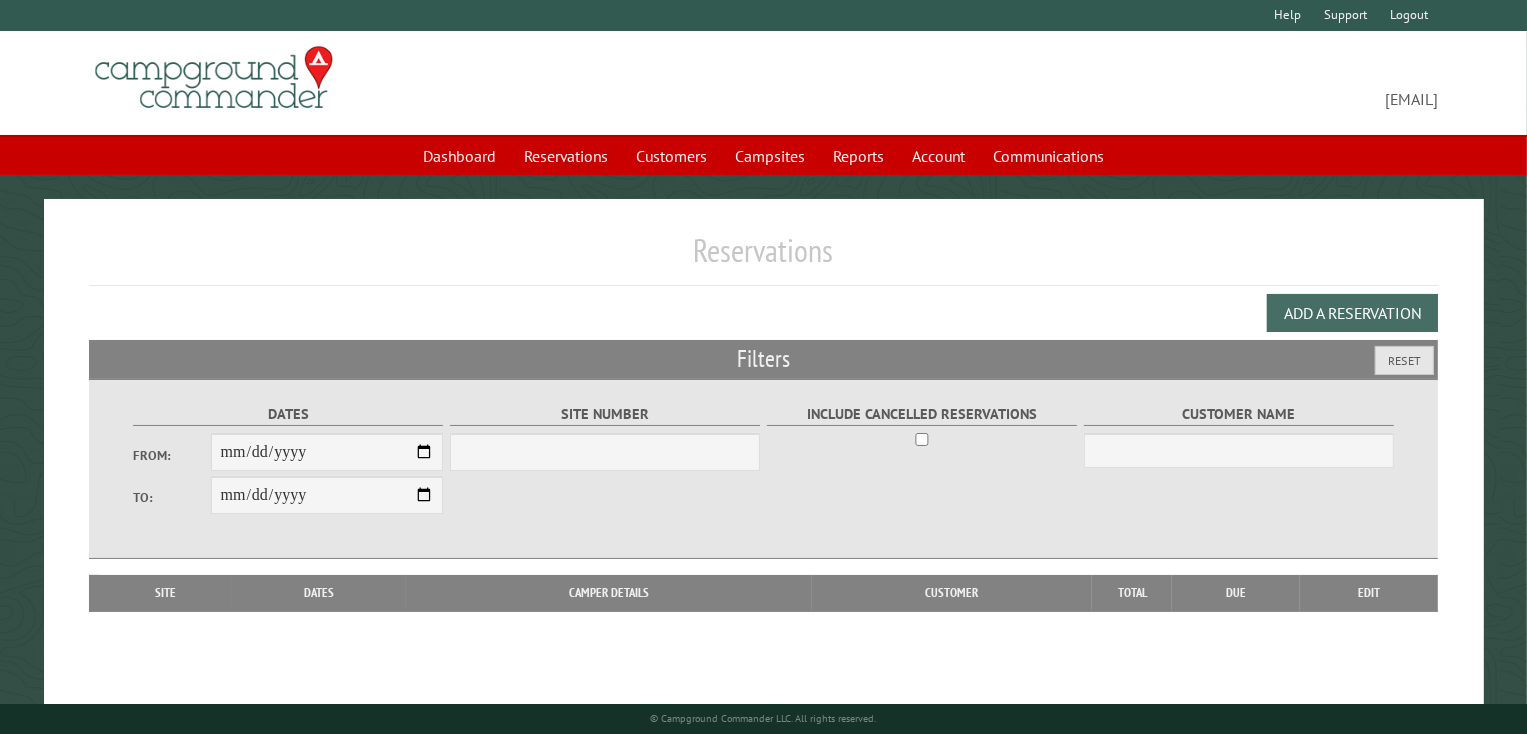 click on "Add a Reservation" at bounding box center (1352, 313) 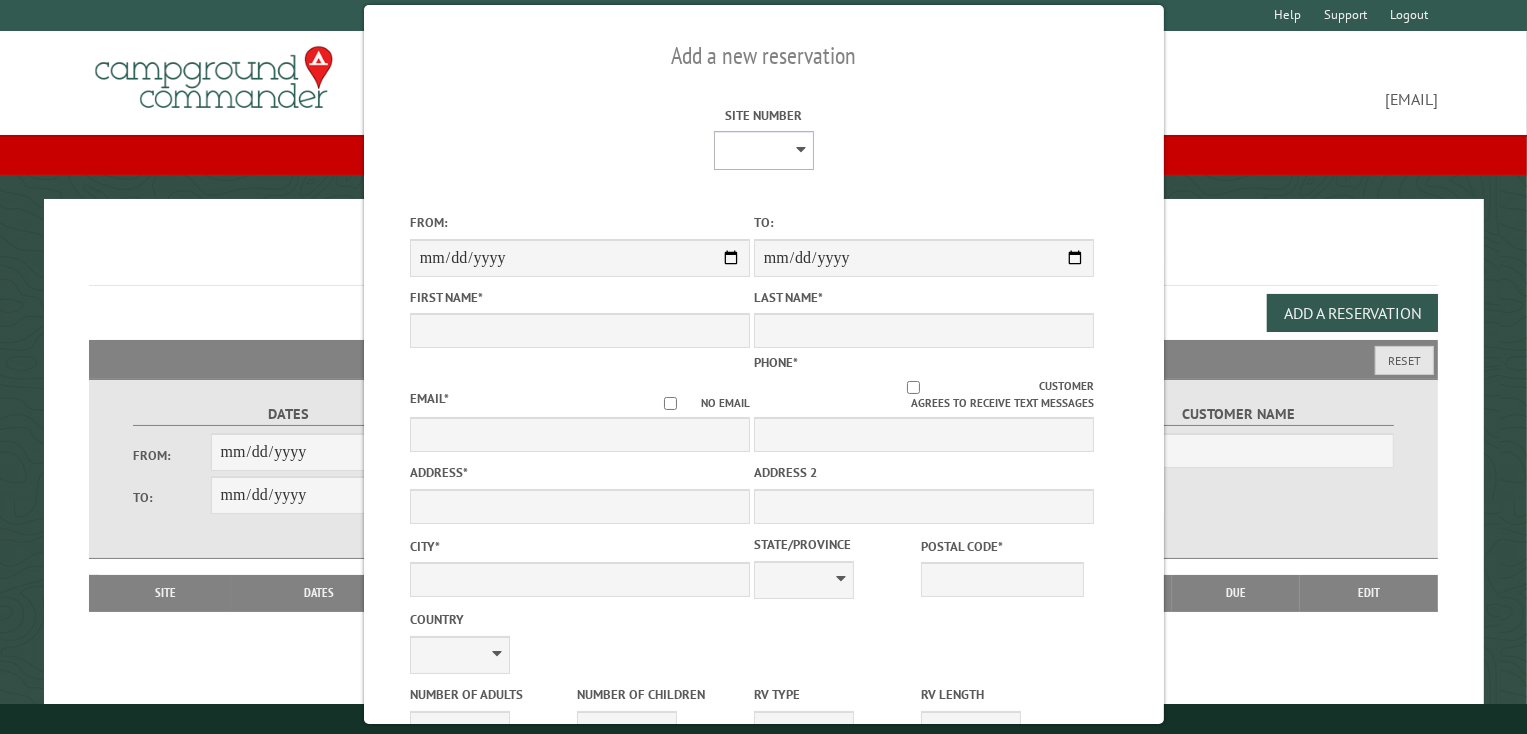 click on "Site Number" at bounding box center [764, 150] 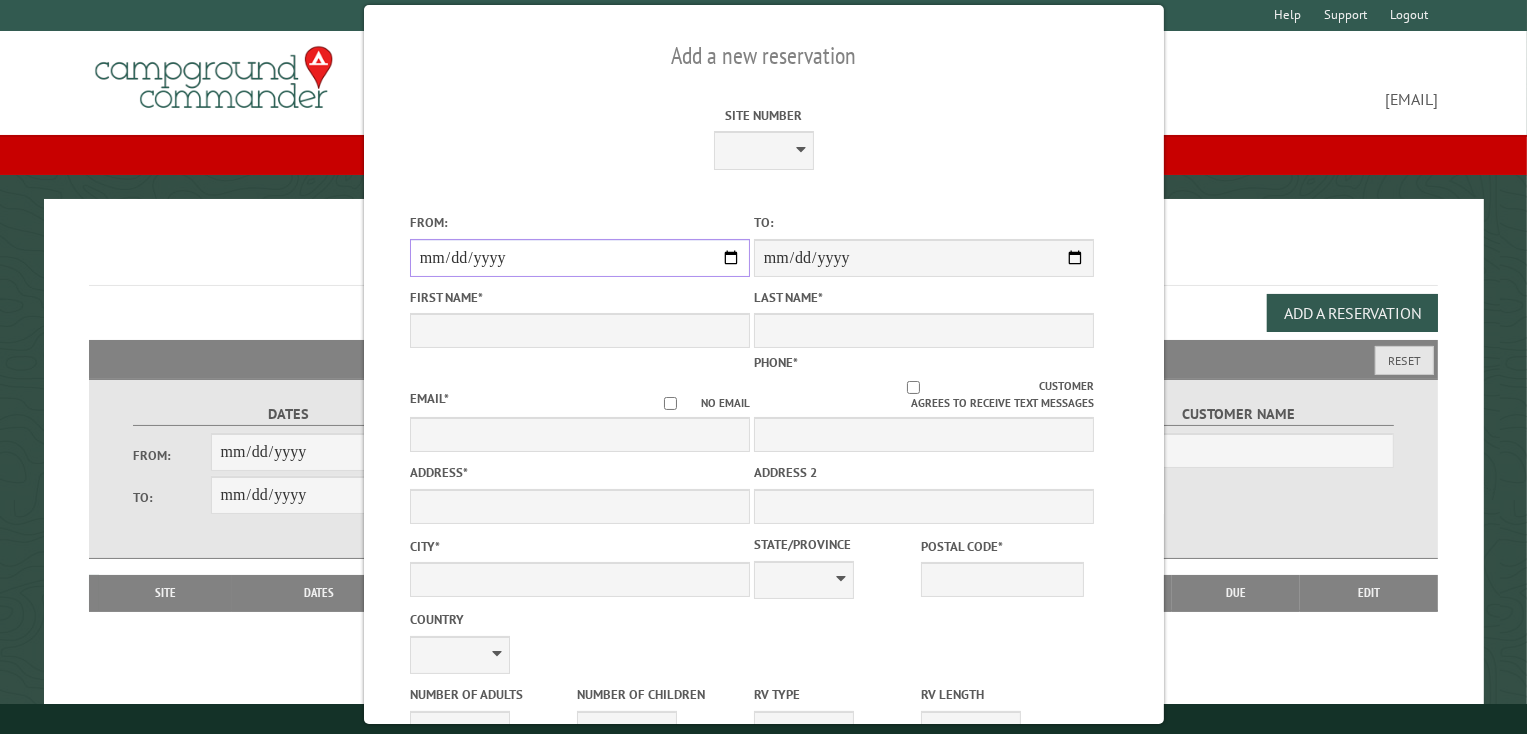 click on "From:" at bounding box center [579, 258] 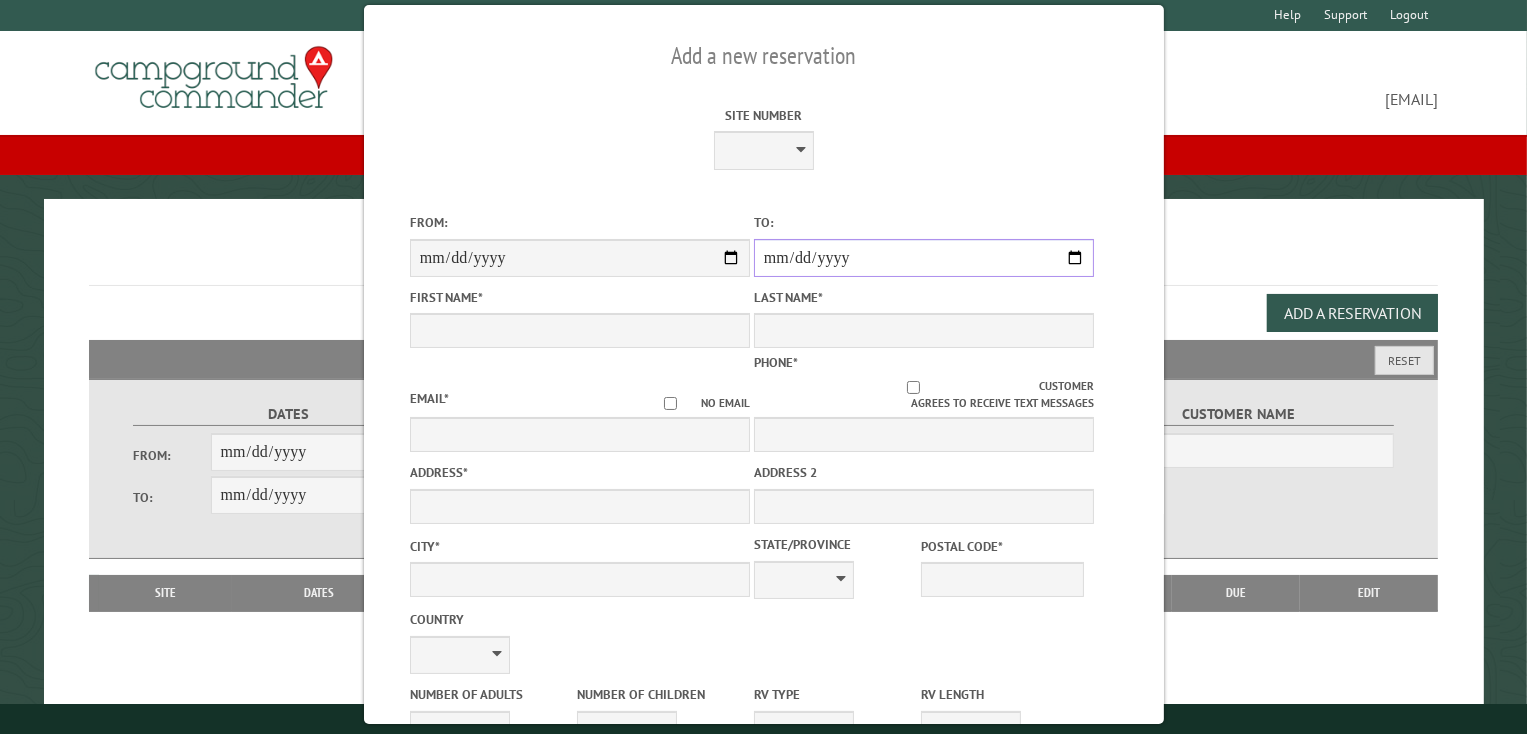 click on "**********" at bounding box center (923, 258) 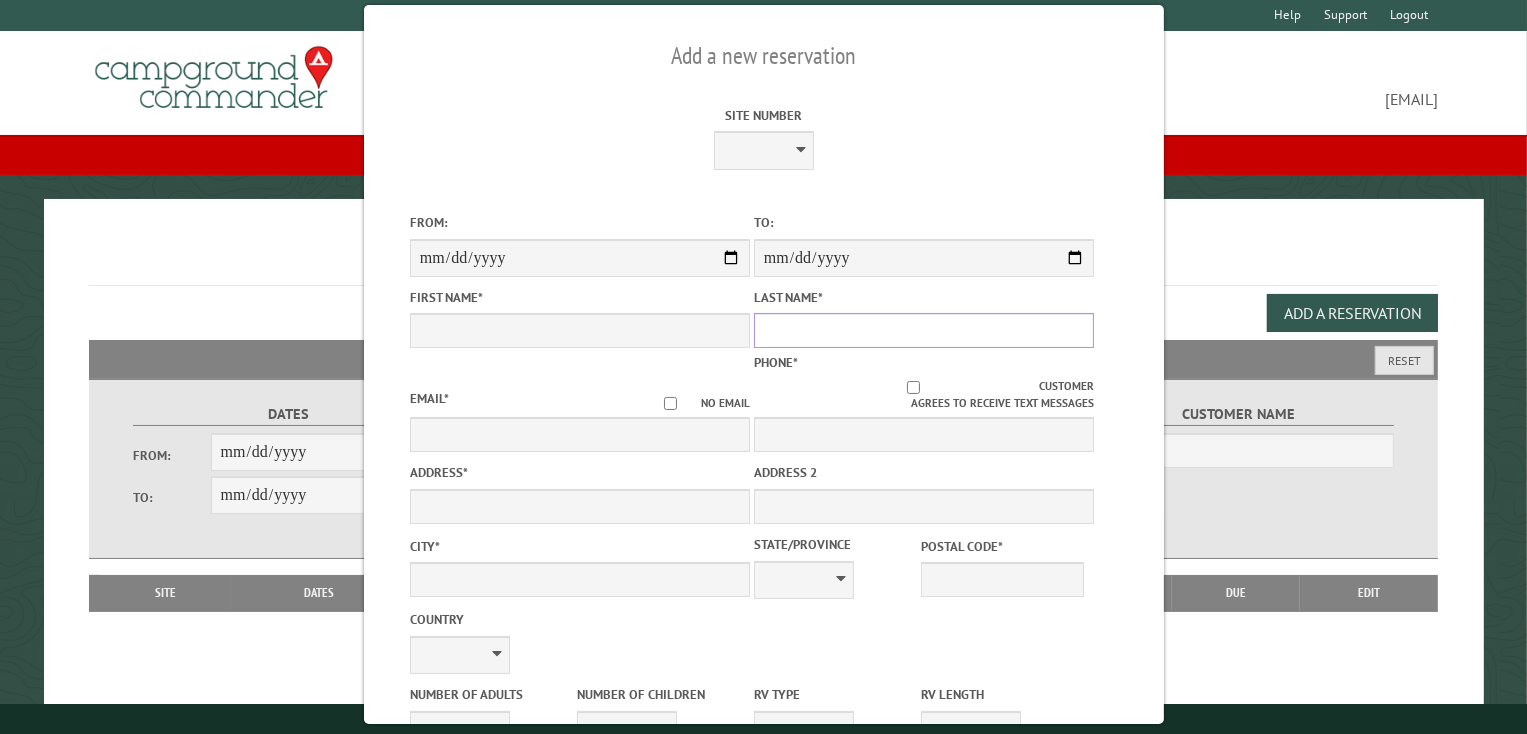 click on "Last Name *" at bounding box center [923, 330] 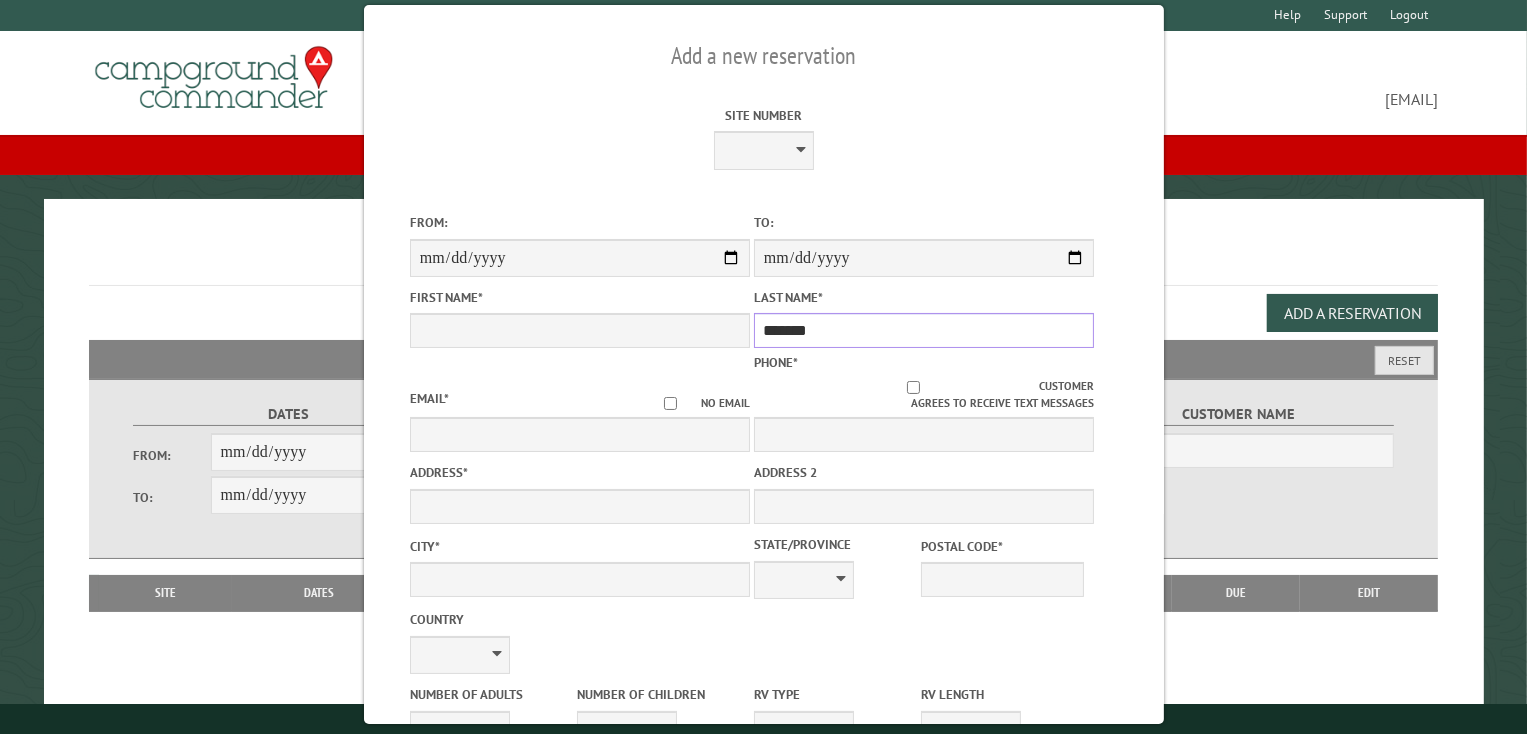 type on "*******" 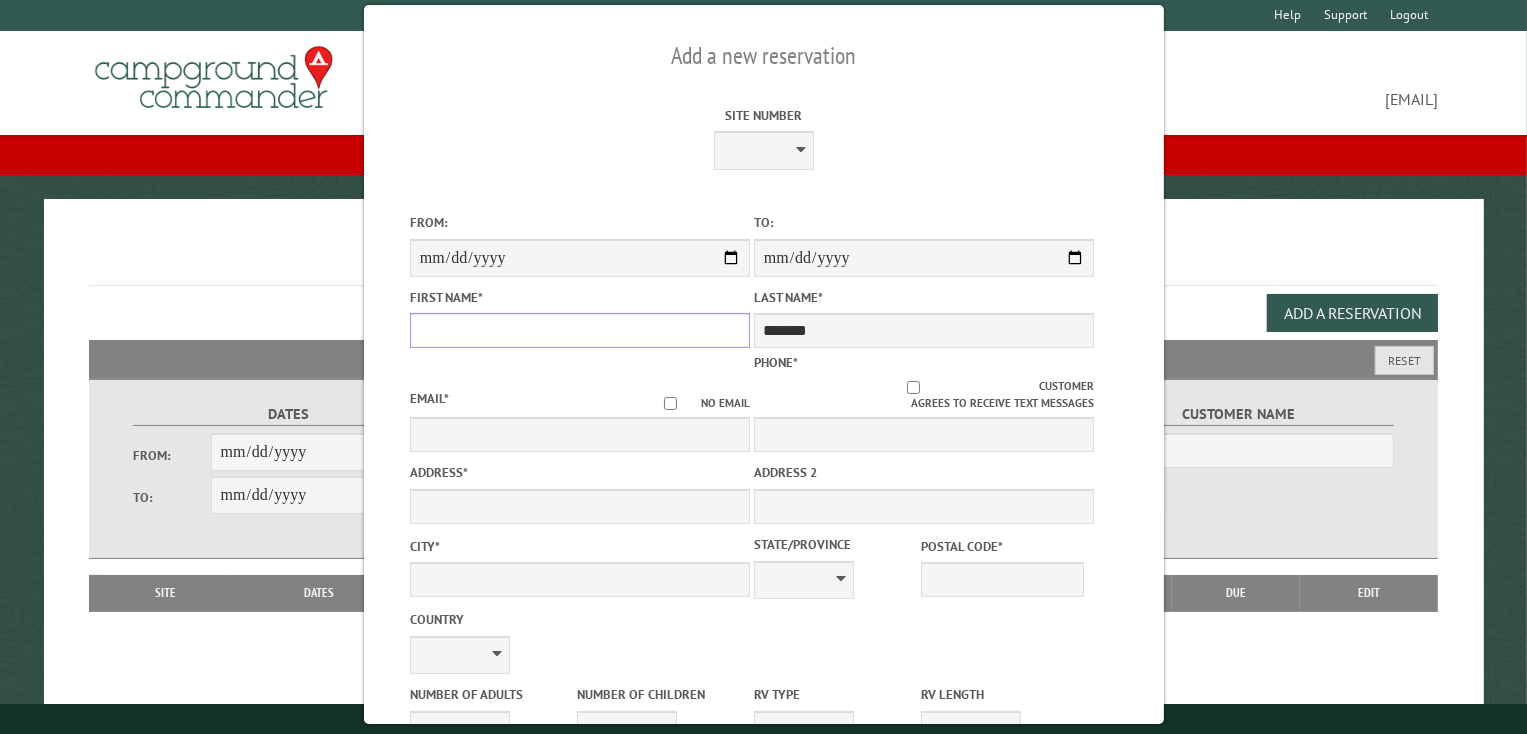 click on "First Name *" at bounding box center (579, 330) 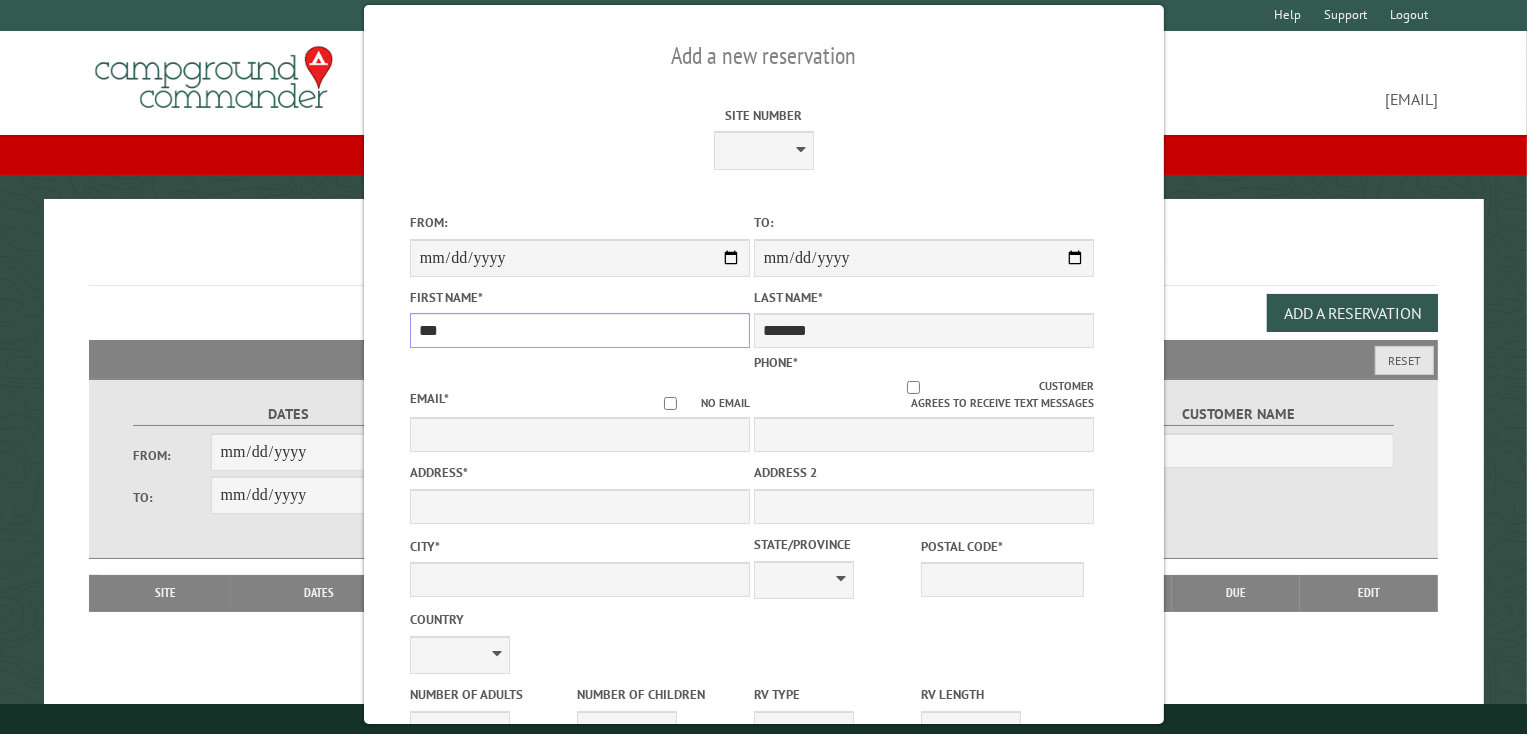 type on "***" 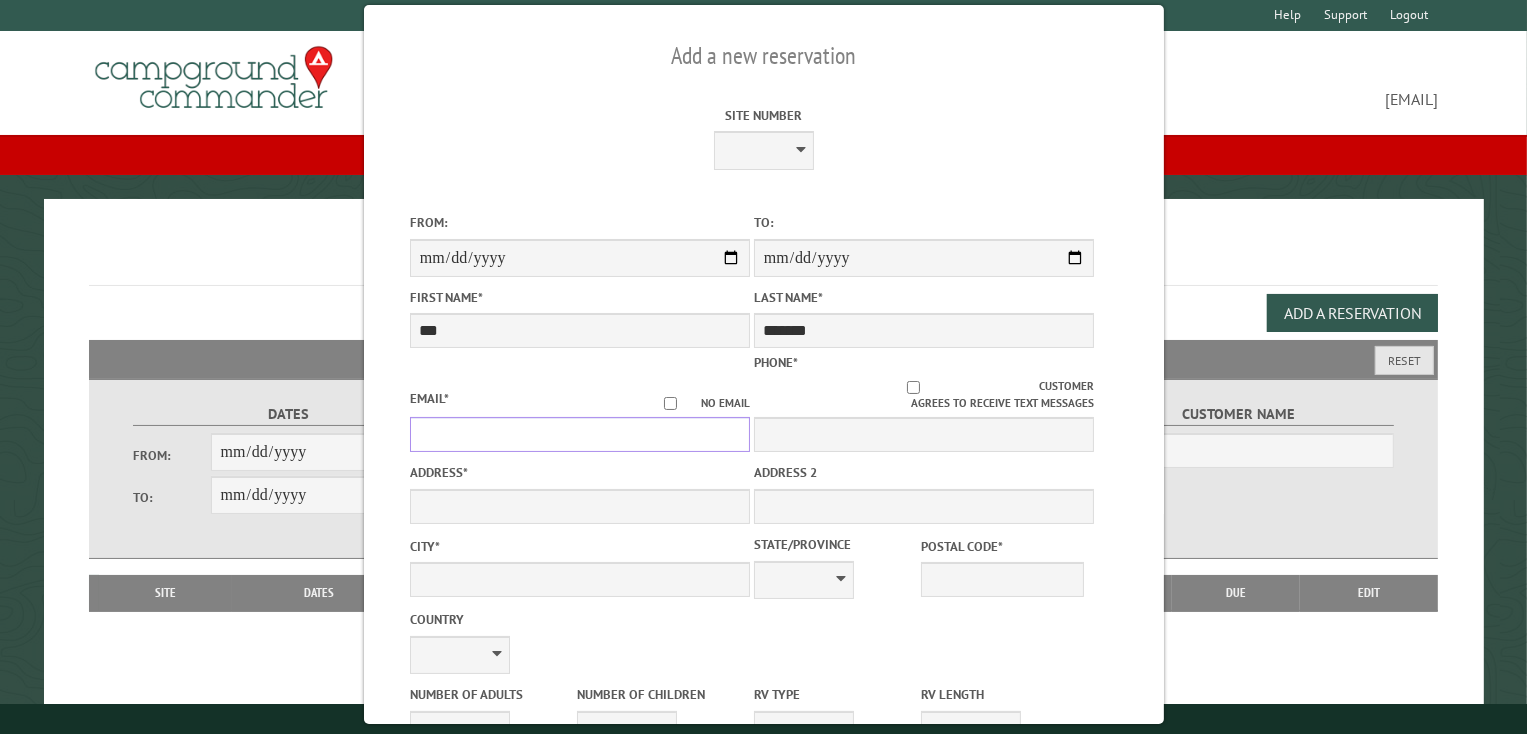 click on "Email *" at bounding box center [579, 434] 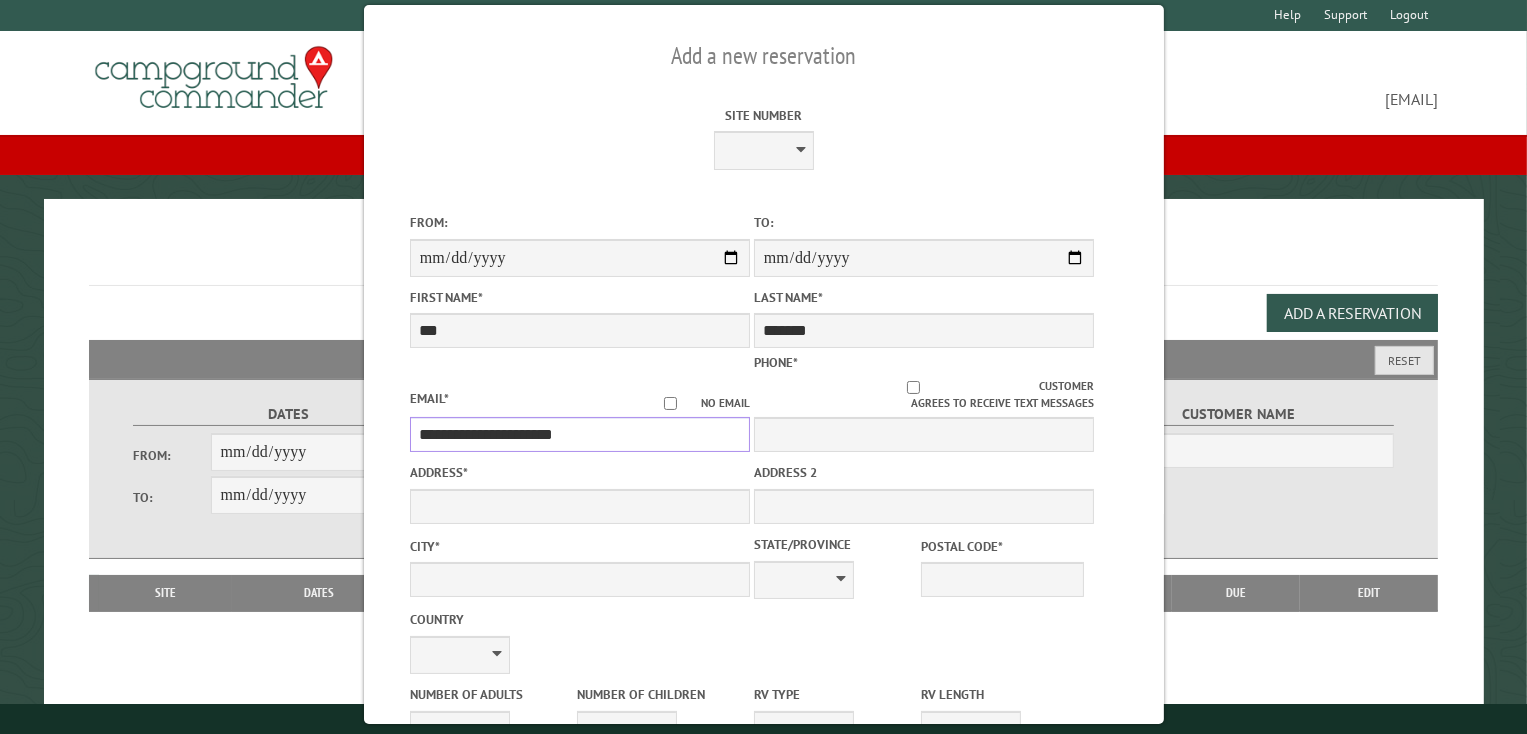 click on "**********" at bounding box center [579, 434] 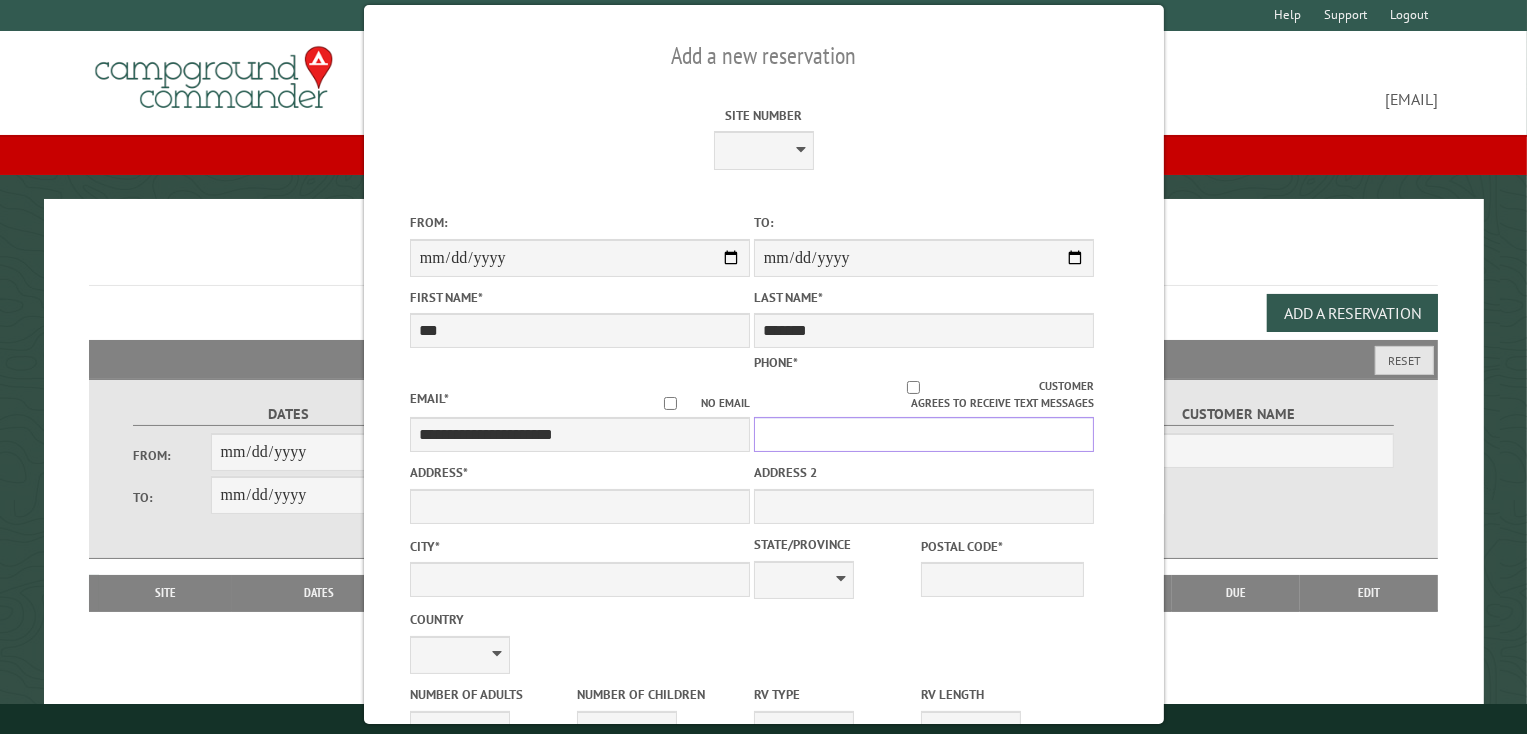 click on "Phone *" at bounding box center (923, 434) 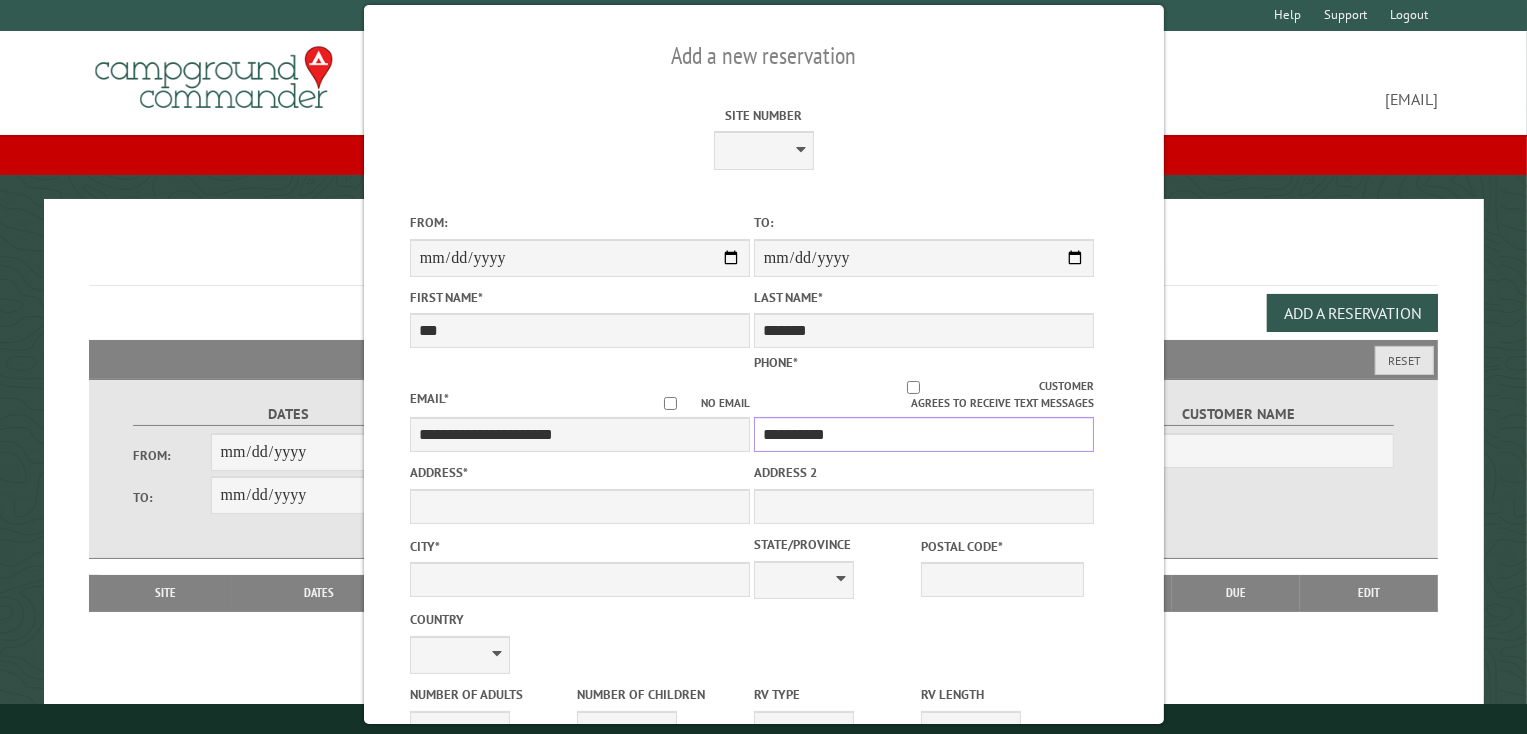 type on "**********" 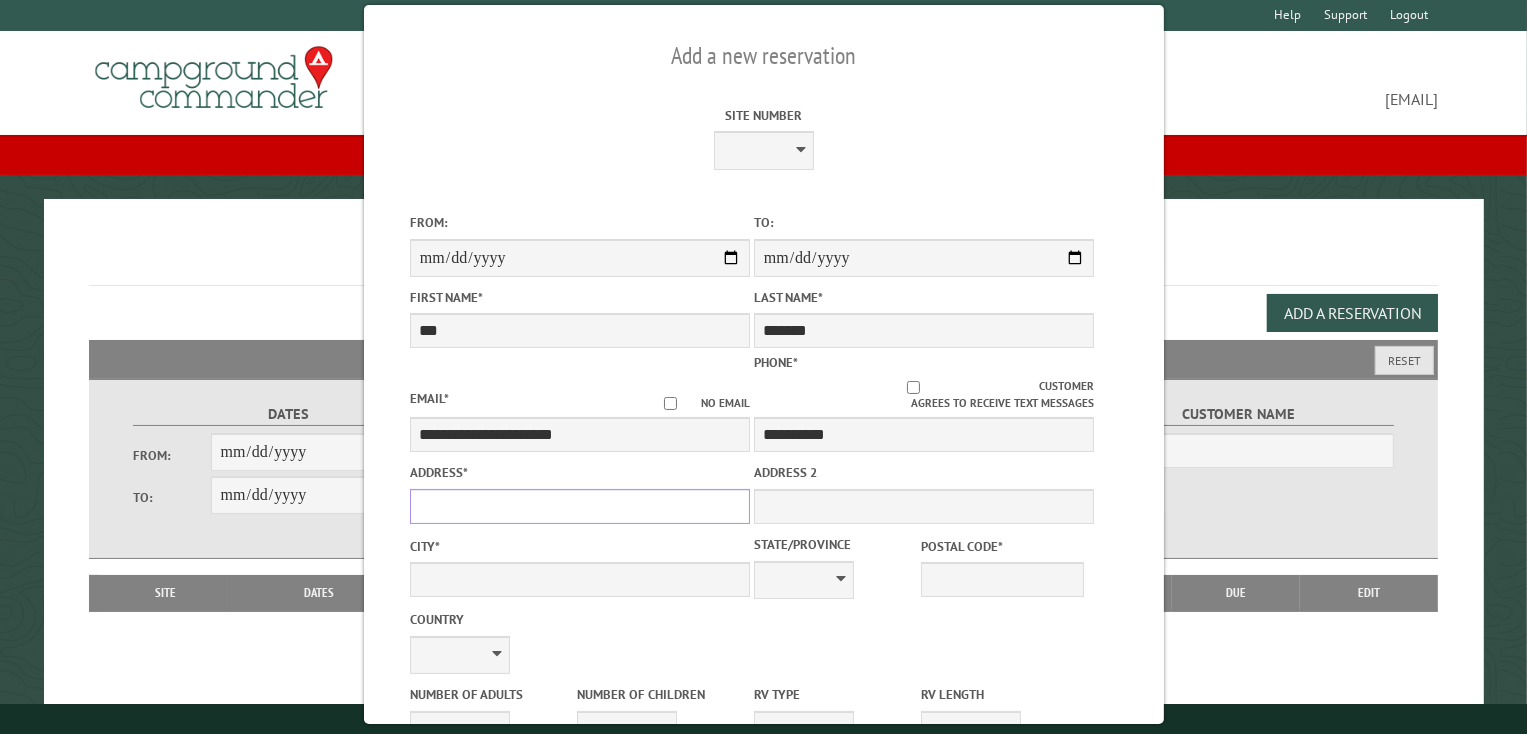 click on "Address *" at bounding box center [579, 506] 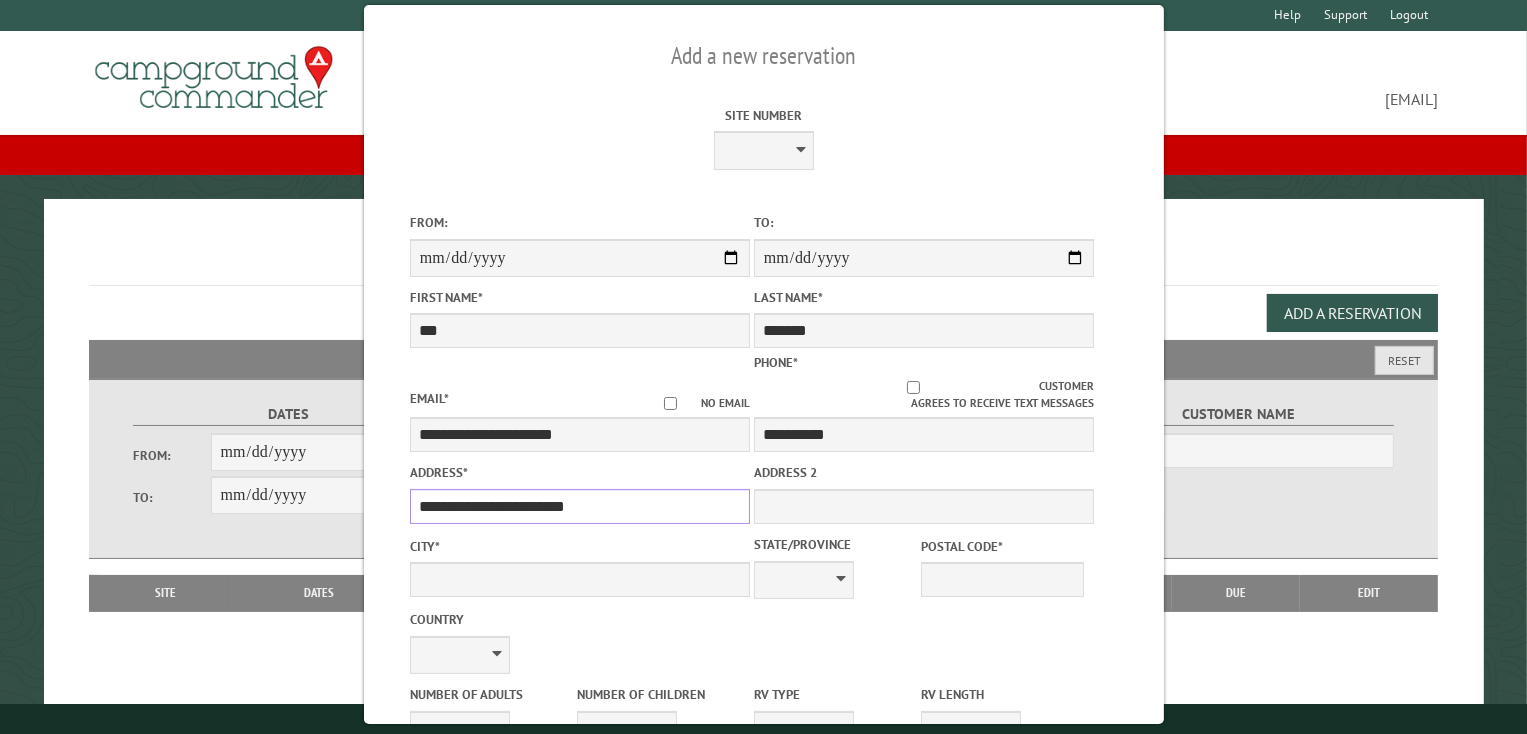 type on "**********" 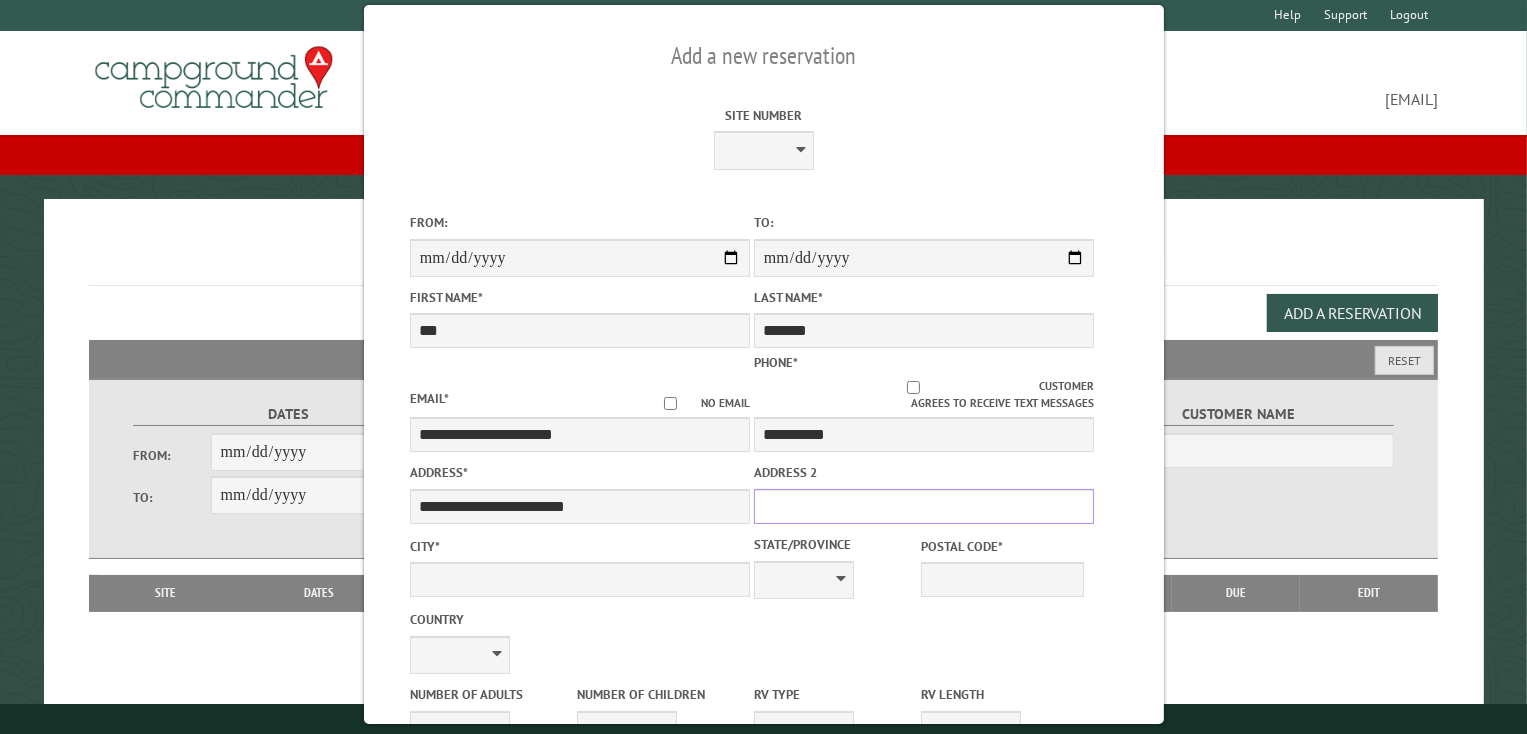 drag, startPoint x: 774, startPoint y: 500, endPoint x: 776, endPoint y: 487, distance: 13.152946 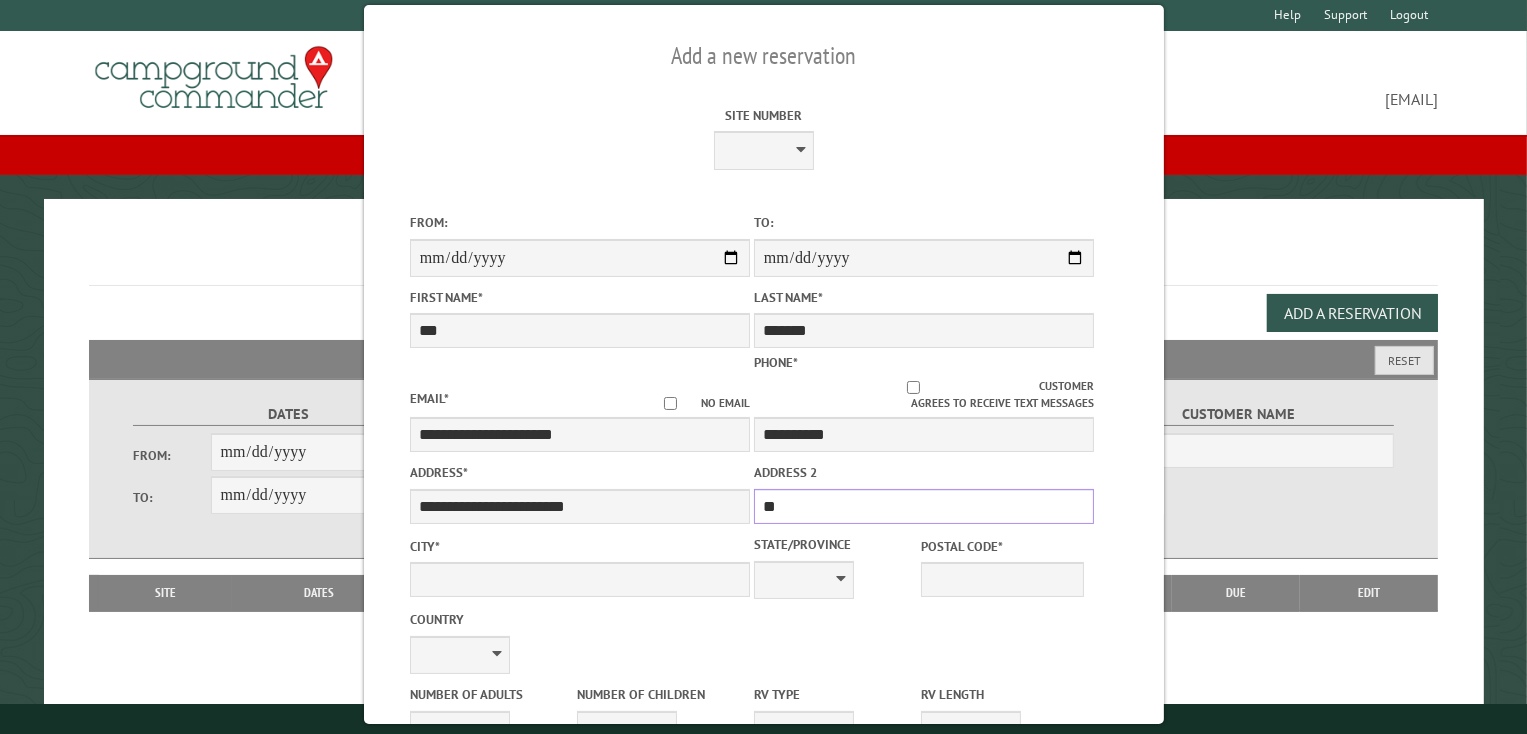 type on "*" 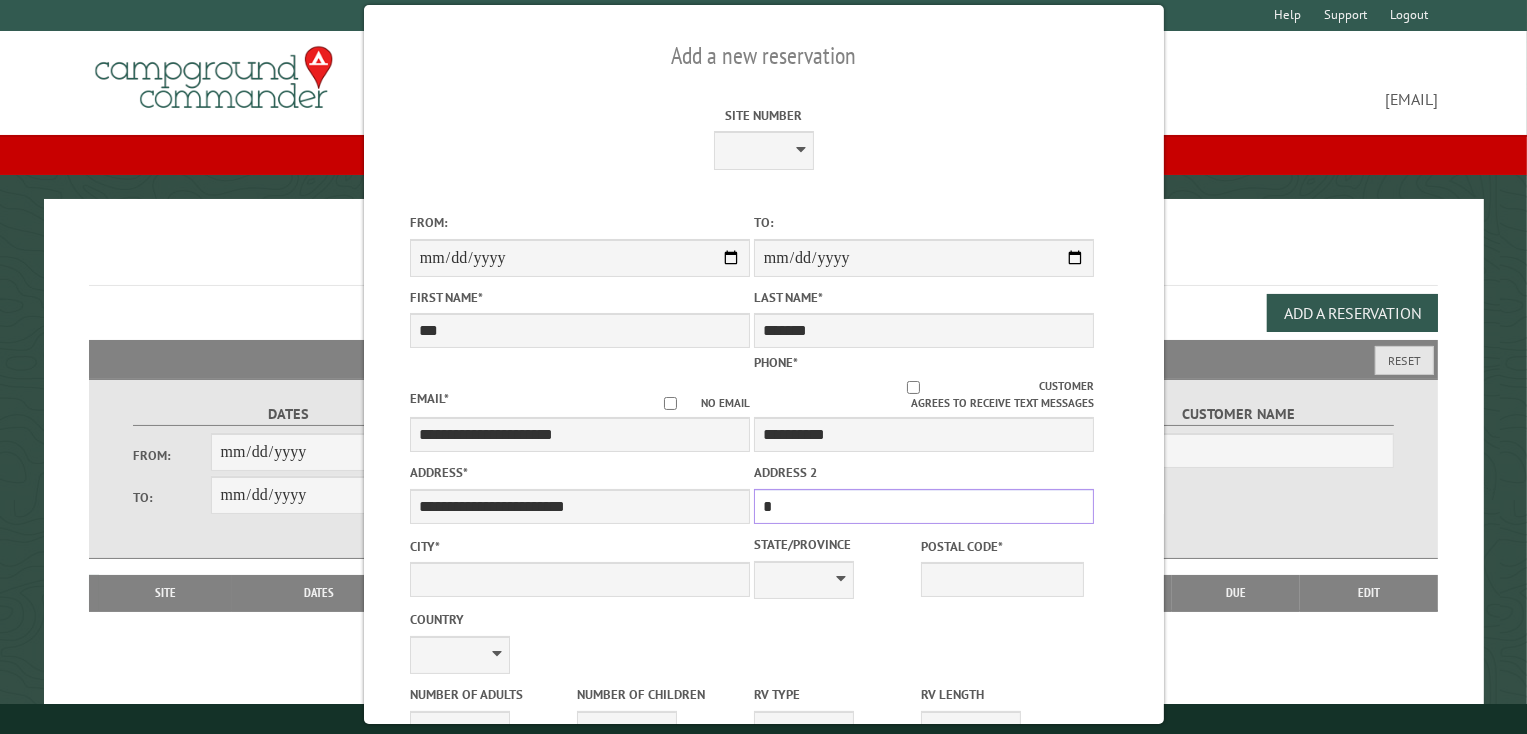 type 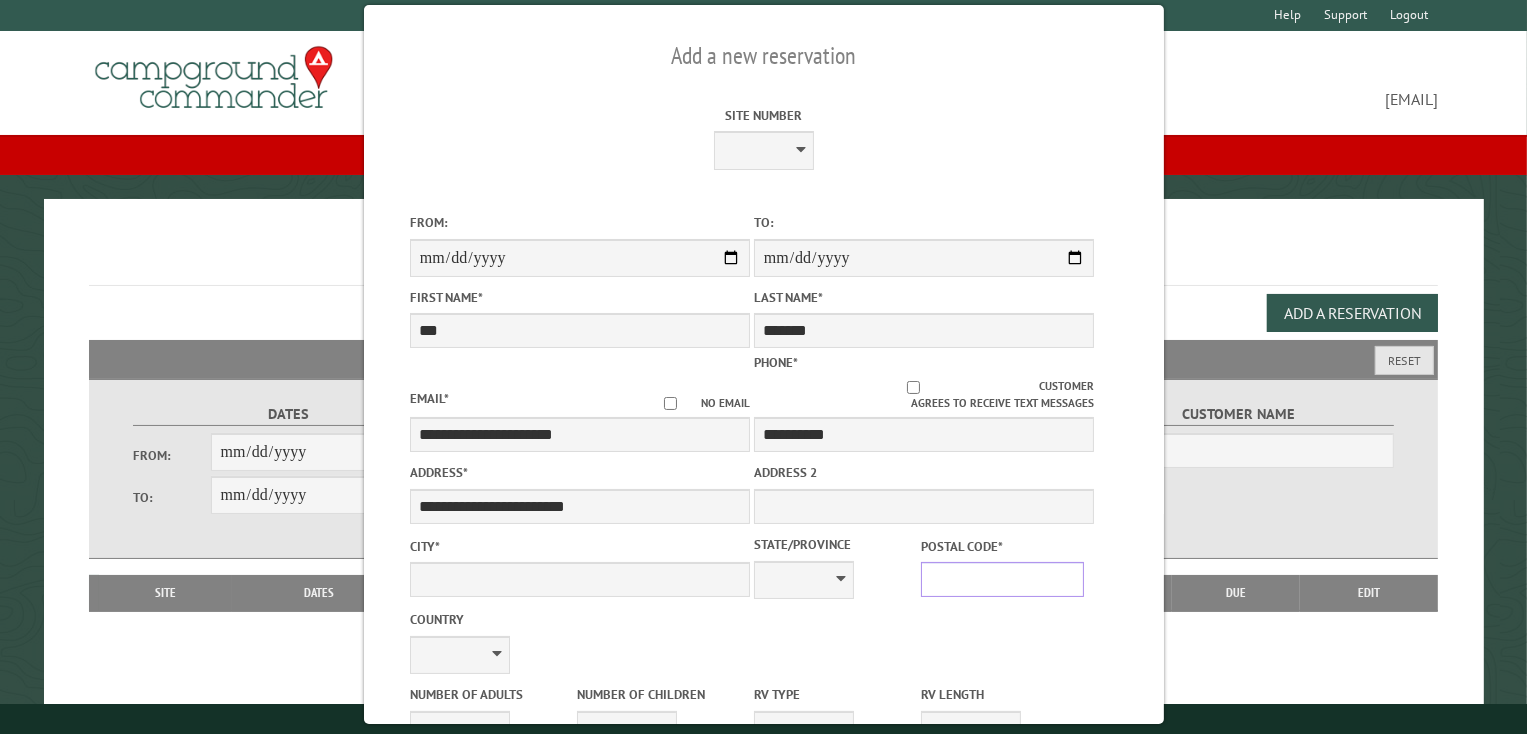 click on "Postal Code *" at bounding box center [1002, 579] 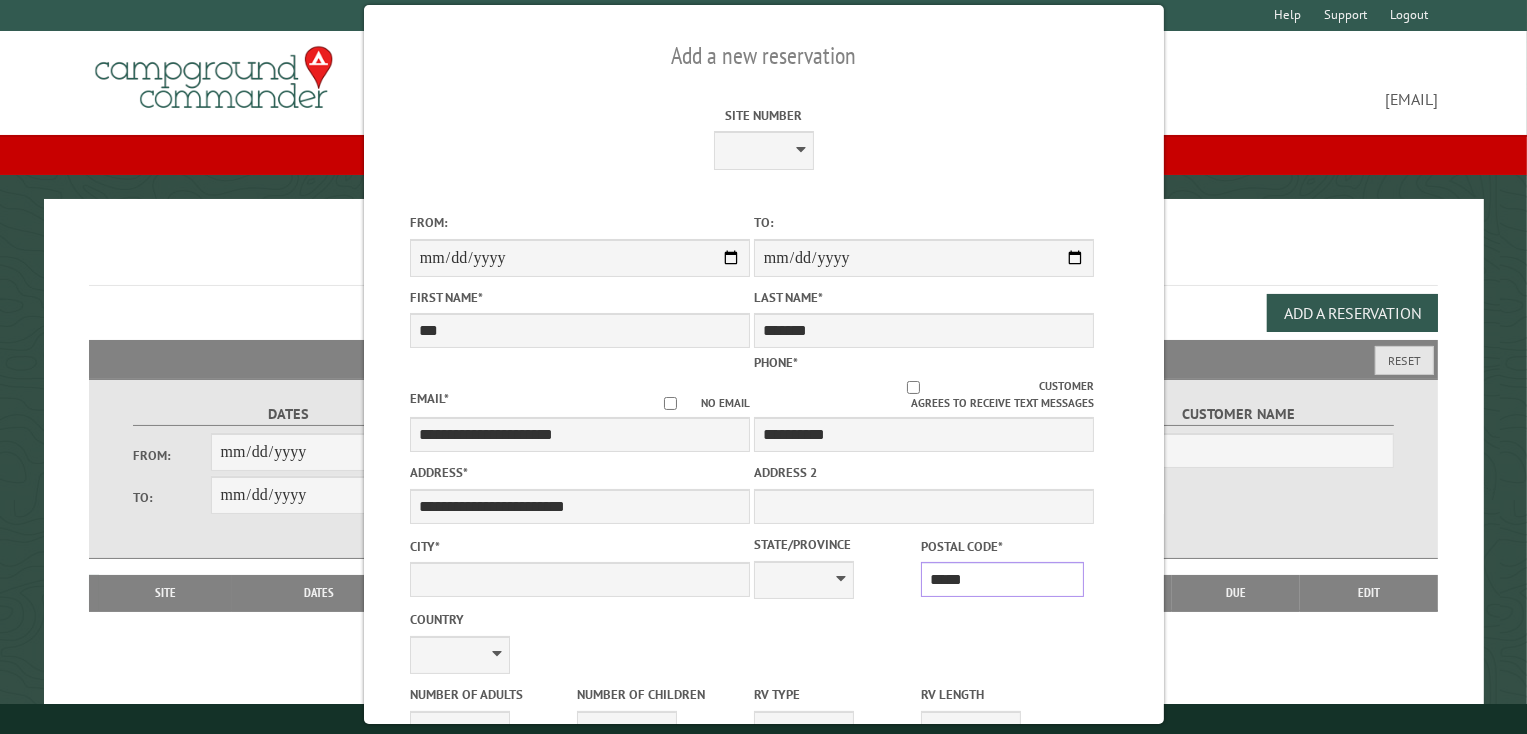 type on "*****" 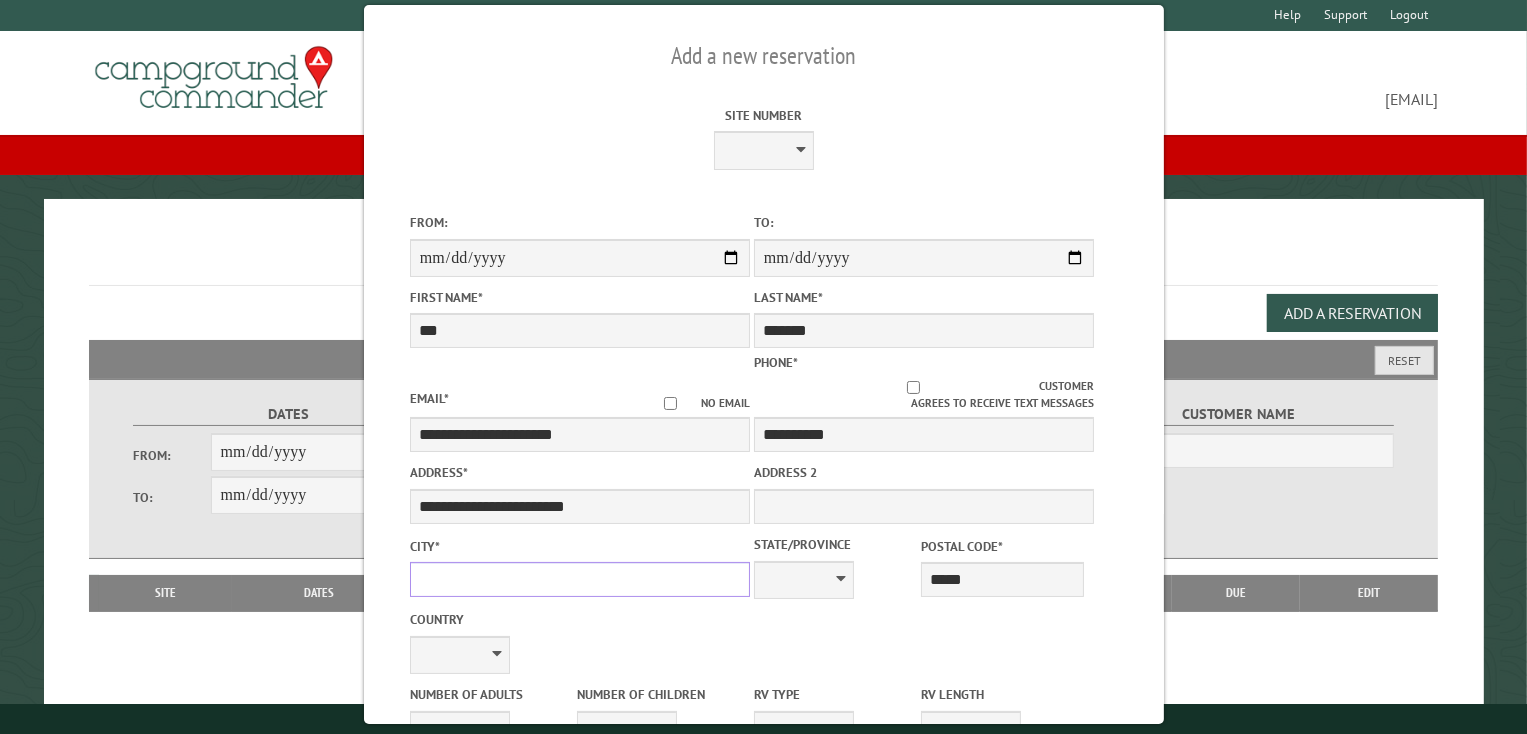 click on "City *" at bounding box center (579, 579) 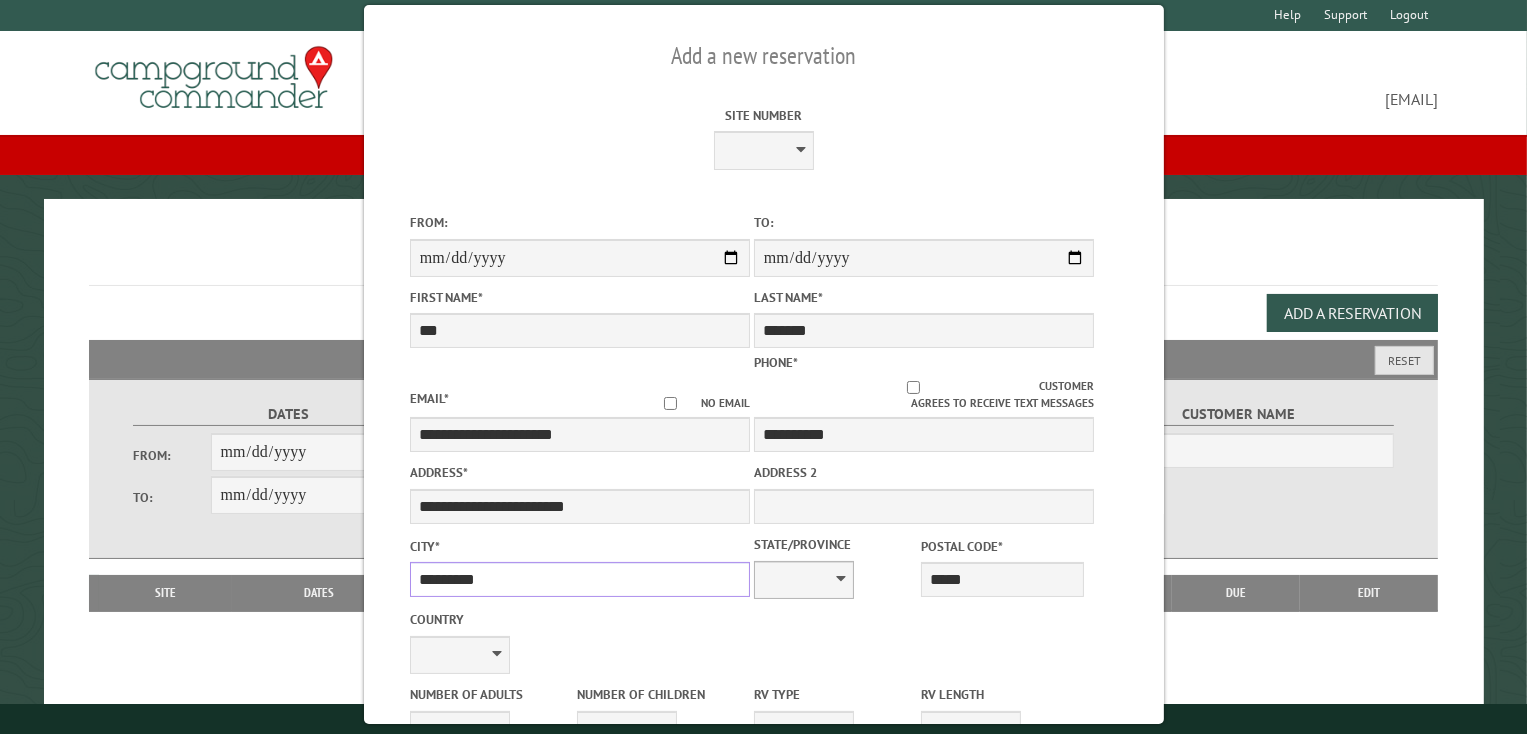 type on "*********" 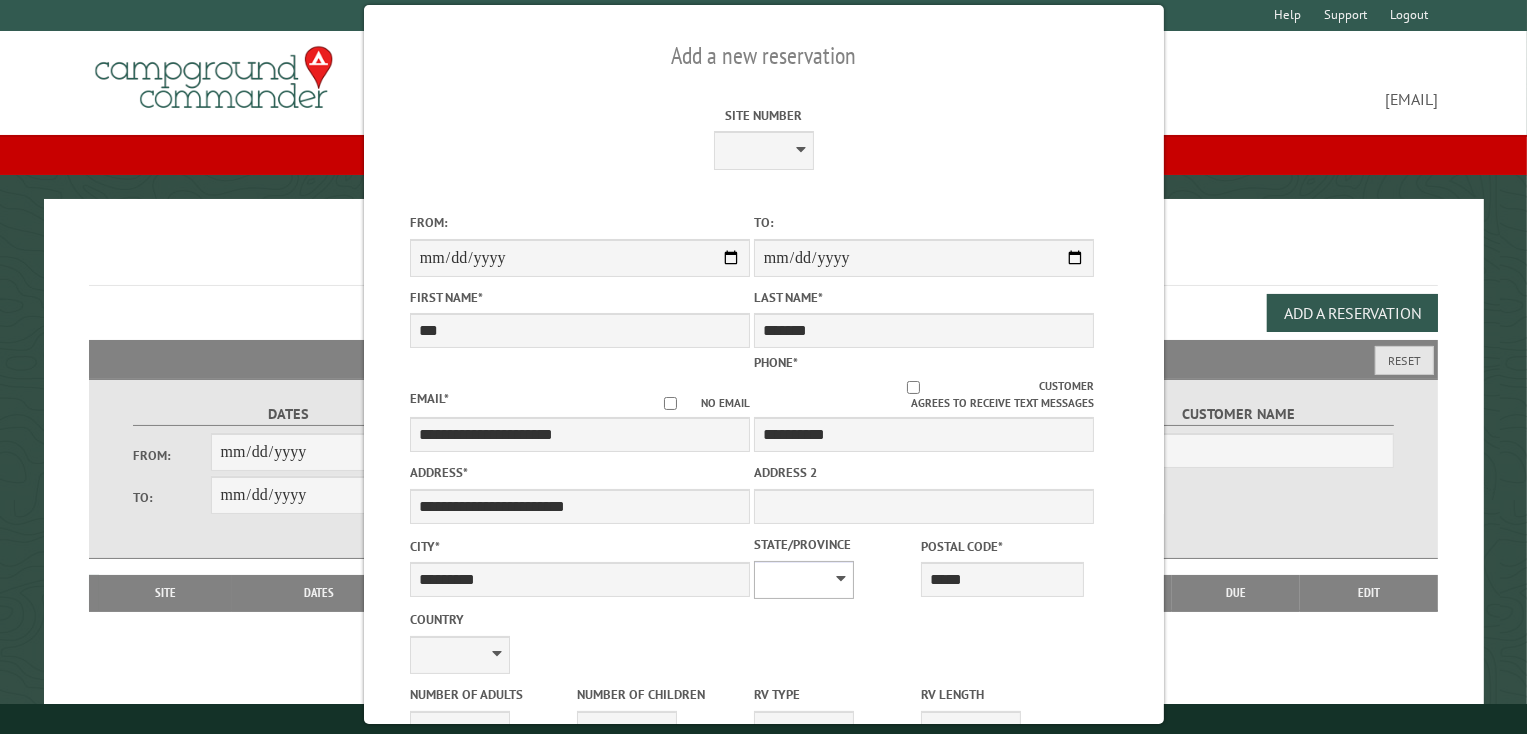 click on "** ** ** ** ** ** ** ** ** ** ** ** ** ** ** ** ** ** ** ** ** ** ** ** ** ** ** ** ** ** ** ** ** ** ** ** ** ** ** ** ** ** ** ** ** ** ** ** ** ** ** ** ** ** ** ** ** ** ** ** ** ** ** **" at bounding box center [803, 580] 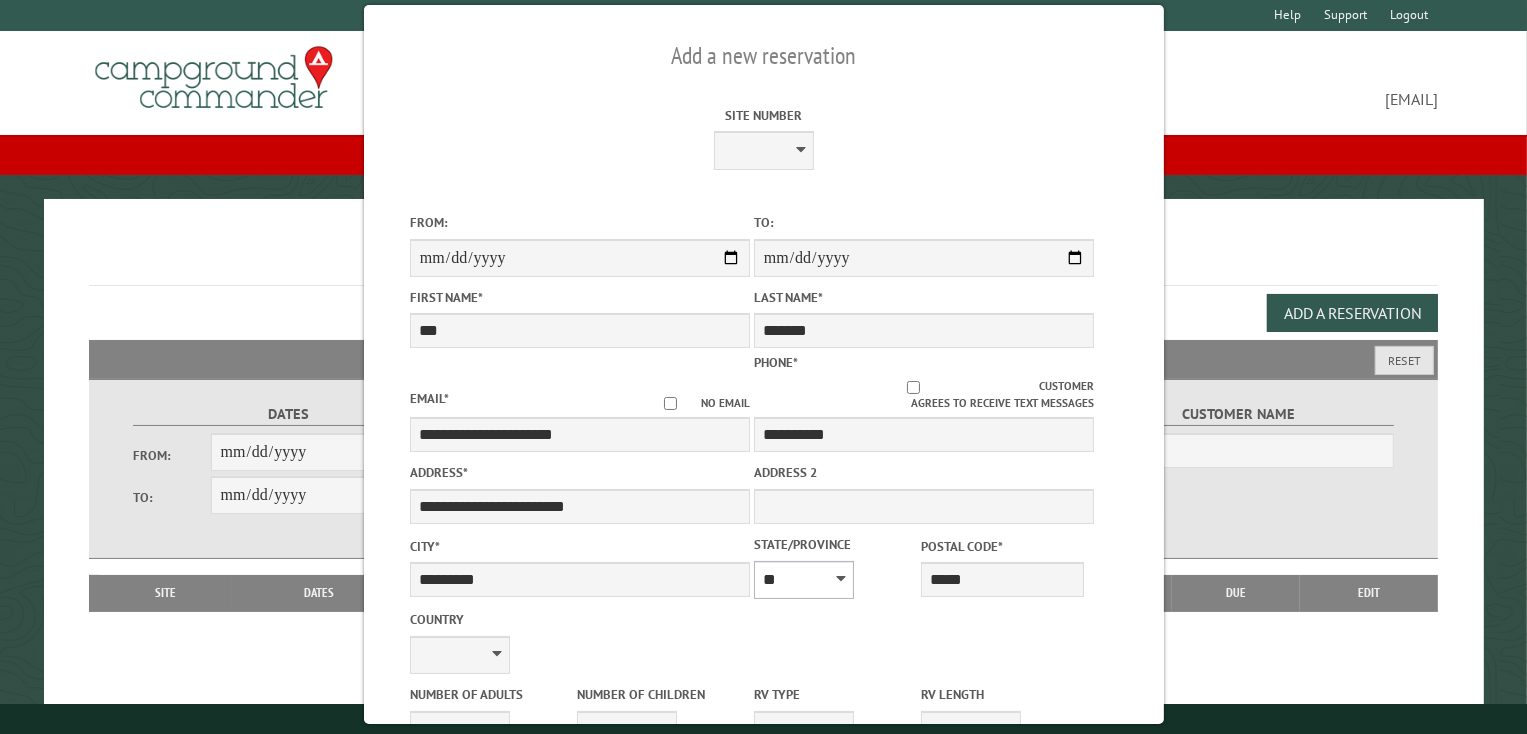 click on "** ** ** ** ** ** ** ** ** ** ** ** ** ** ** ** ** ** ** ** ** ** ** ** ** ** ** ** ** ** ** ** ** ** ** ** ** ** ** ** ** ** ** ** ** ** ** ** ** ** ** ** ** ** ** ** ** ** ** ** ** ** ** **" at bounding box center (803, 580) 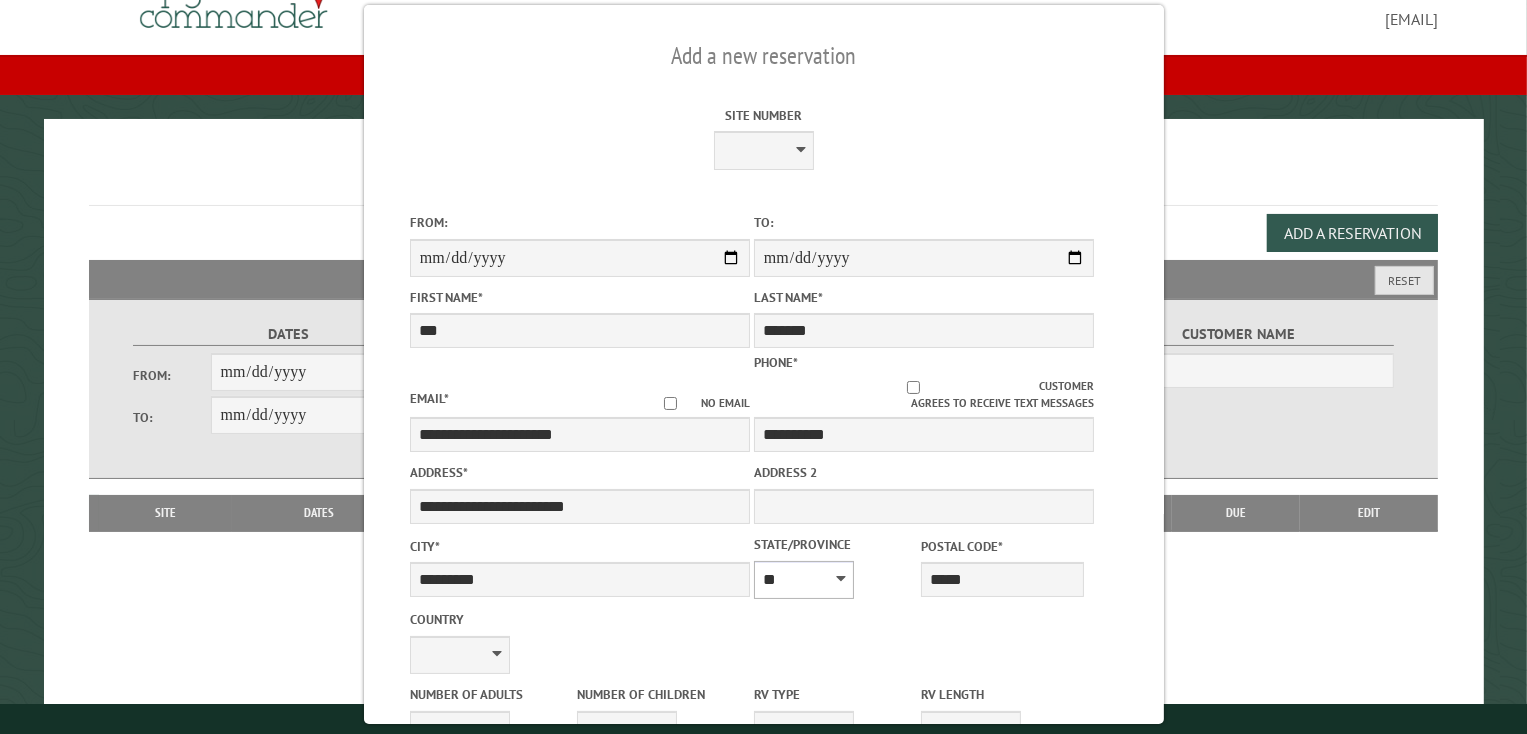 scroll, scrollTop: 100, scrollLeft: 0, axis: vertical 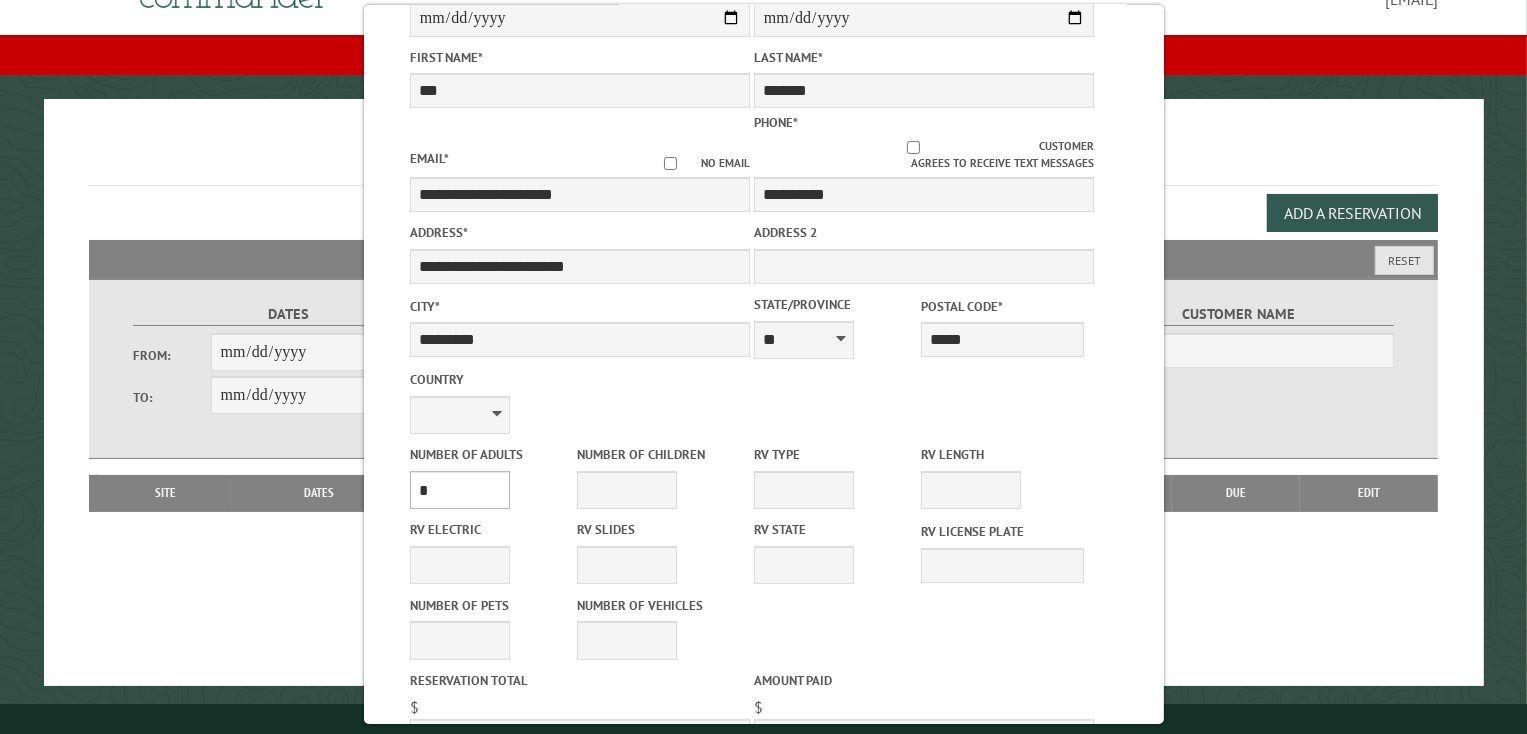 click on "* * * * * * * * * * **" at bounding box center [459, 490] 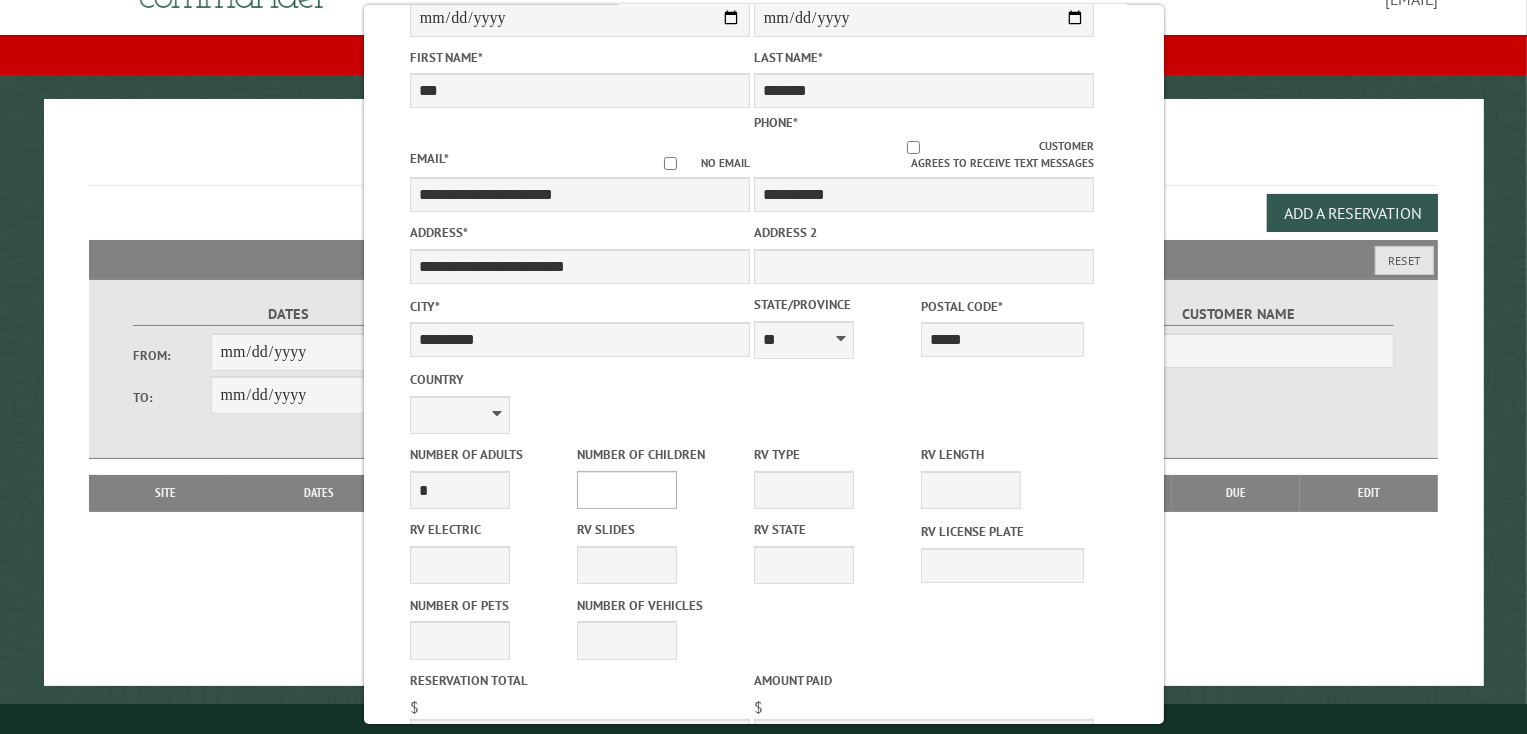 click on "* * * * * * * * * * **" at bounding box center [627, 490] 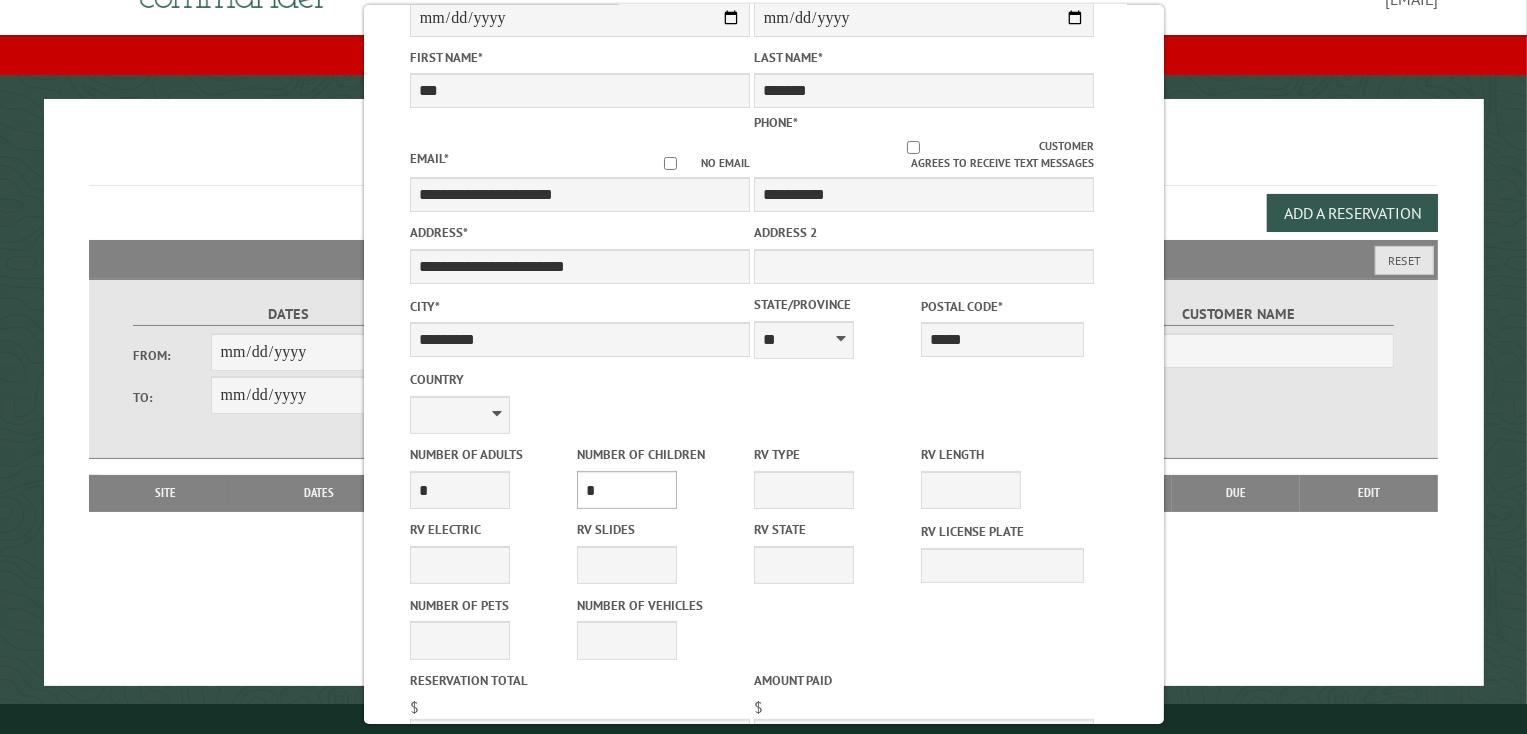 click on "* * * * * * * * * * **" at bounding box center [627, 490] 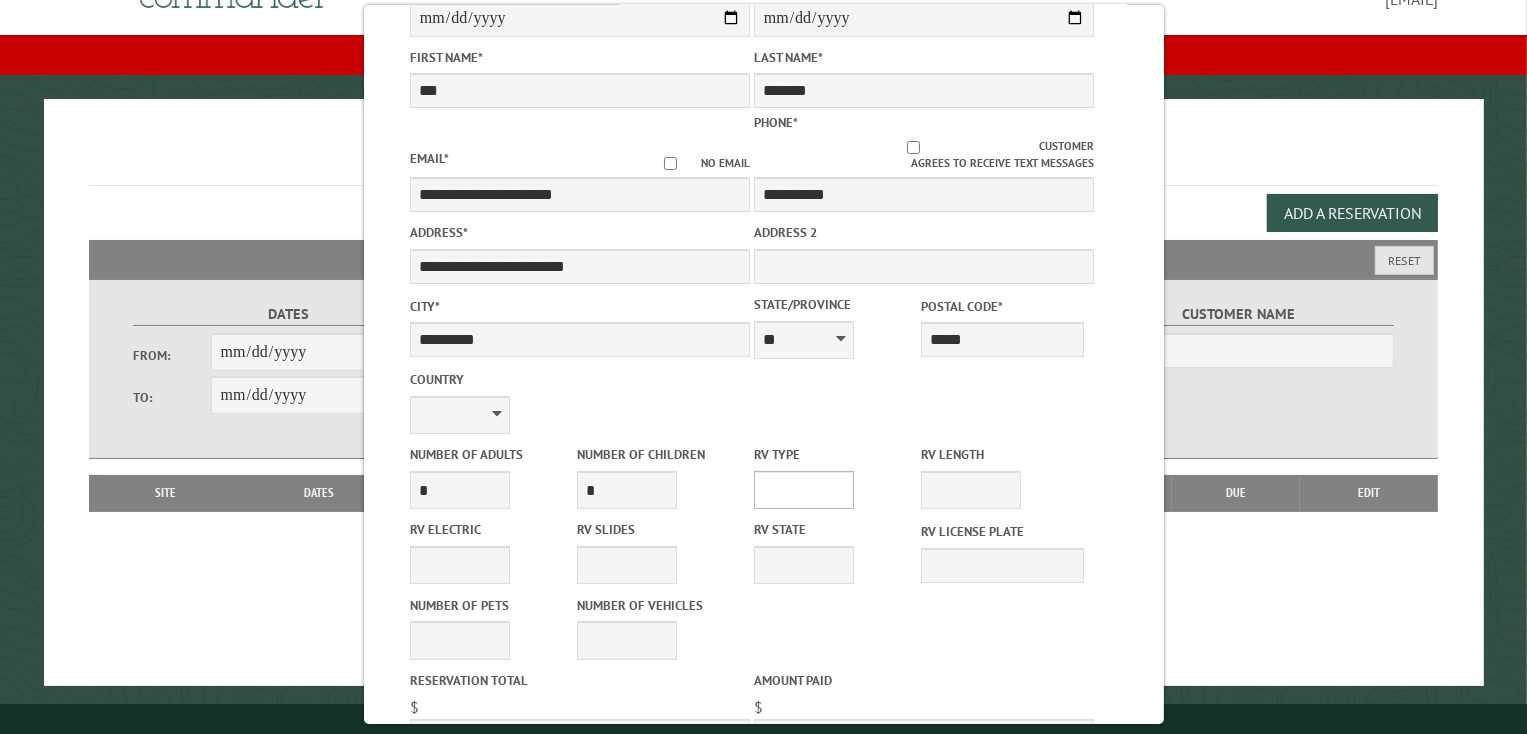 click on "**********" at bounding box center (803, 490) 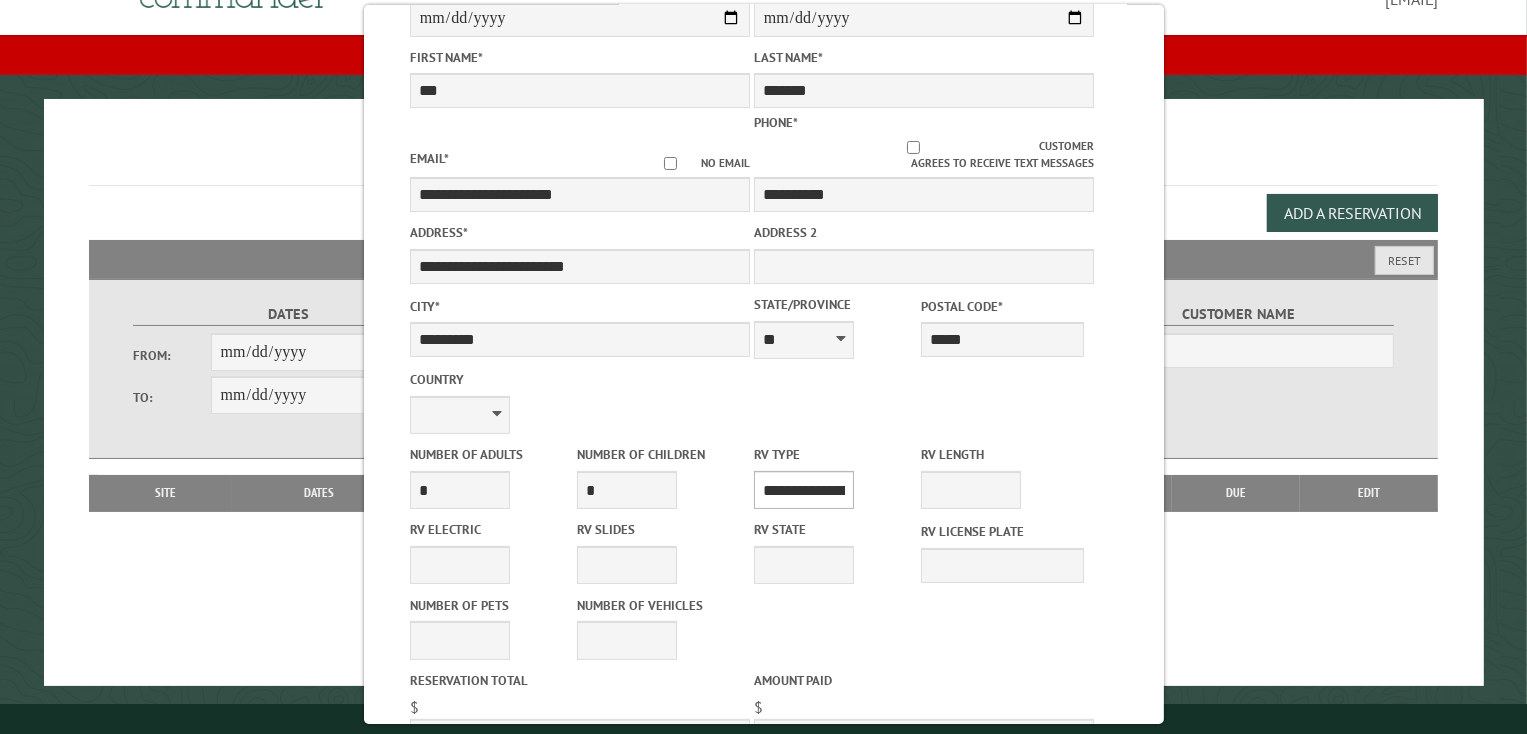 click on "**********" at bounding box center [803, 490] 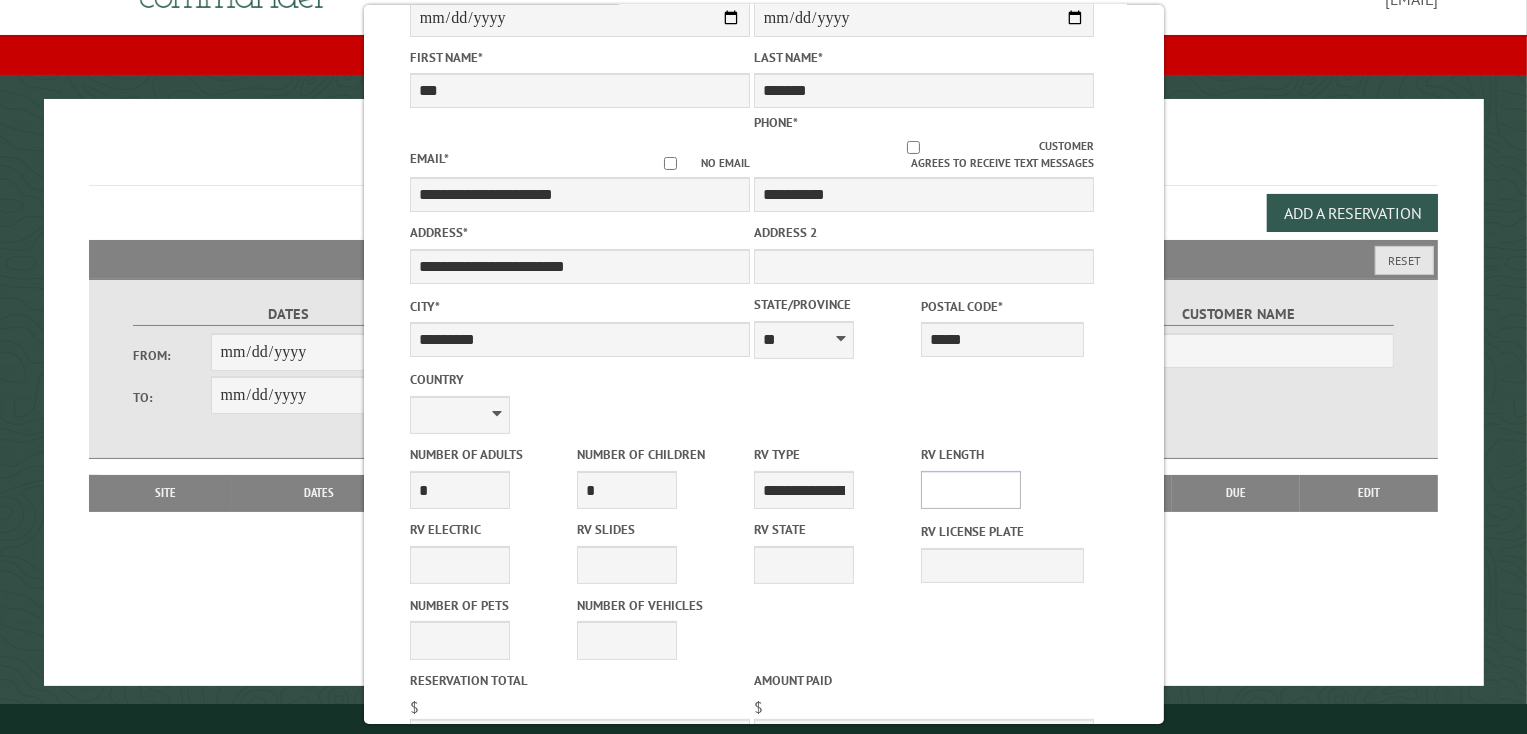 click on "* ** ** ** ** ** ** ** ** ** ** **" at bounding box center [971, 490] 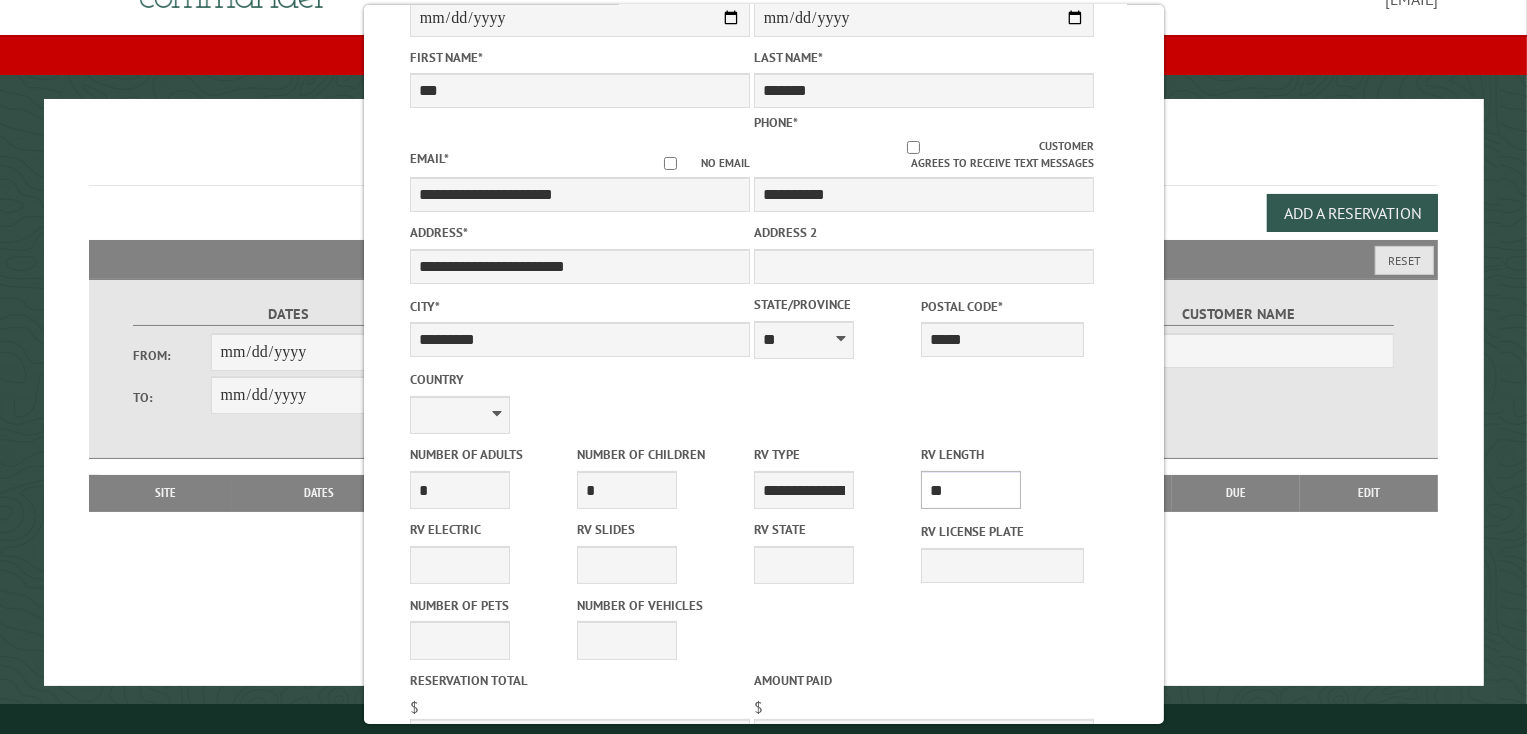 click on "* ** ** ** ** ** ** ** ** ** ** **" at bounding box center (971, 490) 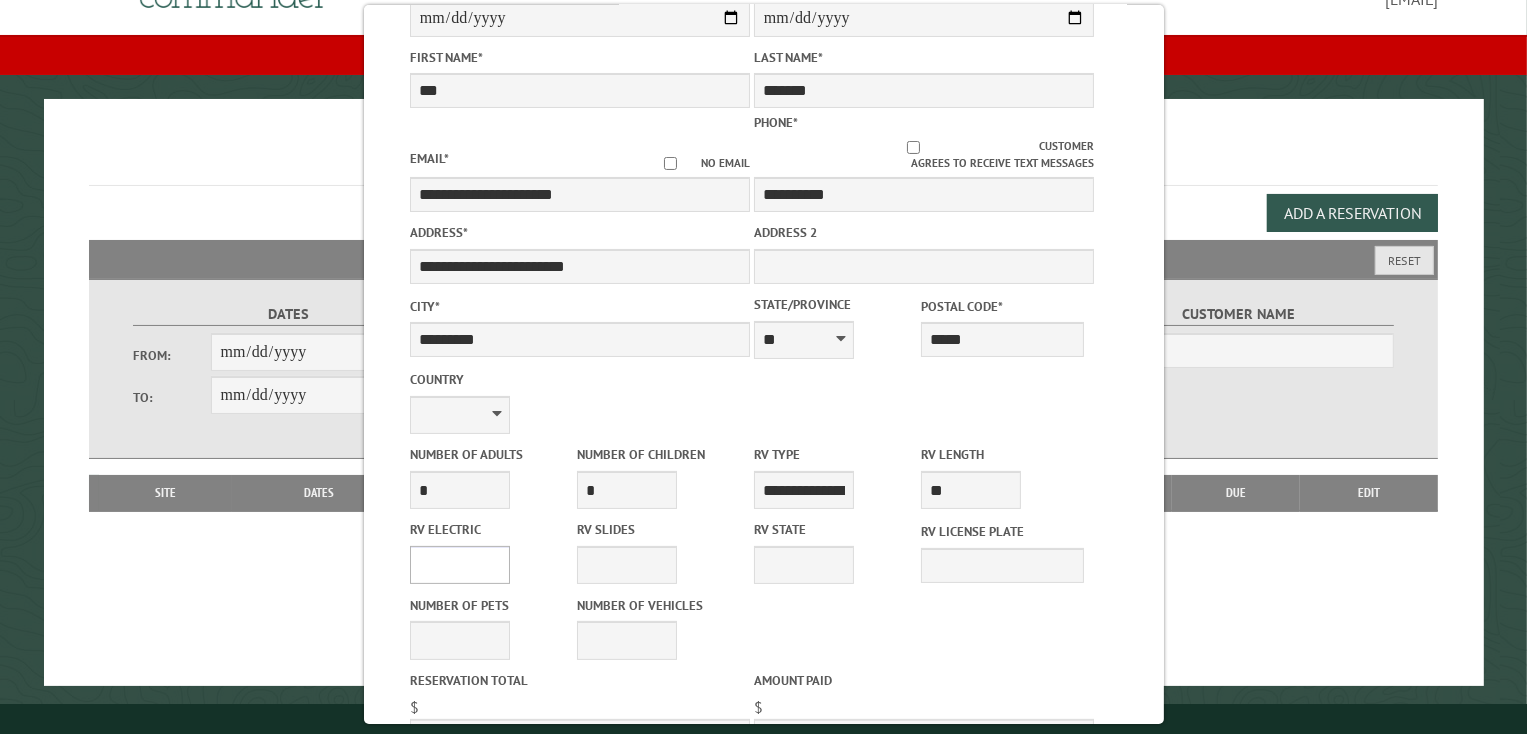 click on "**** *** *** ***" at bounding box center [459, 565] 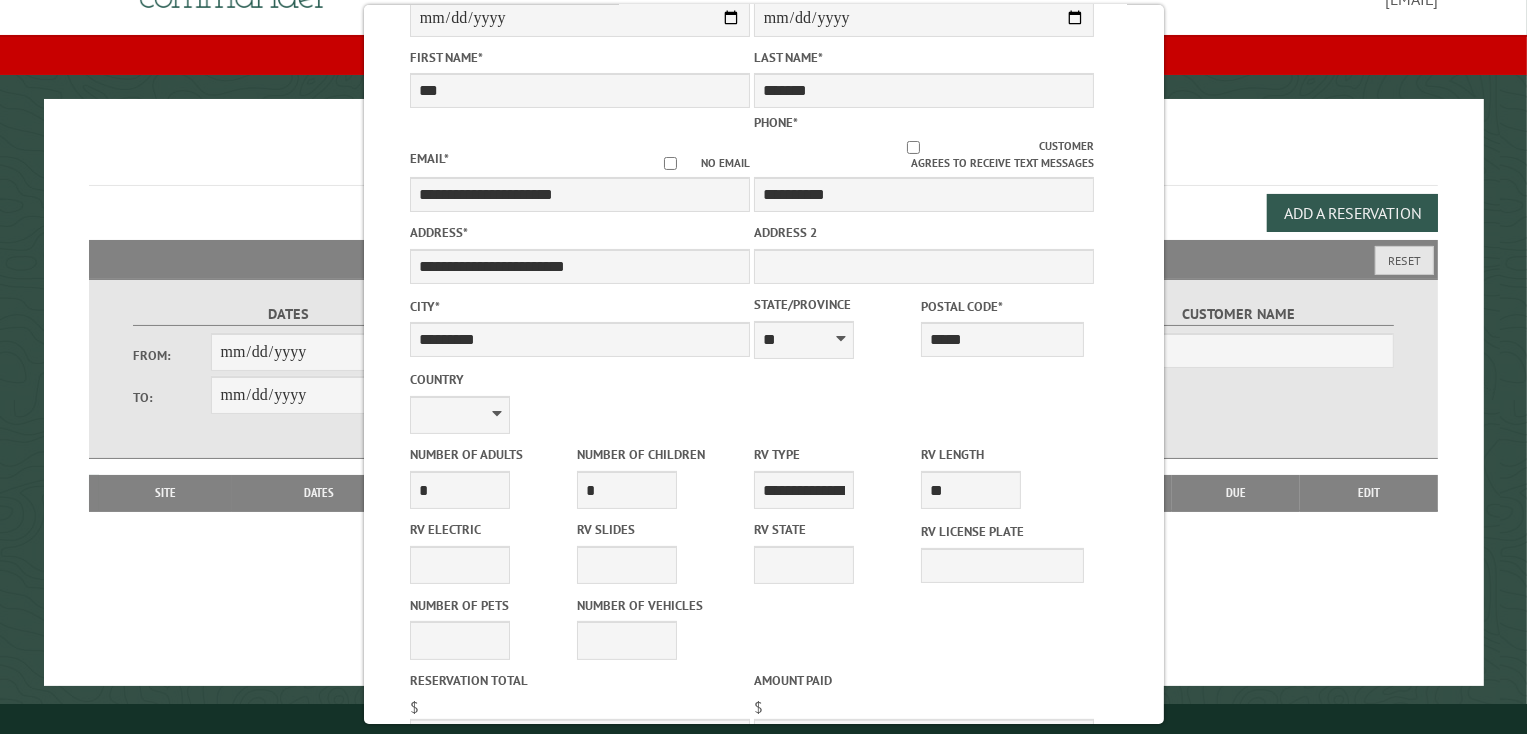 click on "RV Electric
**** *** *** ***" at bounding box center (490, 551) 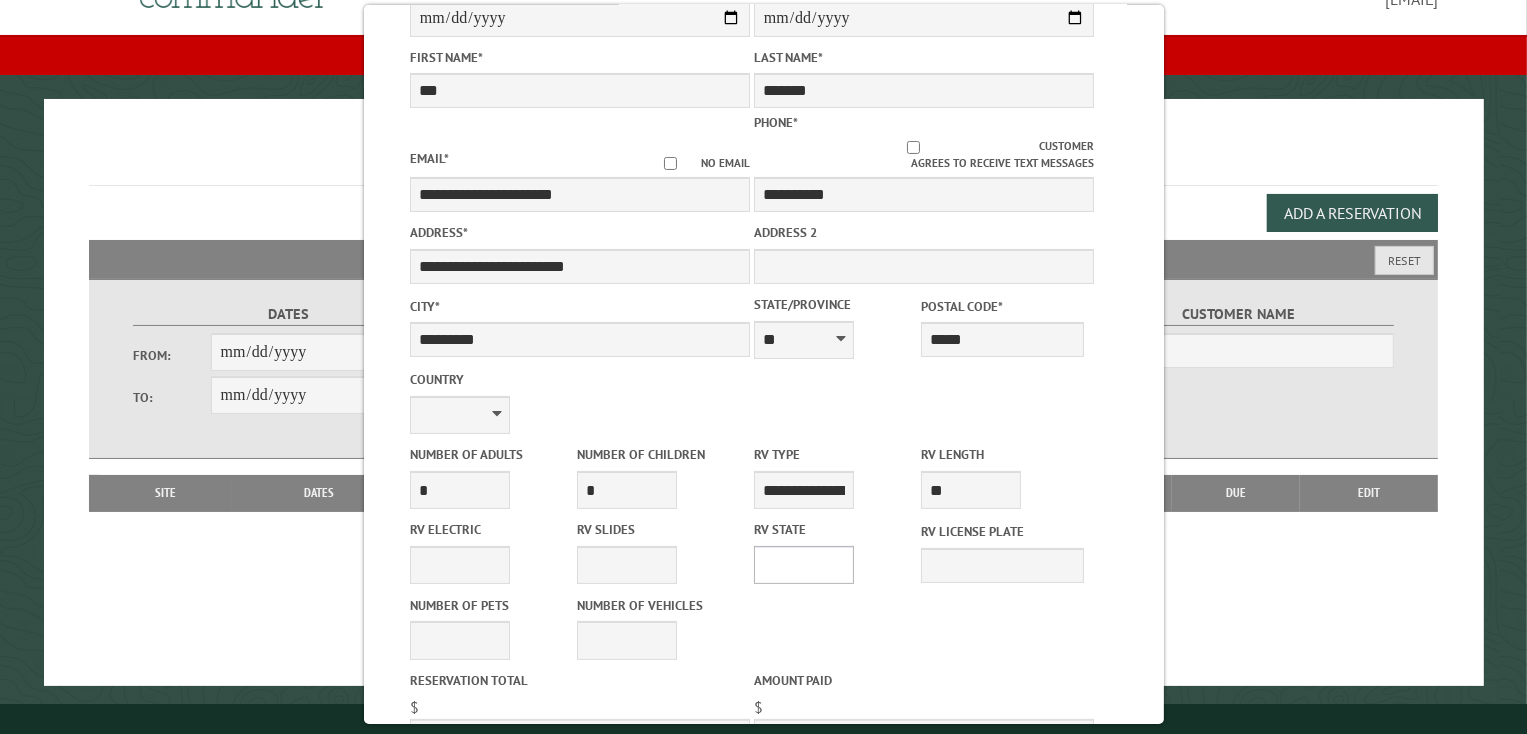 drag, startPoint x: 759, startPoint y: 549, endPoint x: 764, endPoint y: 538, distance: 12.083046 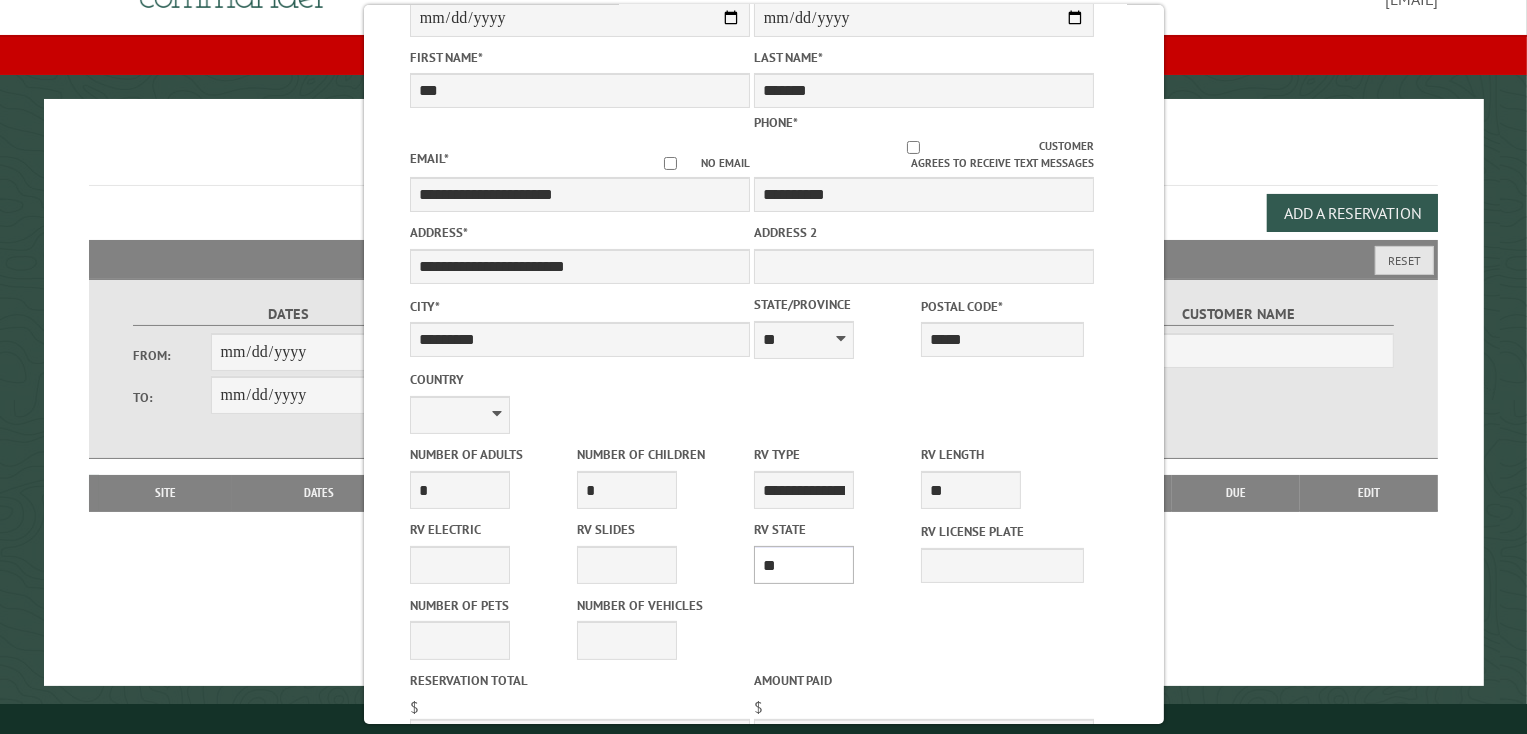 click on "** ** ** ** ** ** ** ** ** ** ** ** ** ** ** ** ** ** ** ** ** ** ** ** ** ** ** ** ** ** ** ** ** ** ** ** ** ** ** ** ** ** ** ** ** ** ** ** ** ** ** ** ** ** ** ** ** ** ** ** ** ** ** **" at bounding box center [803, 565] 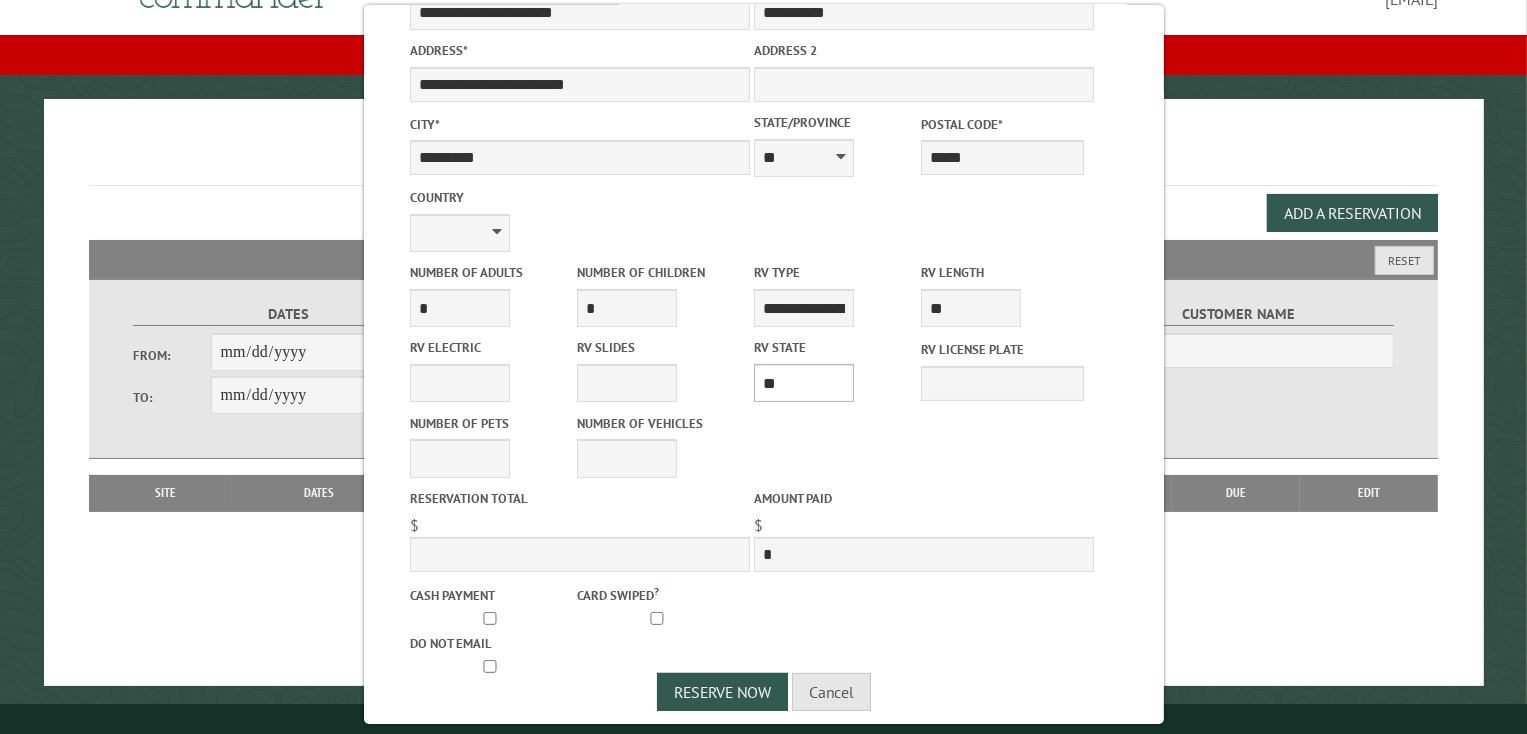 scroll, scrollTop: 432, scrollLeft: 0, axis: vertical 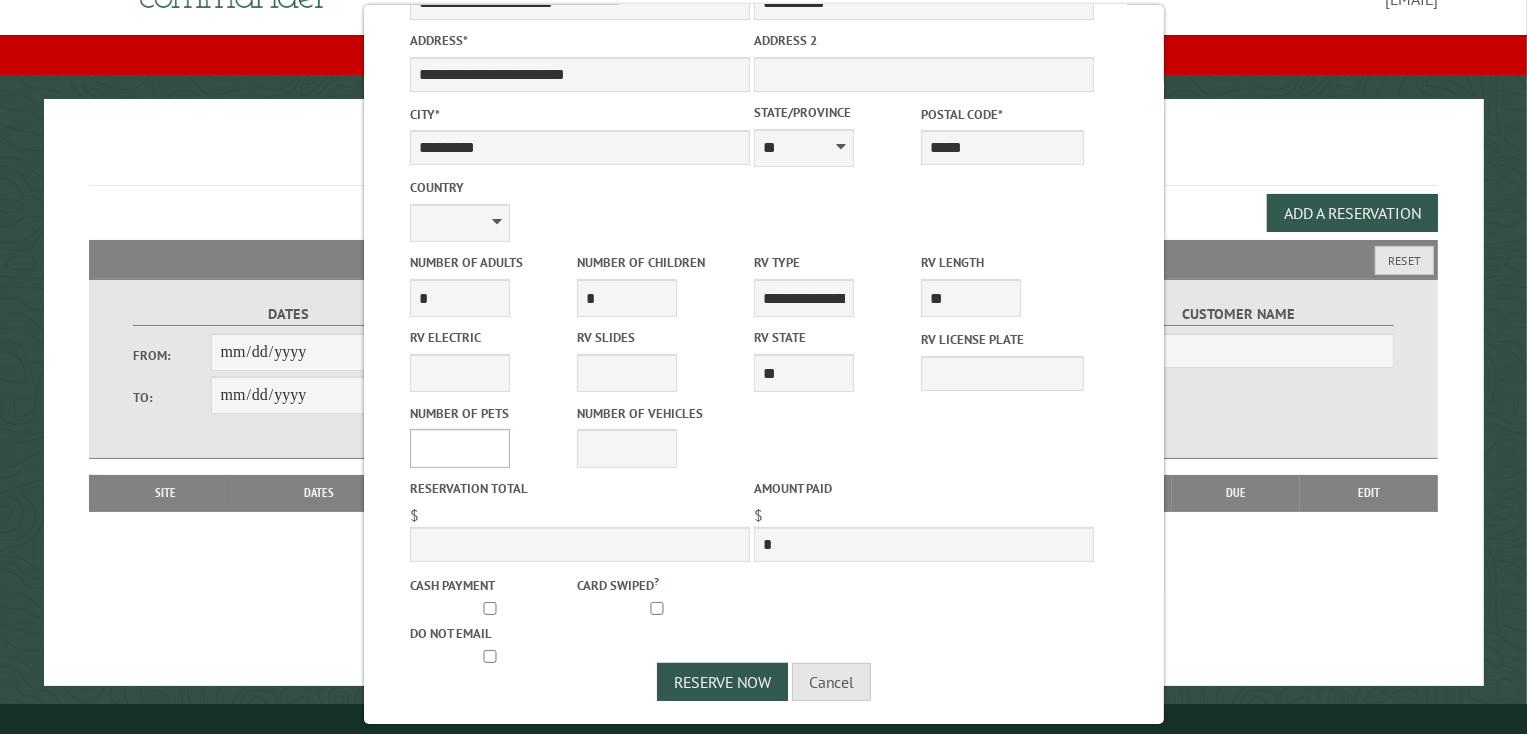 click on "* * * * * * * * * * **" at bounding box center [459, 448] 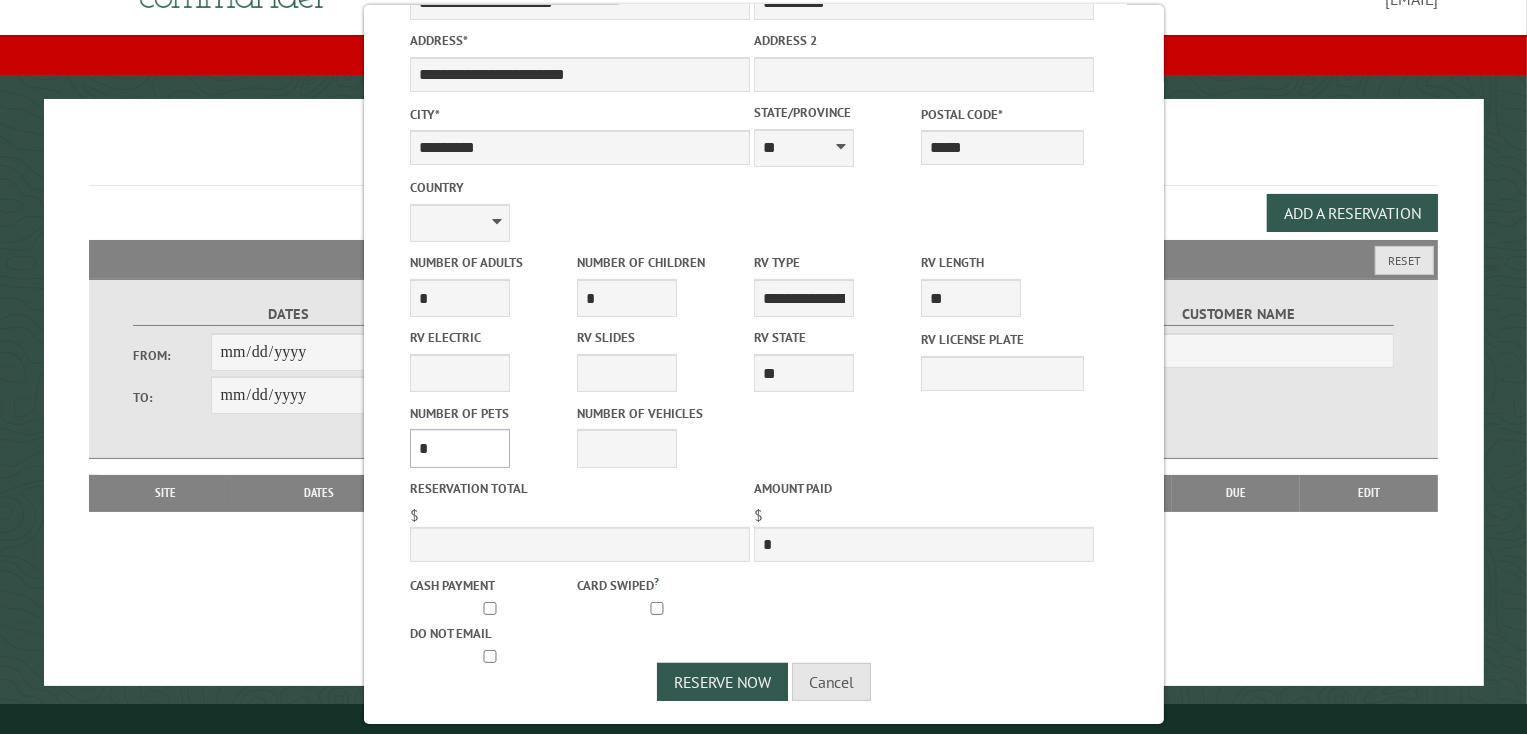click on "* * * * * * * * * * **" at bounding box center (459, 448) 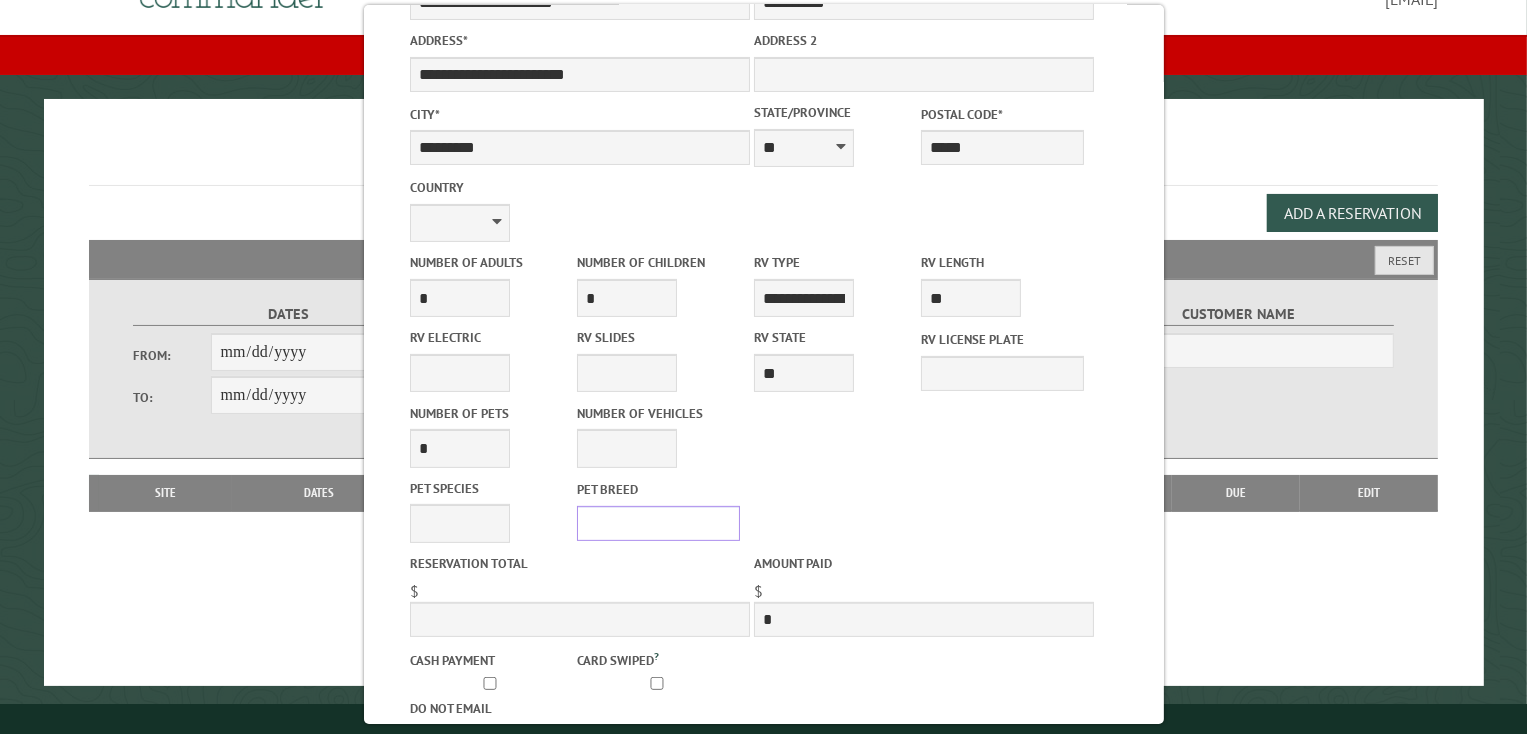 click on "Pet breed" at bounding box center [658, 523] 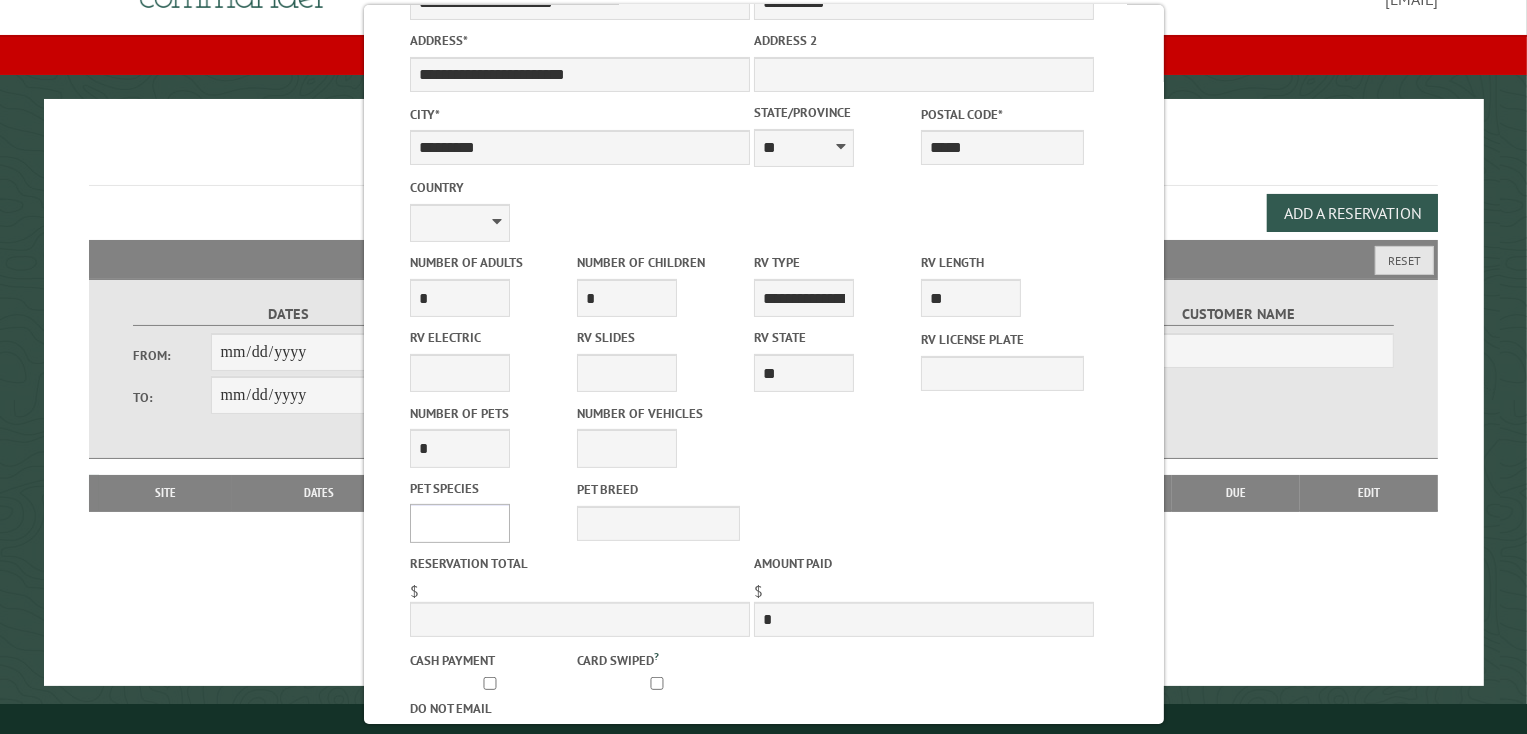click on "***
***
****
*****" at bounding box center [459, 523] 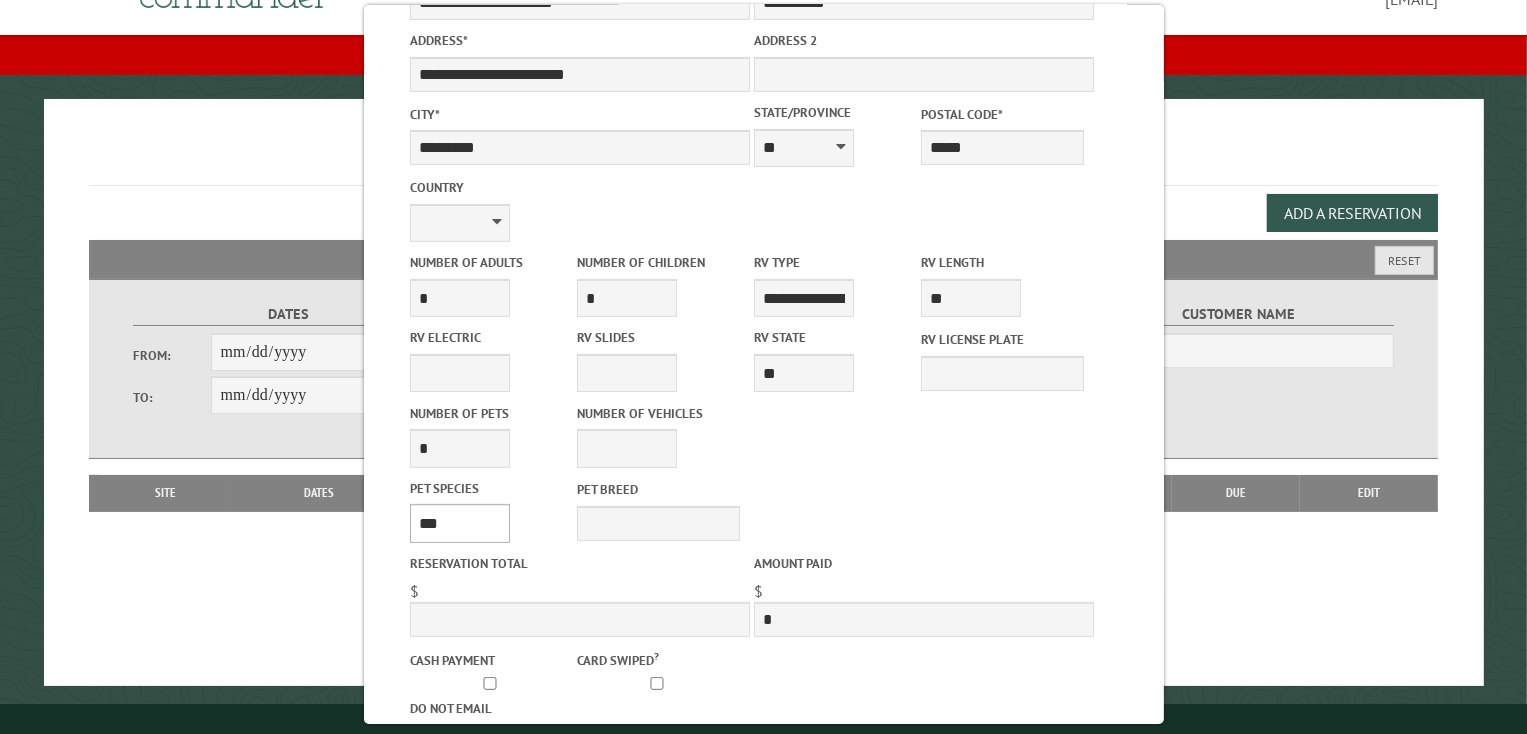 click on "***
***
****
*****" at bounding box center (459, 523) 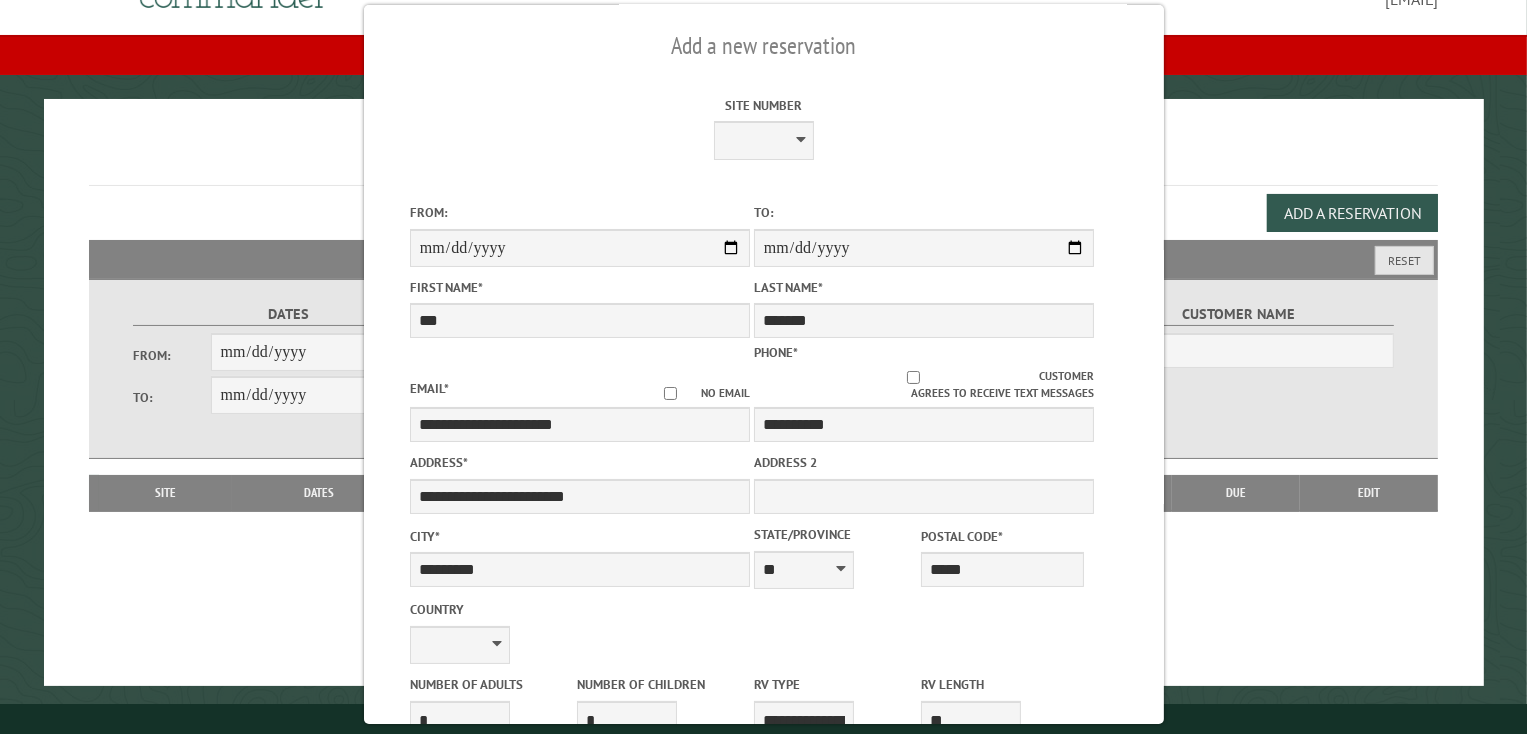 scroll, scrollTop: 0, scrollLeft: 0, axis: both 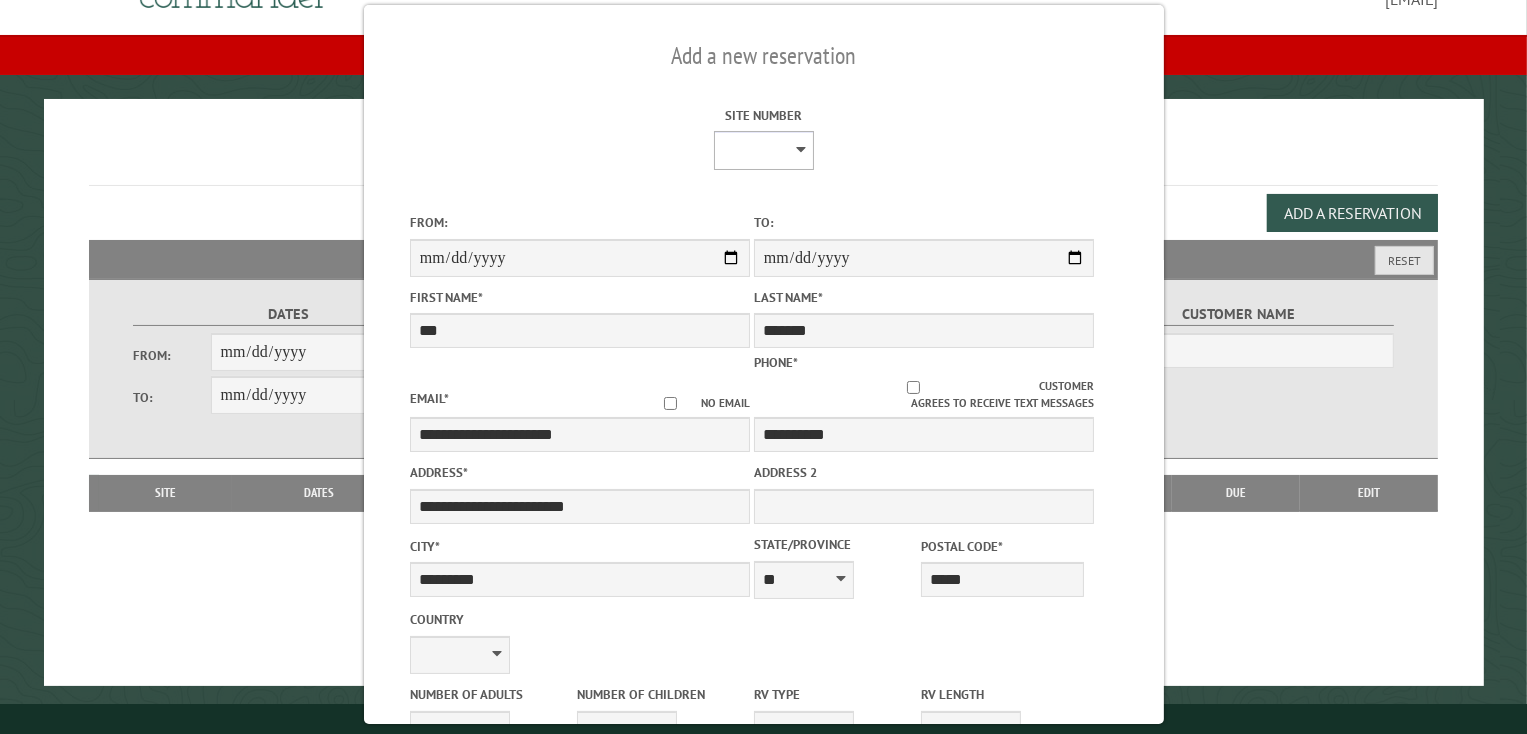 click on "Site Number" at bounding box center (764, 150) 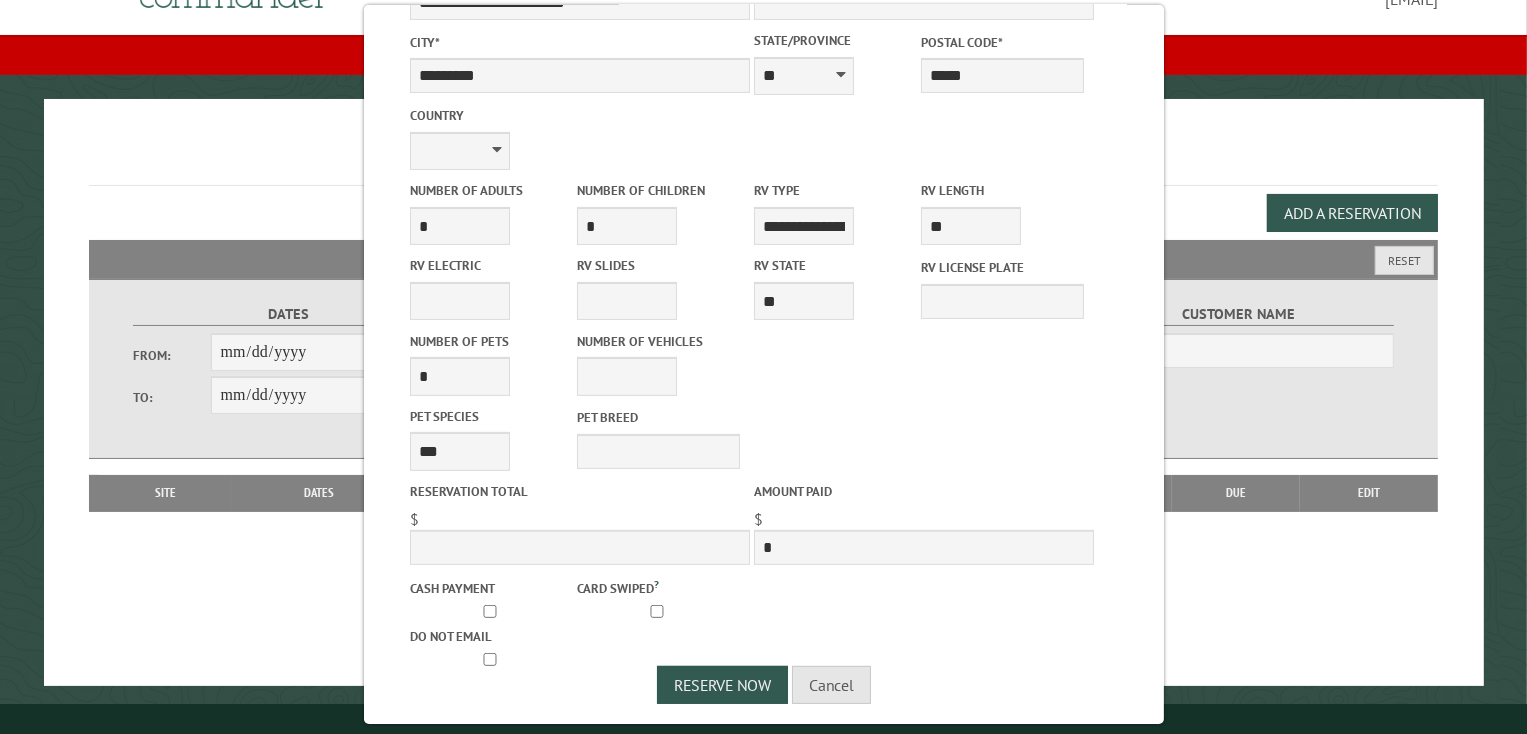 scroll, scrollTop: 507, scrollLeft: 0, axis: vertical 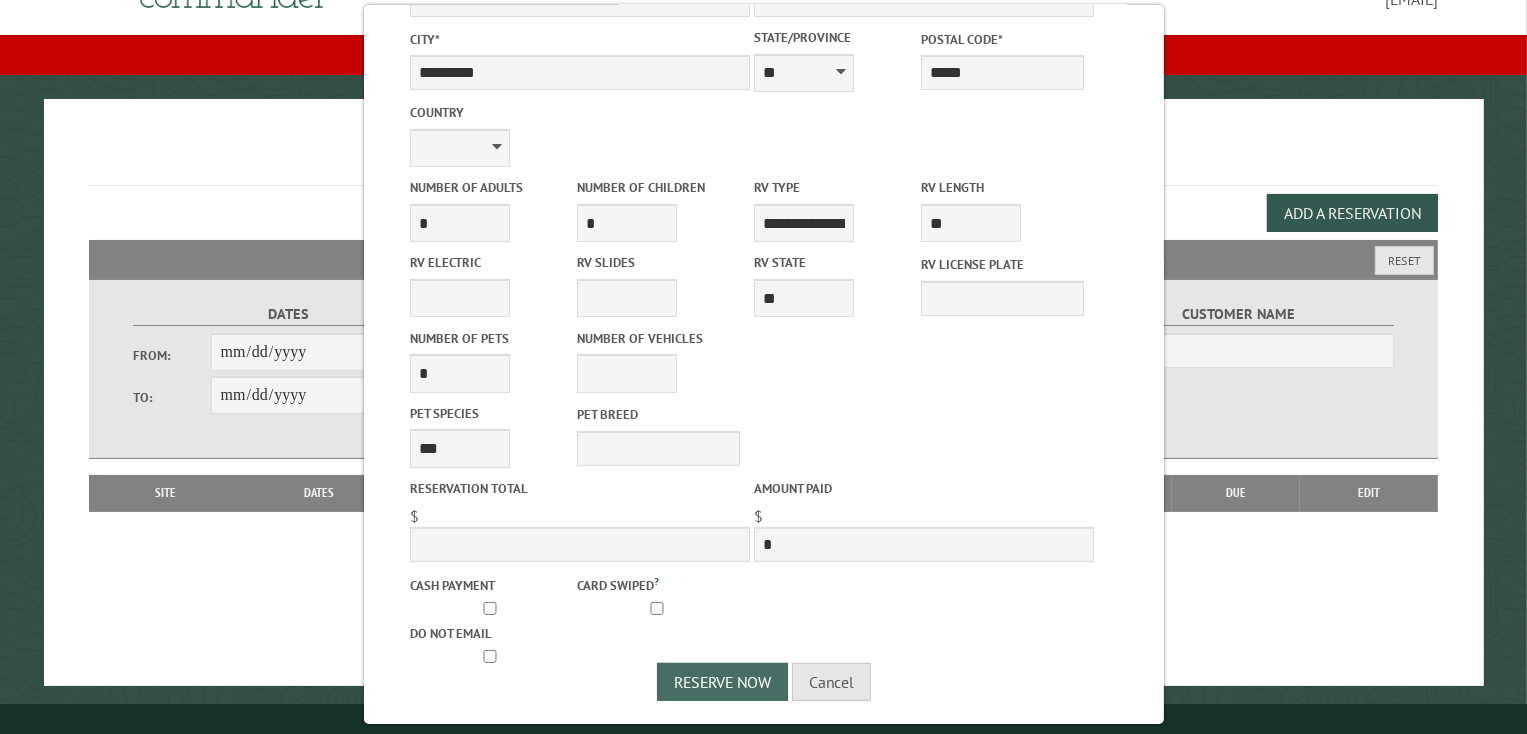 click on "Reserve Now" at bounding box center (722, 682) 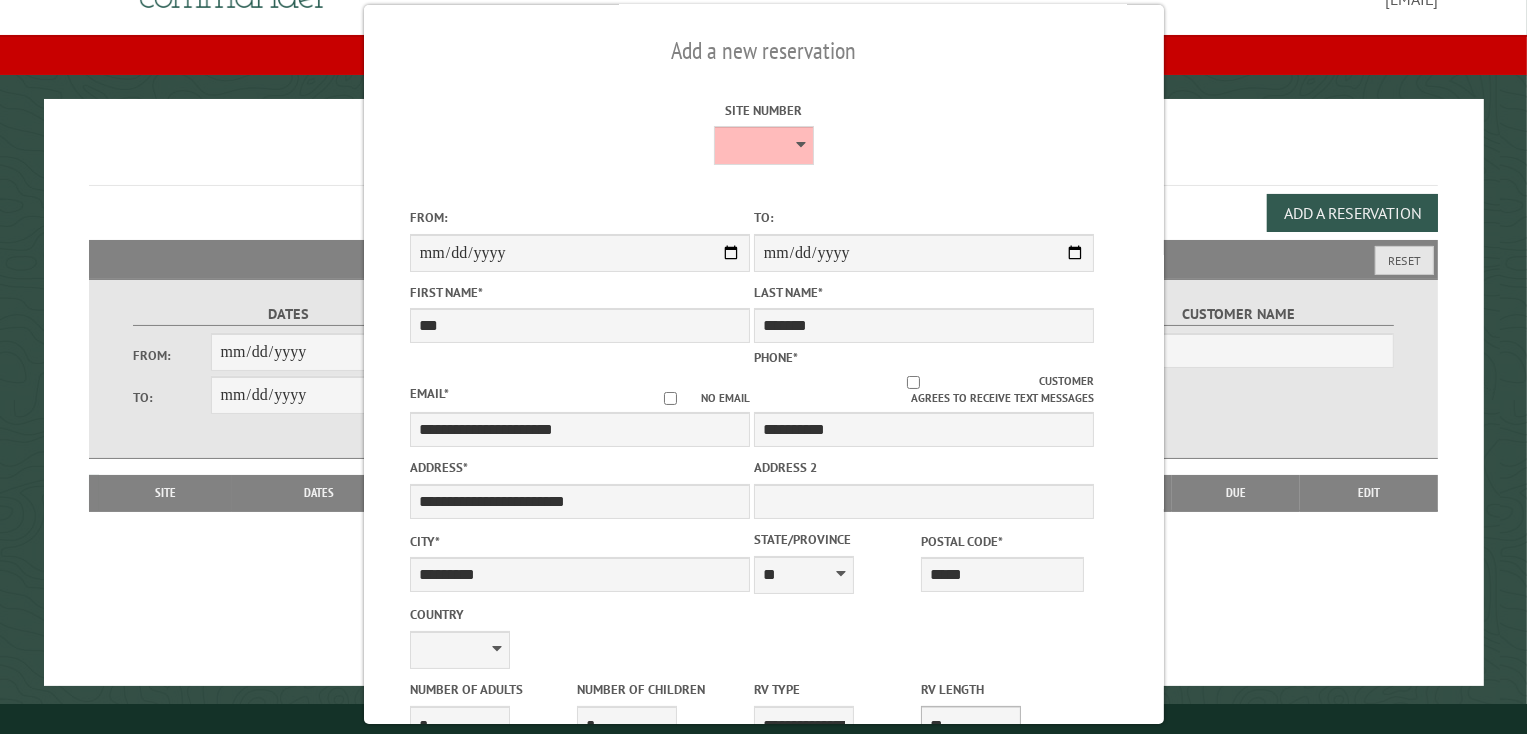 scroll, scrollTop: 0, scrollLeft: 0, axis: both 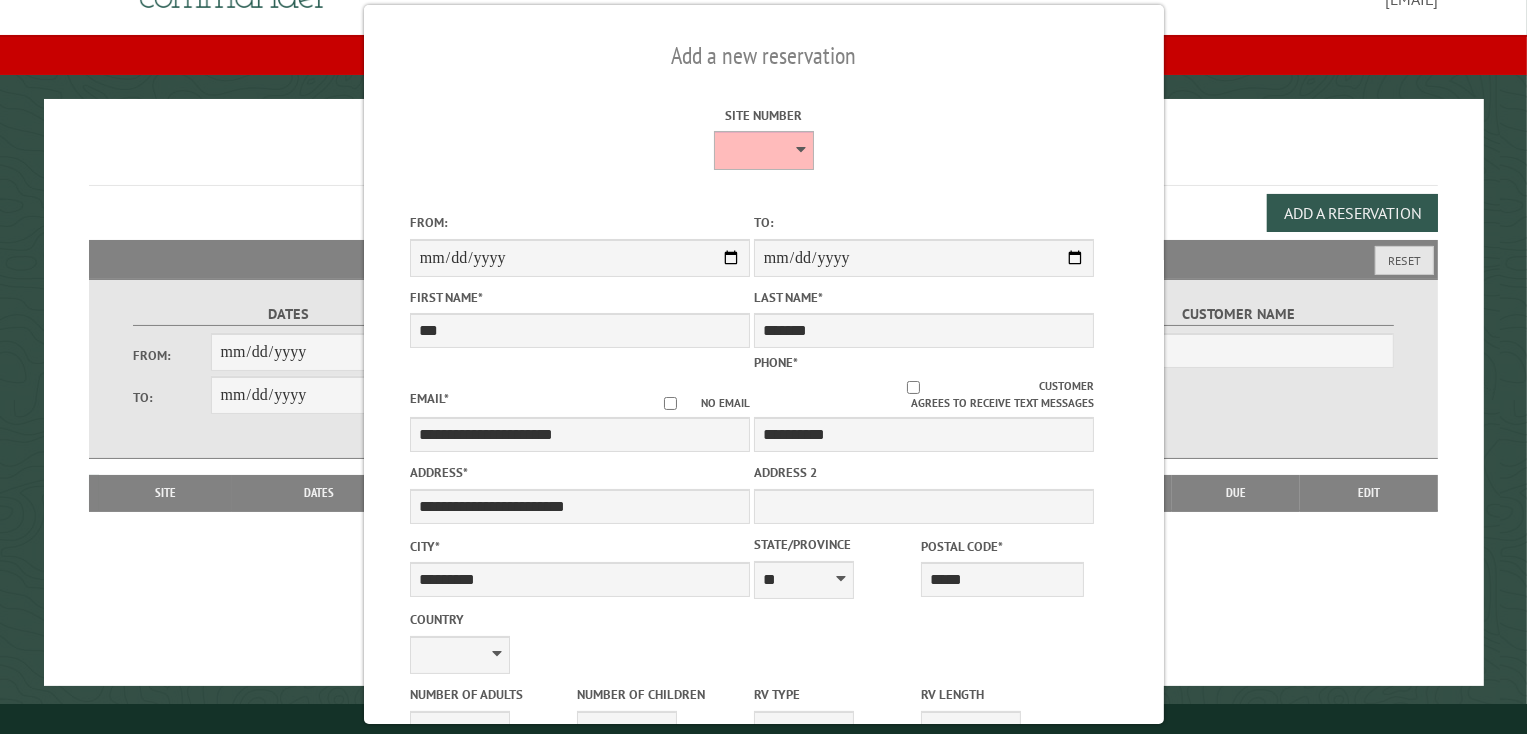 click on "Site Number" at bounding box center (764, 150) 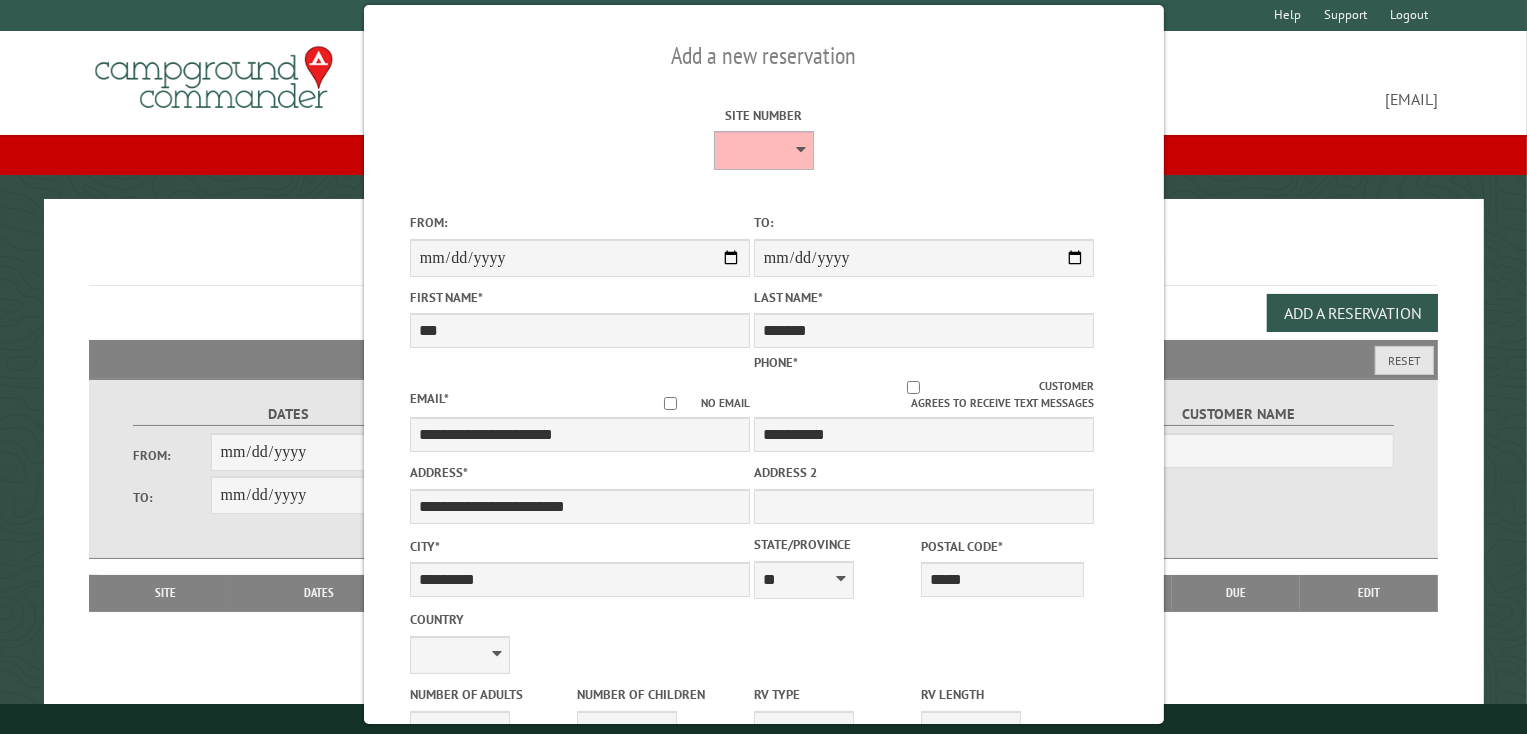 scroll, scrollTop: 0, scrollLeft: 0, axis: both 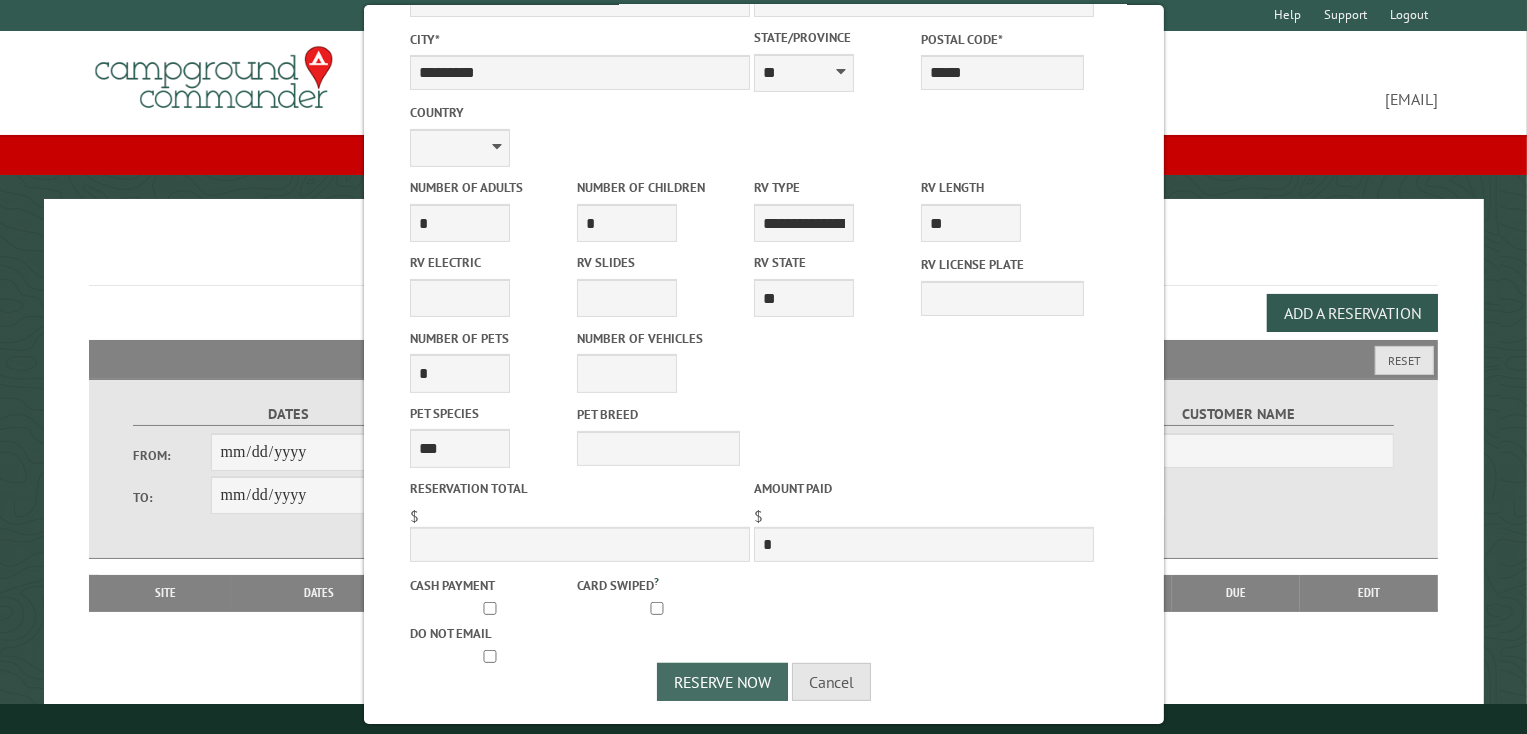 click on "Reserve Now" at bounding box center [722, 682] 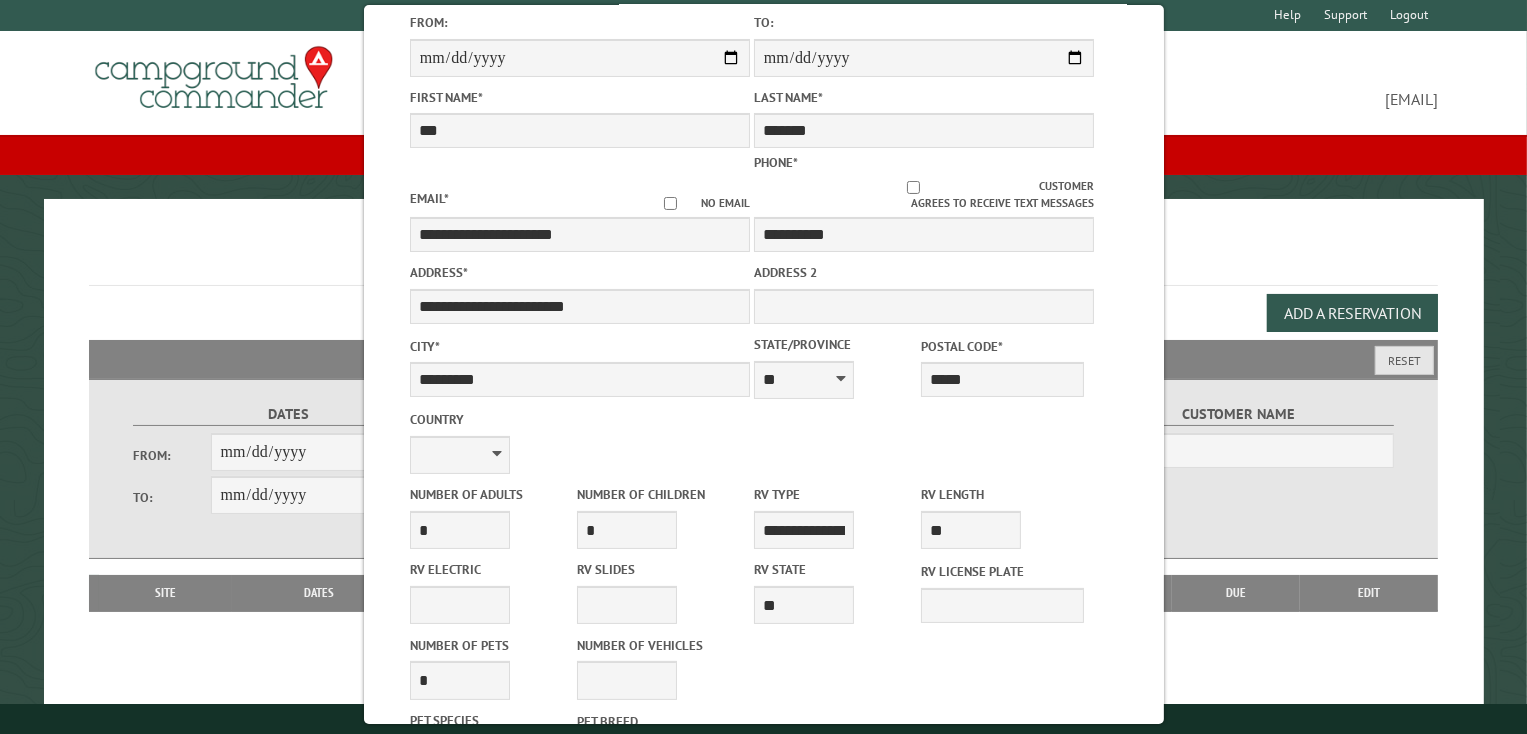 scroll, scrollTop: 507, scrollLeft: 0, axis: vertical 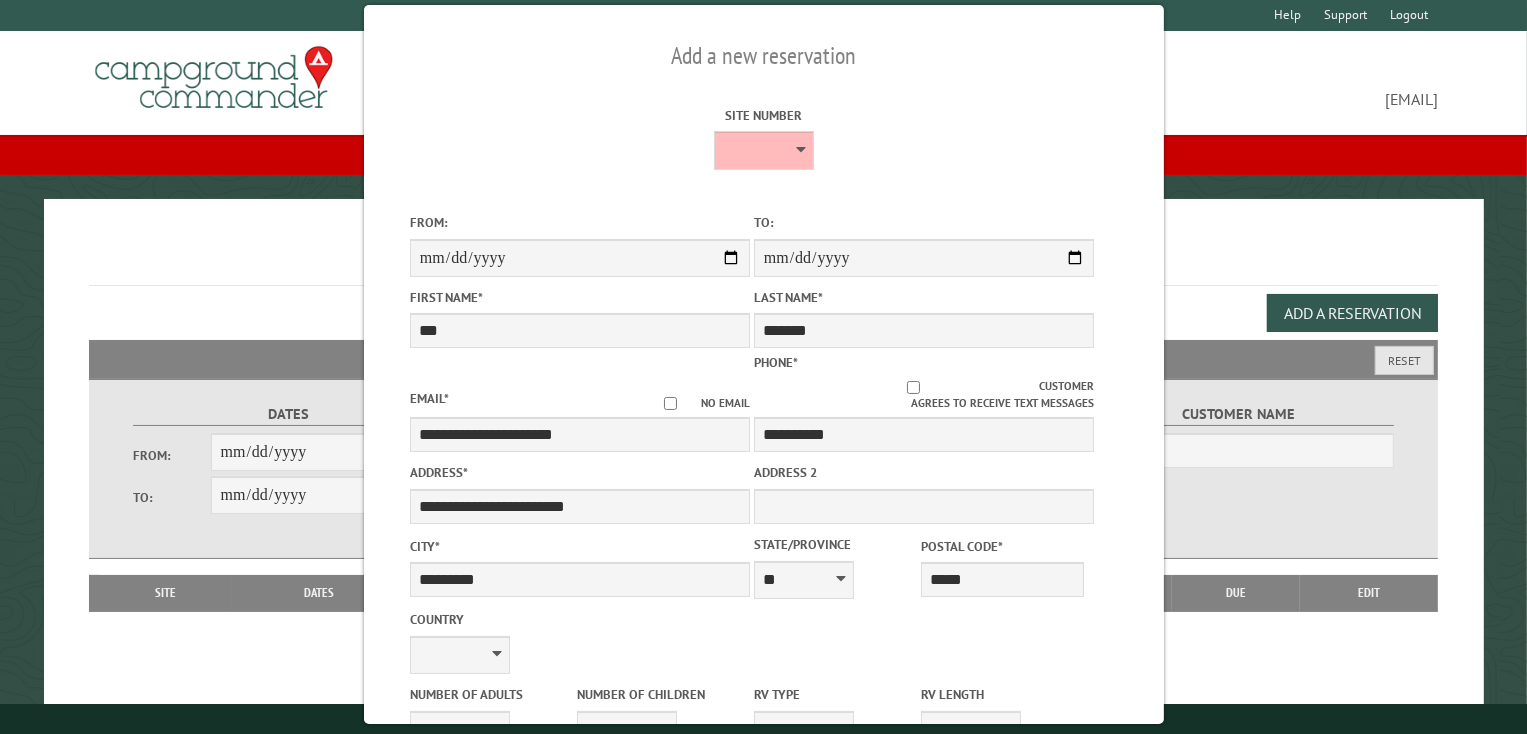 click on "[EMAIL]" at bounding box center (1101, 83) 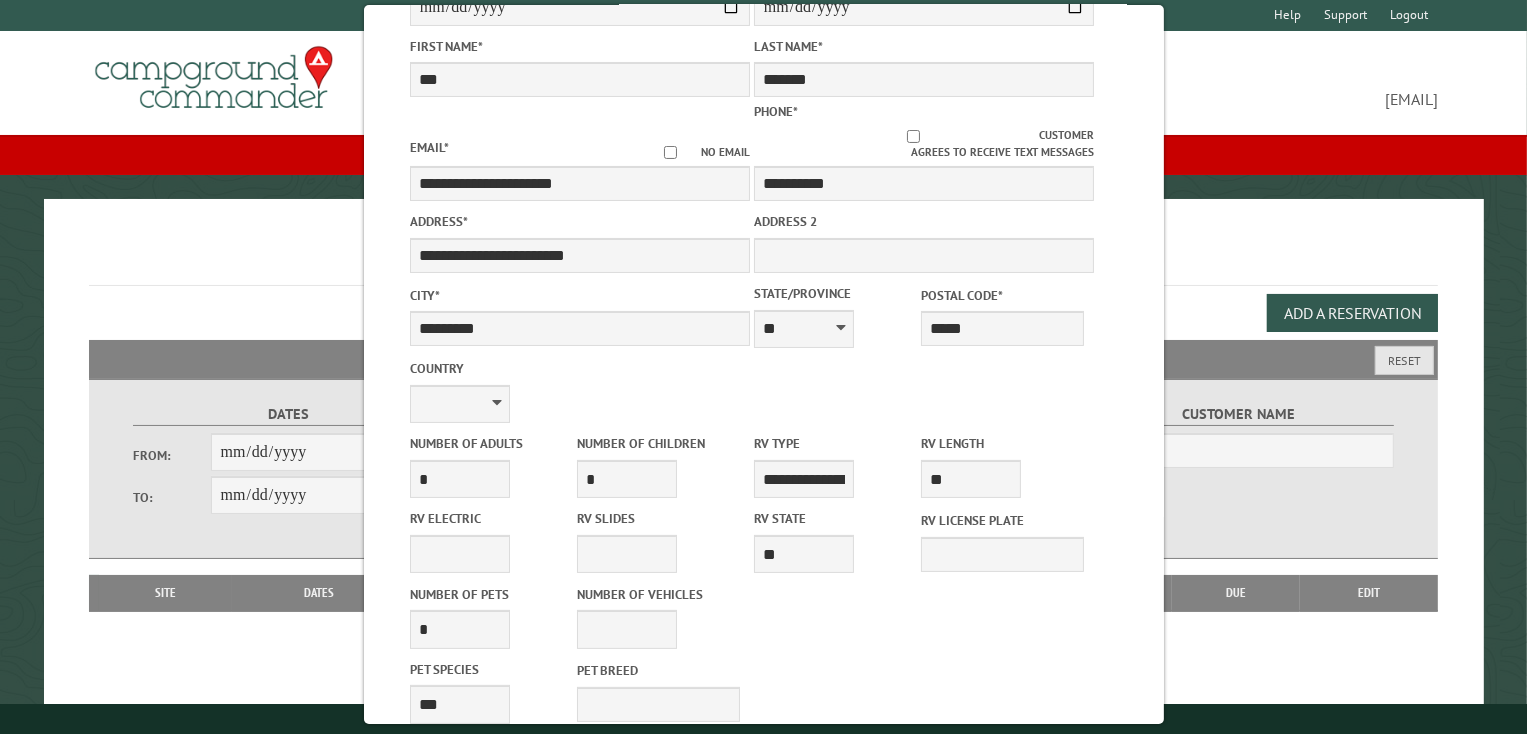 scroll, scrollTop: 480, scrollLeft: 0, axis: vertical 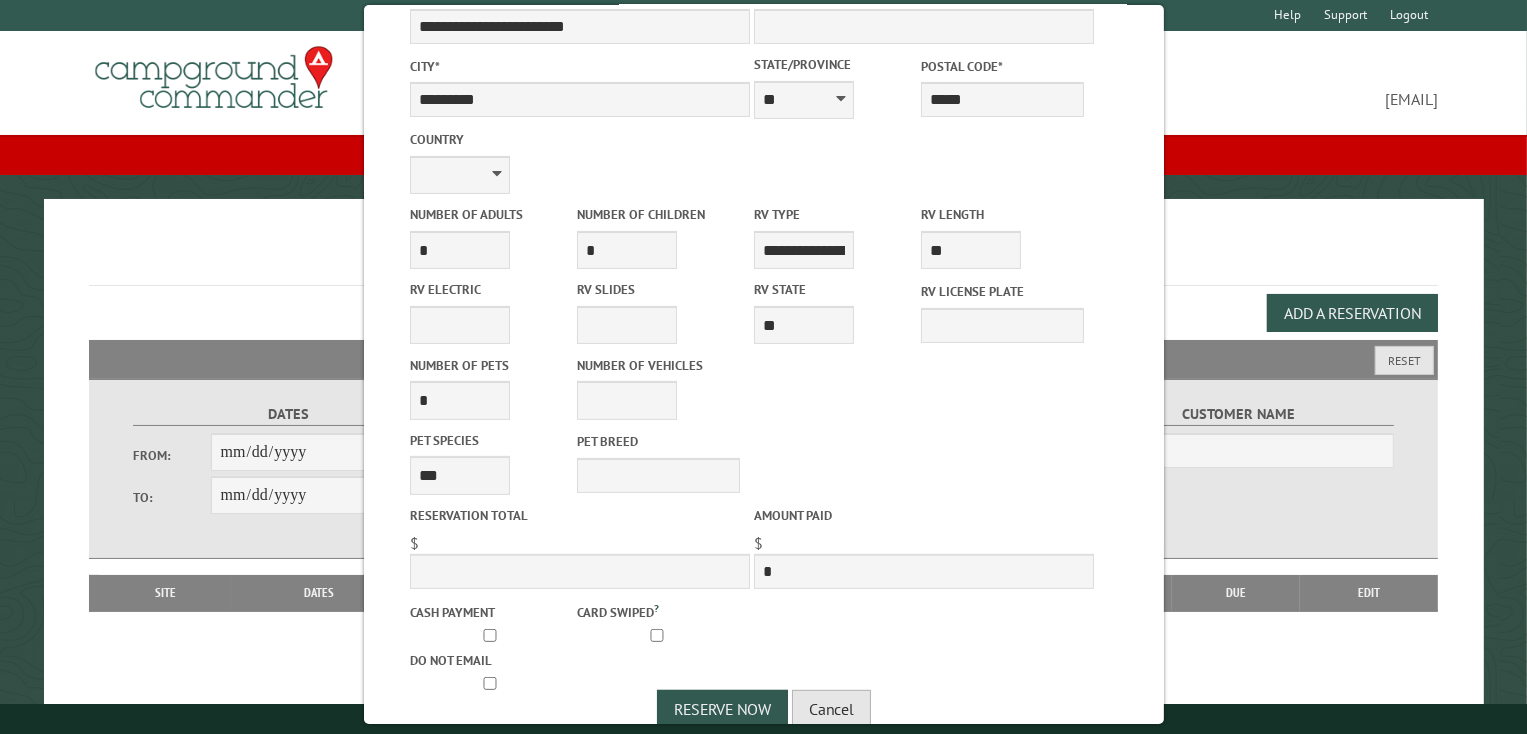 click on "Cancel" at bounding box center [831, 709] 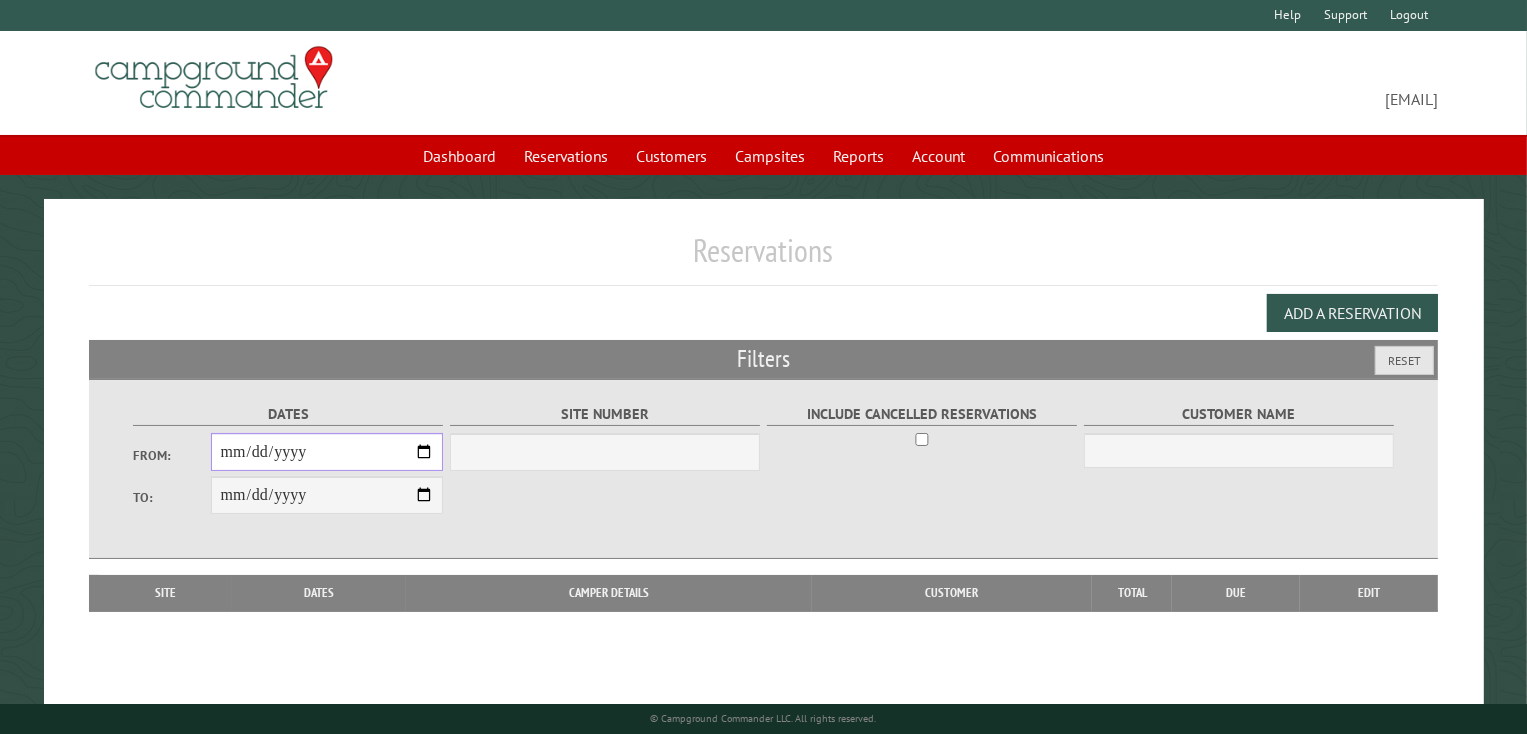 click on "From:" at bounding box center (327, 452) 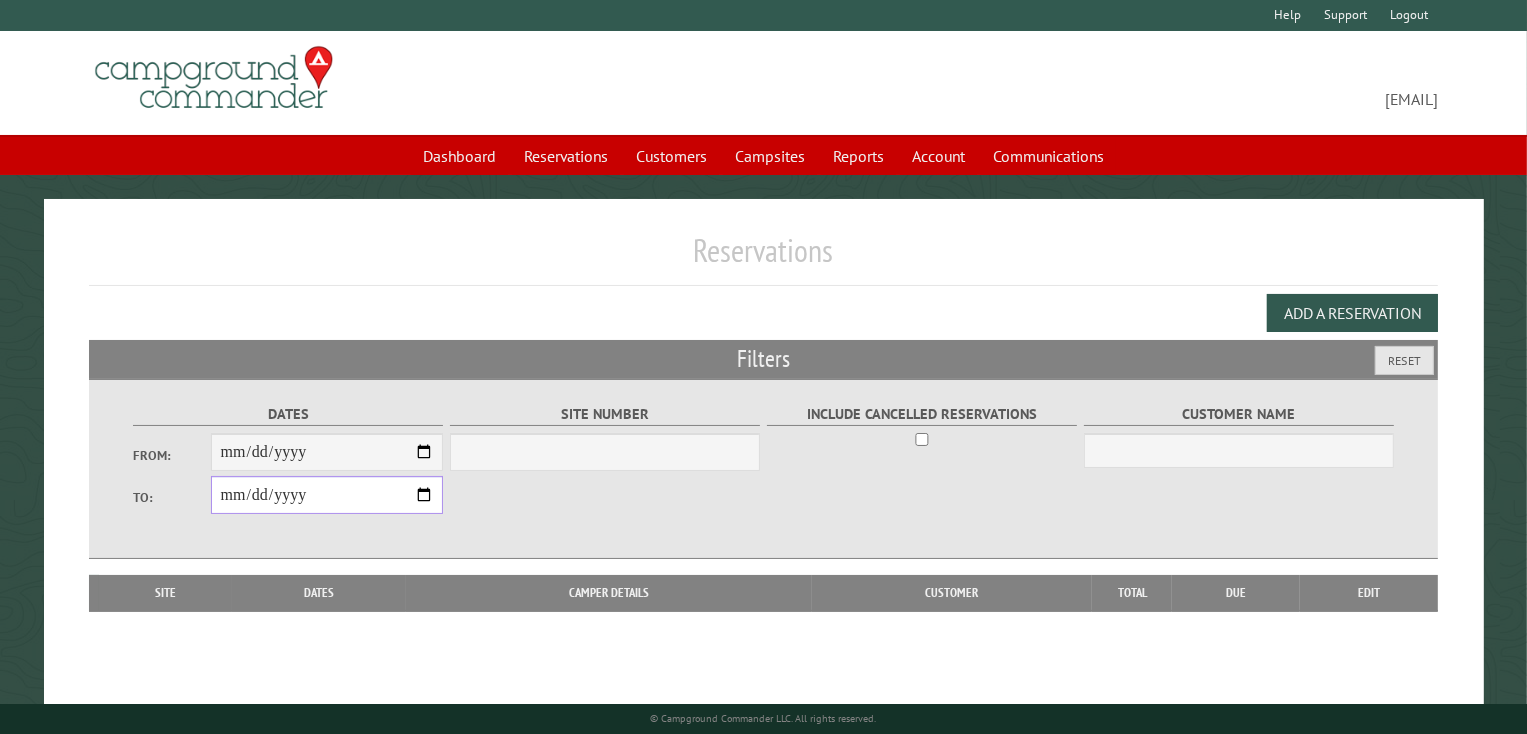 click on "**********" at bounding box center (327, 495) 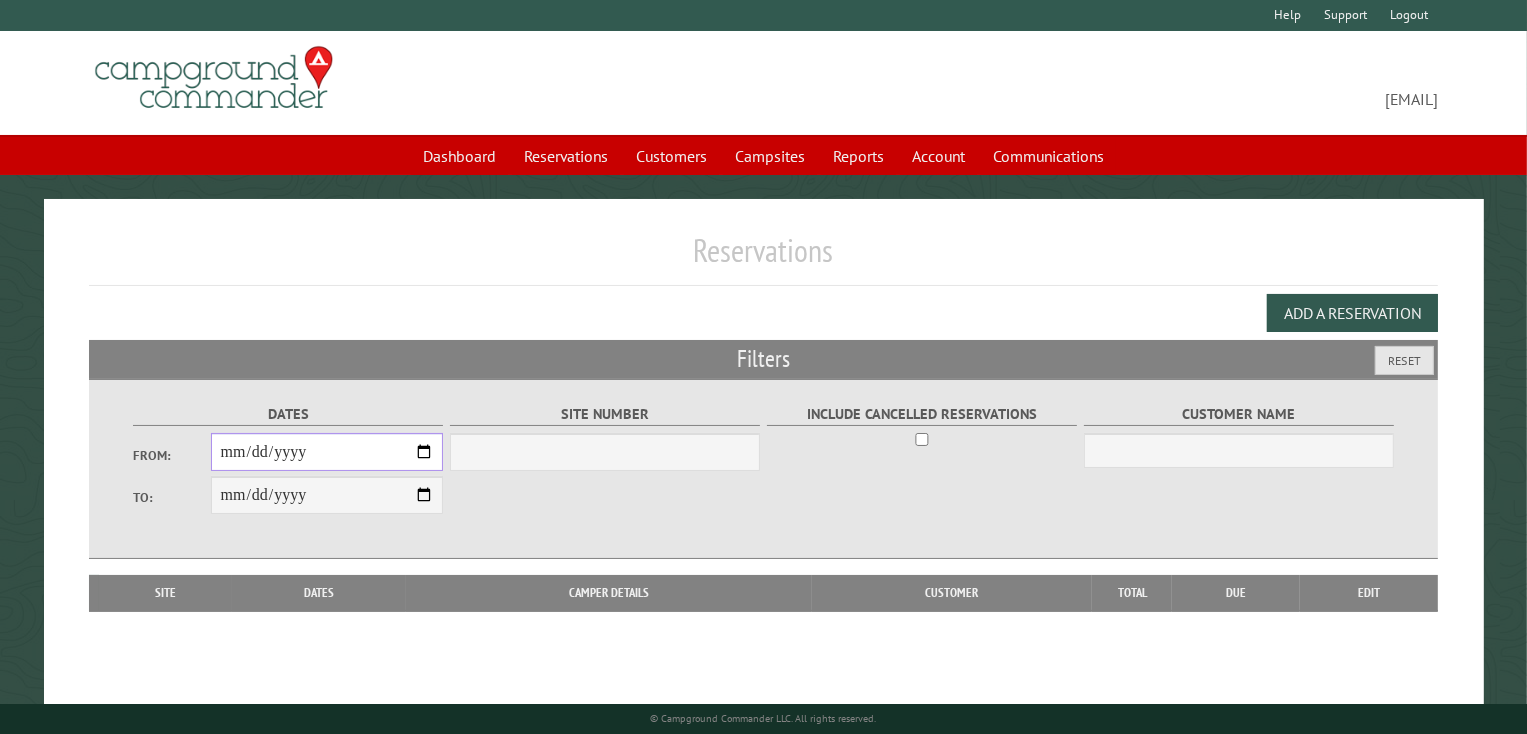 click on "**********" at bounding box center (327, 452) 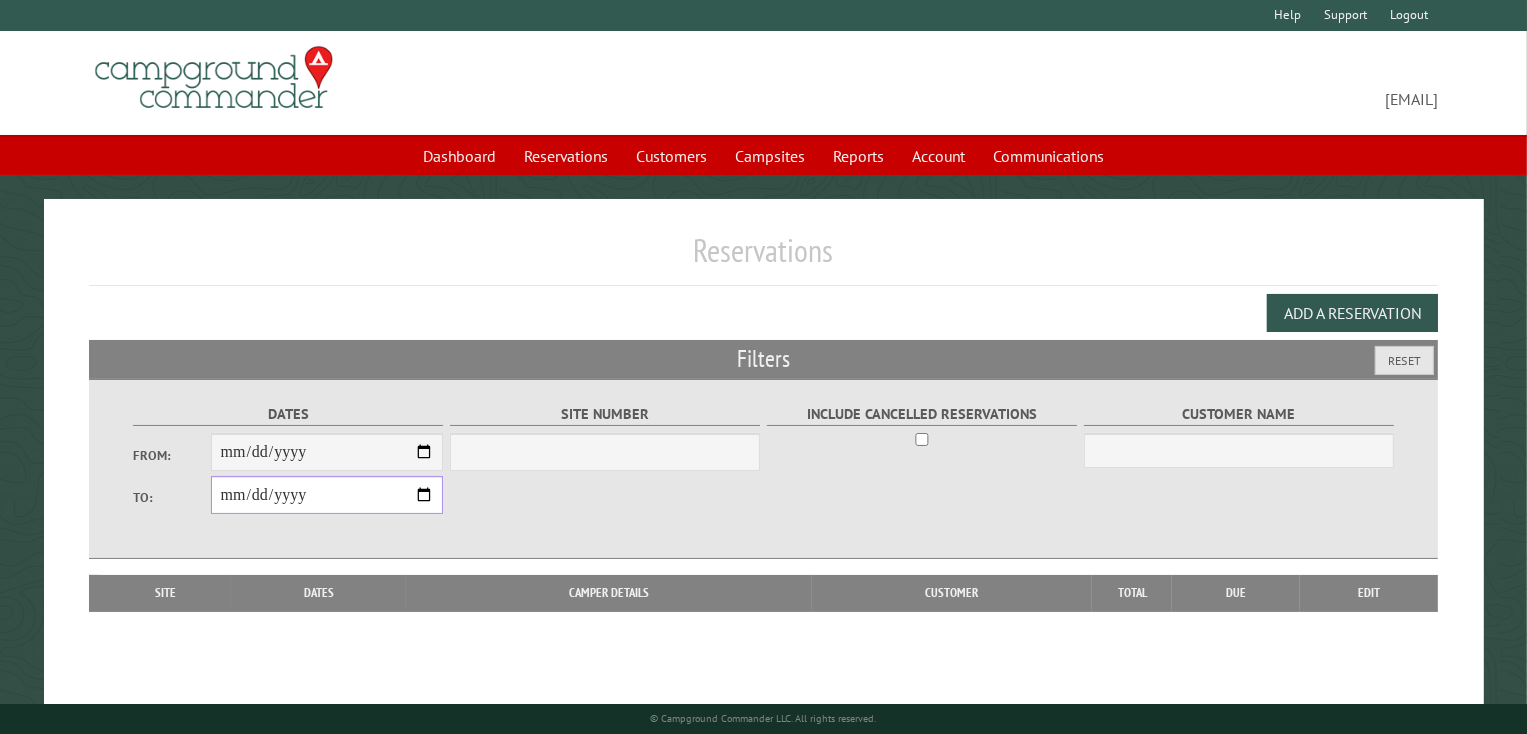 click on "**********" at bounding box center (327, 495) 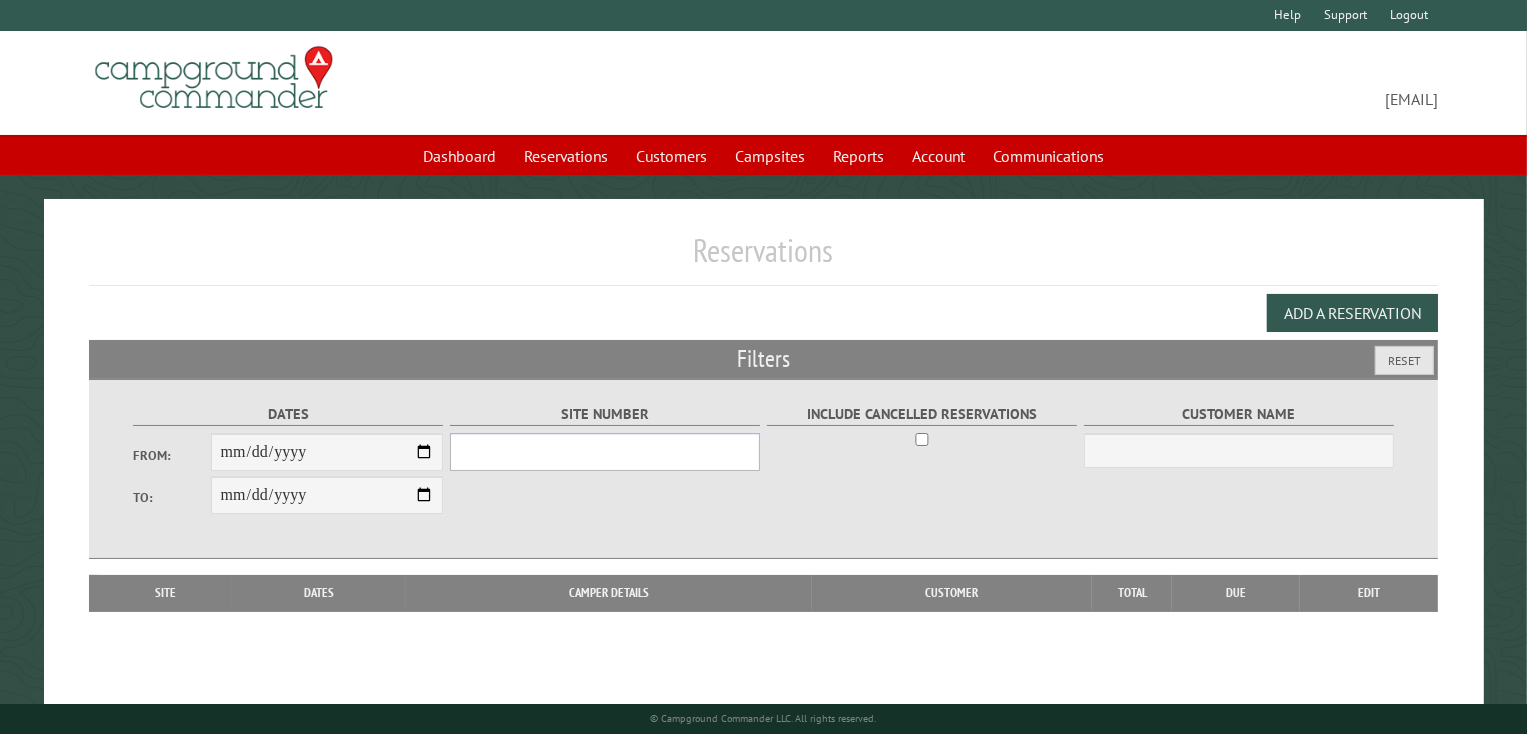 click on "Site Number" at bounding box center (605, 452) 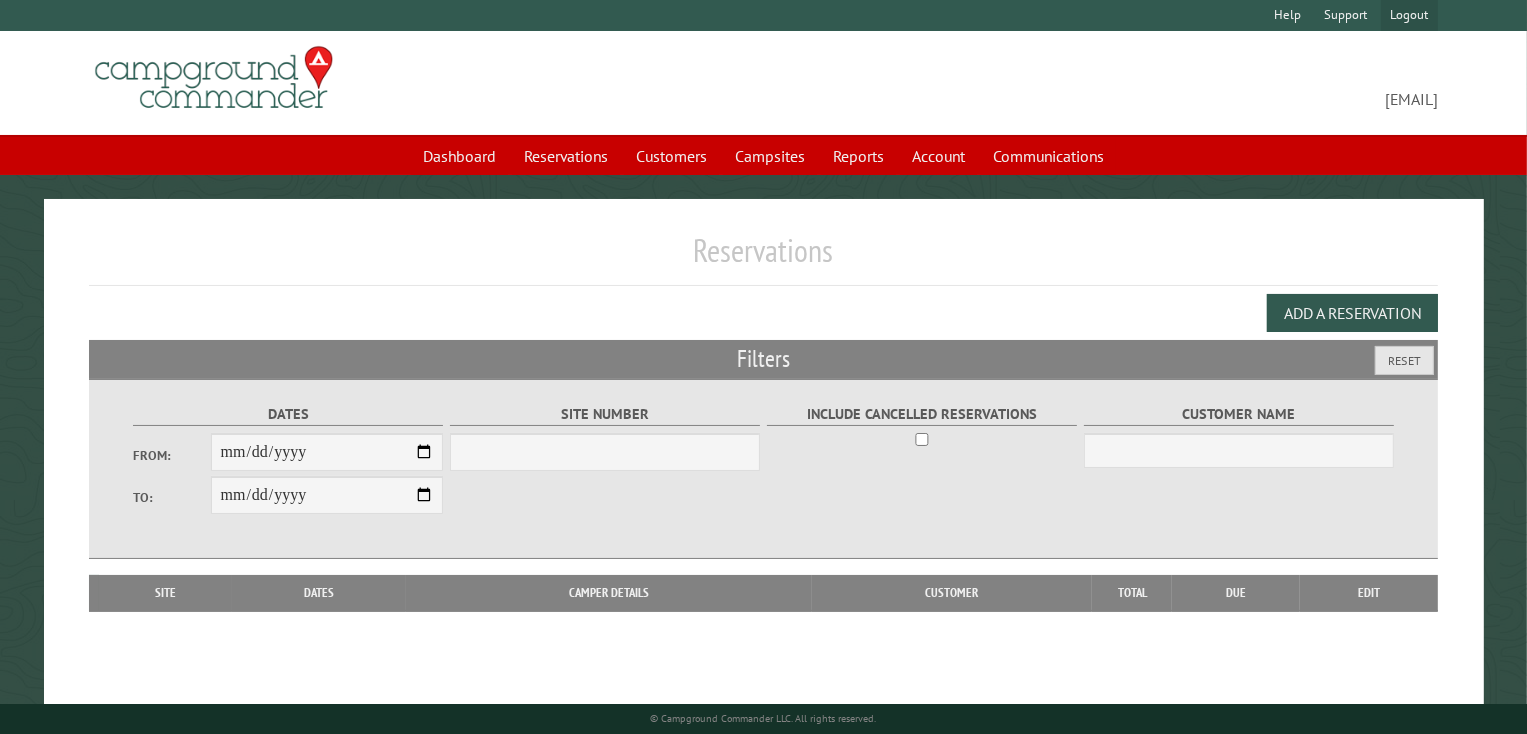 click on "Logout" at bounding box center (1409, 15) 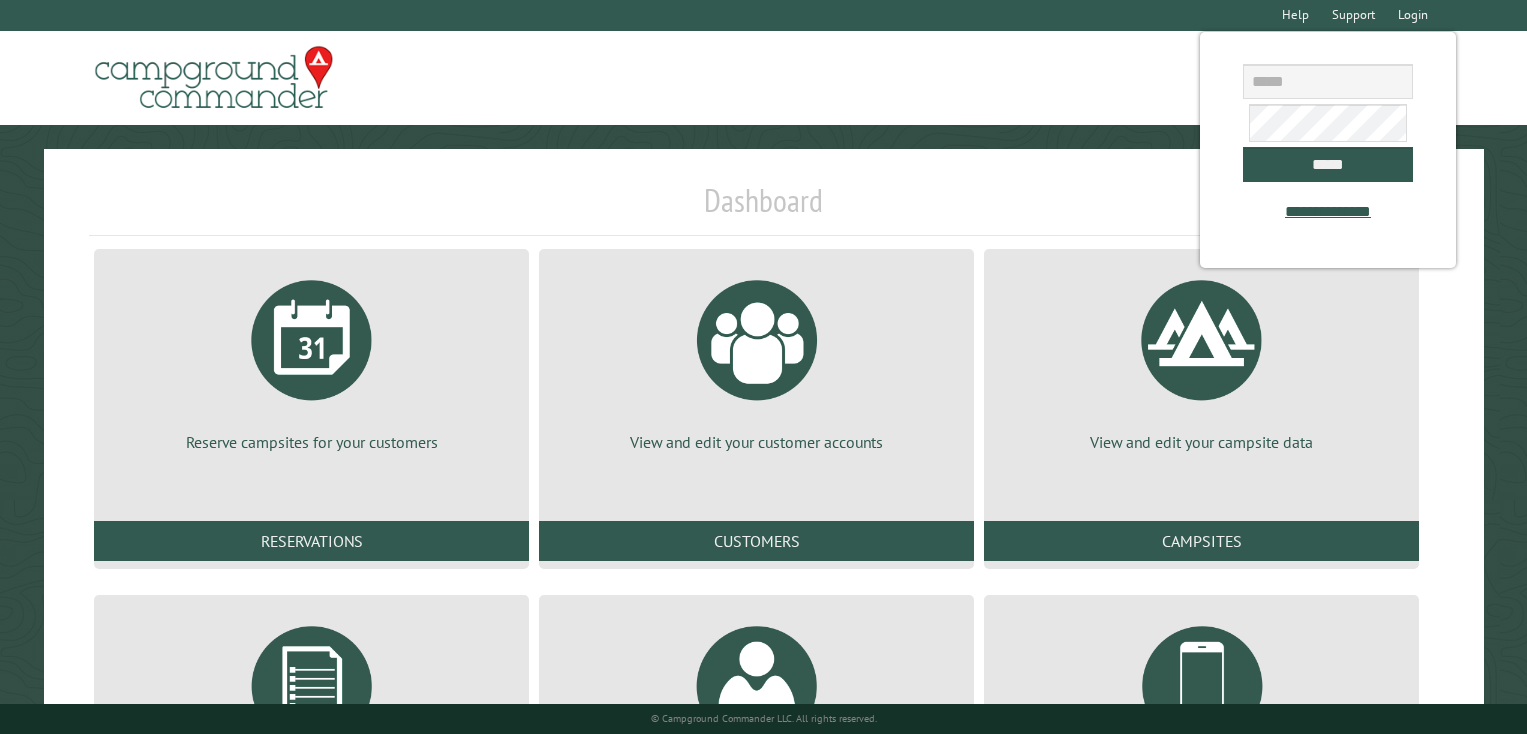 scroll, scrollTop: 0, scrollLeft: 0, axis: both 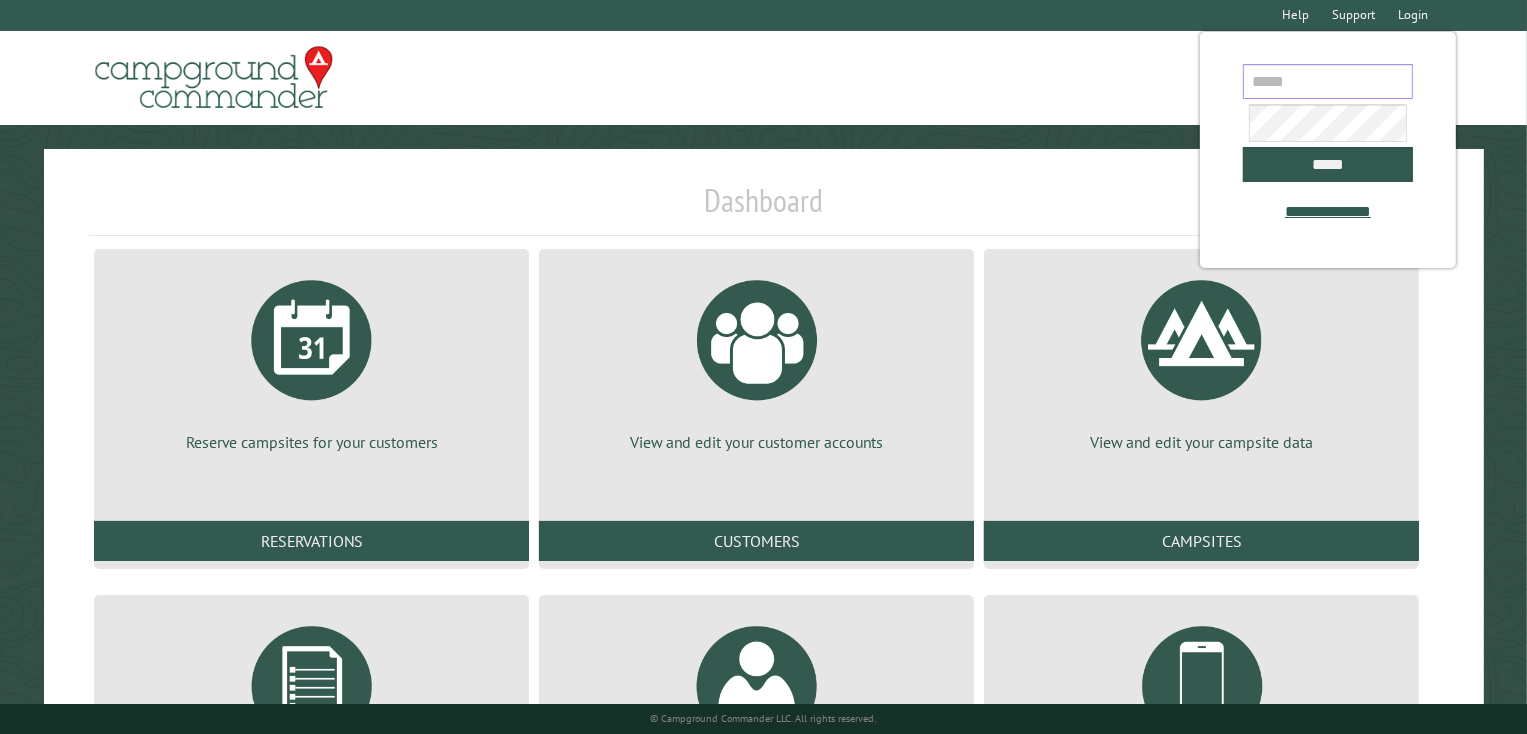 click at bounding box center (1328, 81) 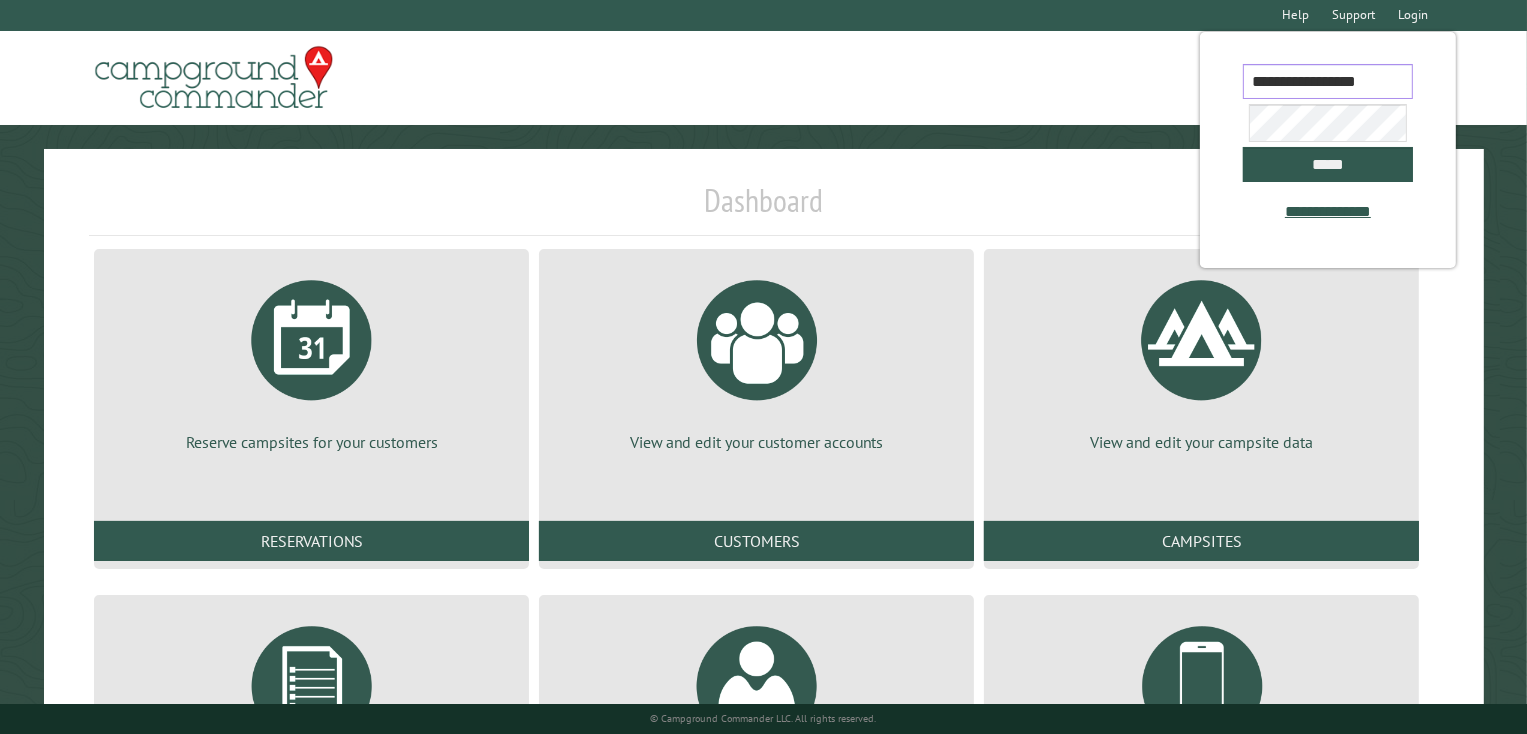 scroll, scrollTop: 0, scrollLeft: 3, axis: horizontal 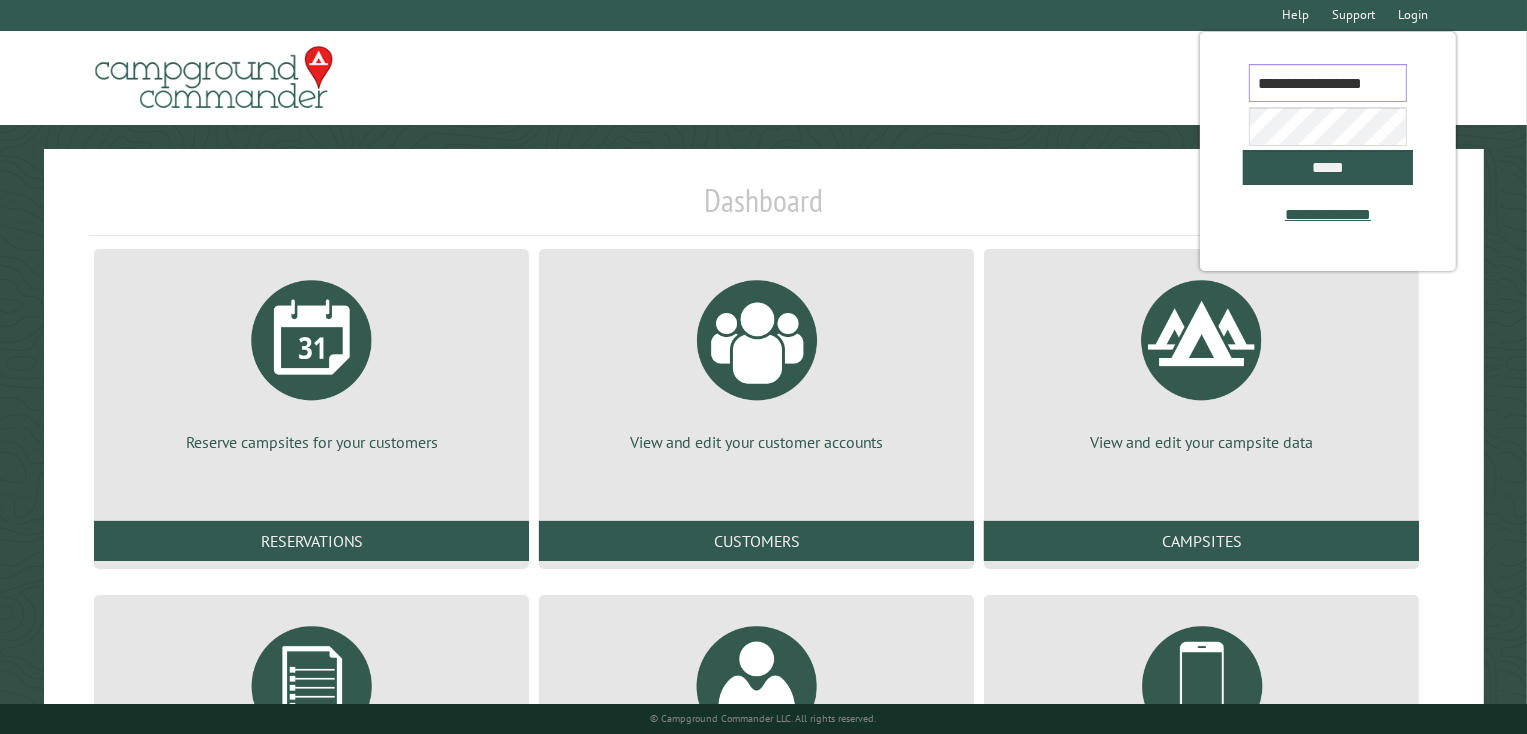 type on "**********" 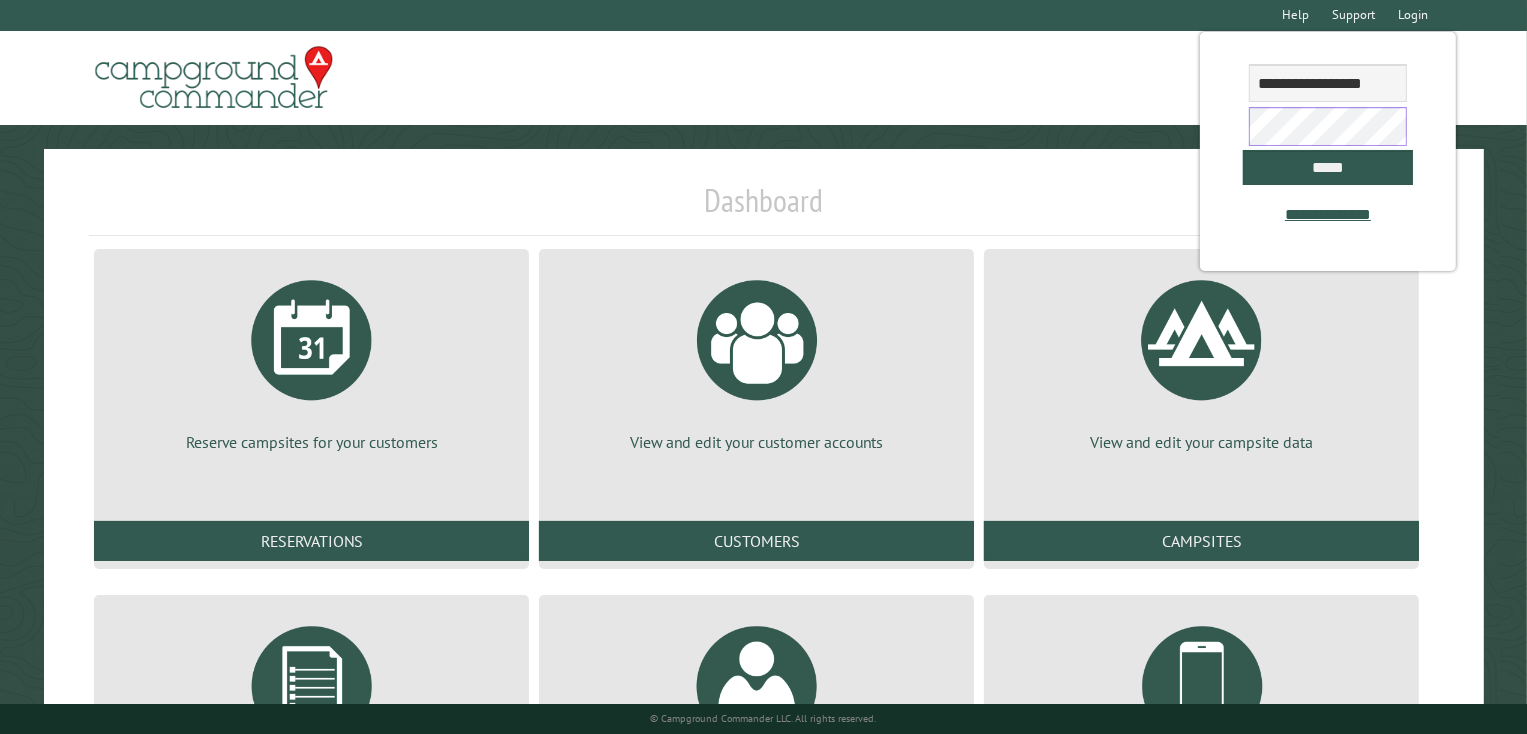 scroll, scrollTop: 0, scrollLeft: 0, axis: both 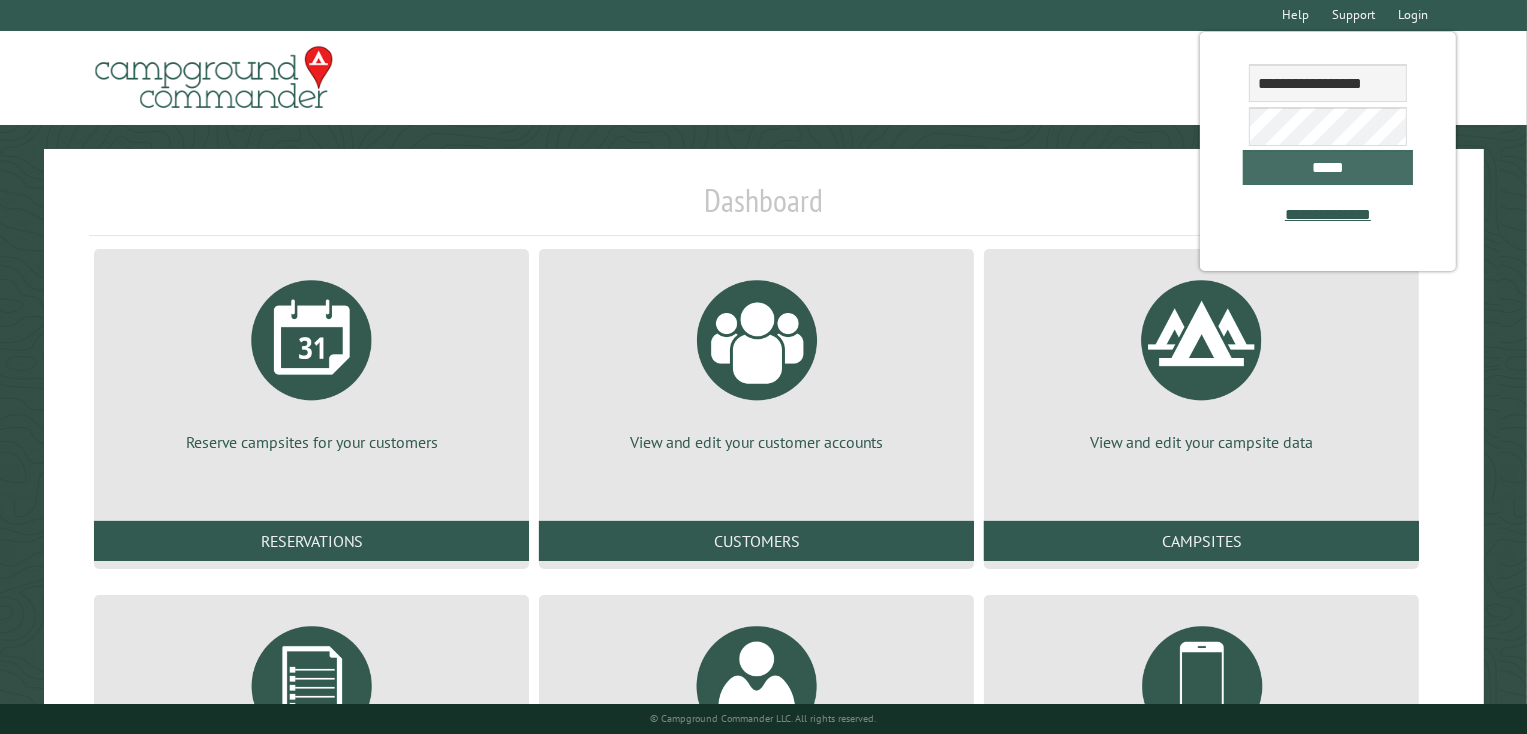 click on "*****" at bounding box center [1328, 167] 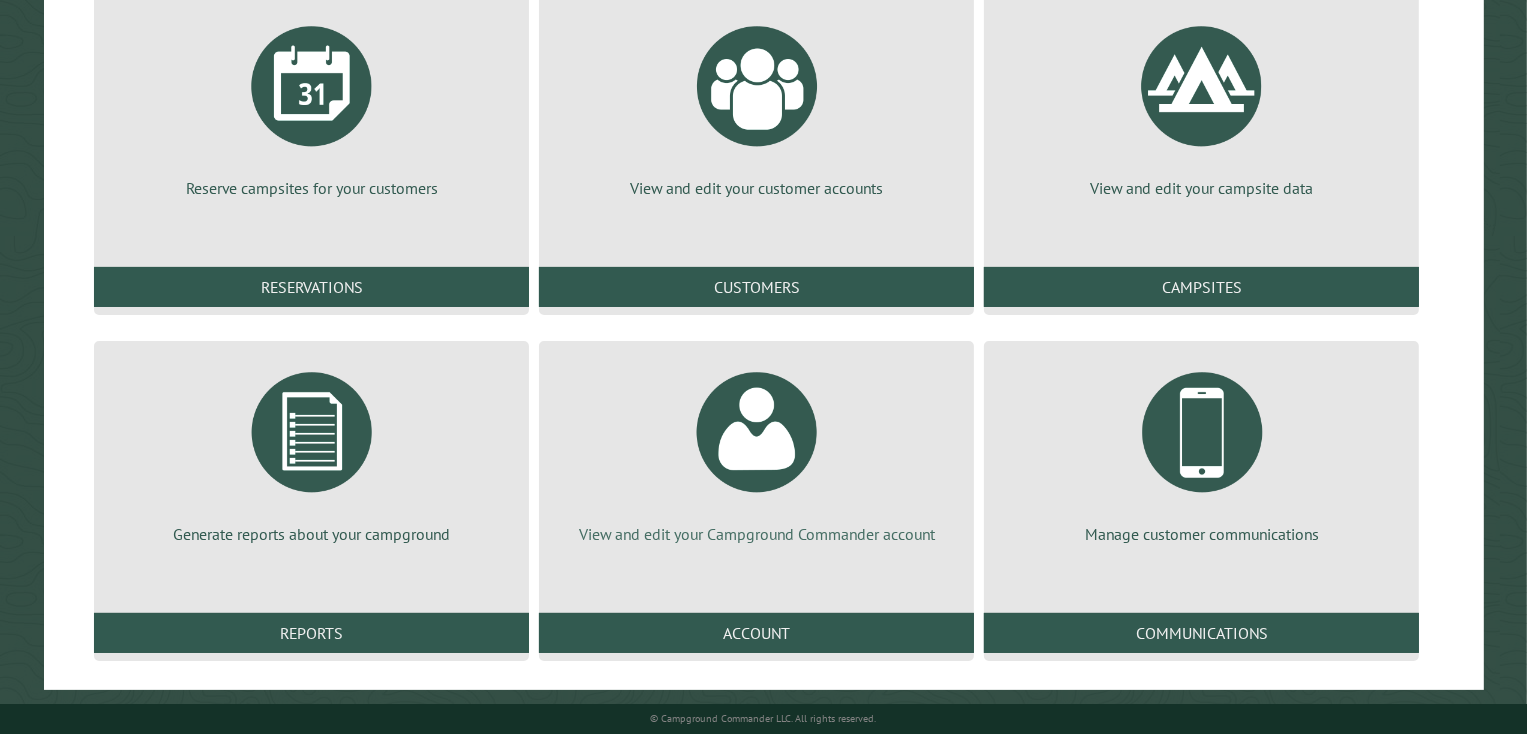scroll, scrollTop: 267, scrollLeft: 0, axis: vertical 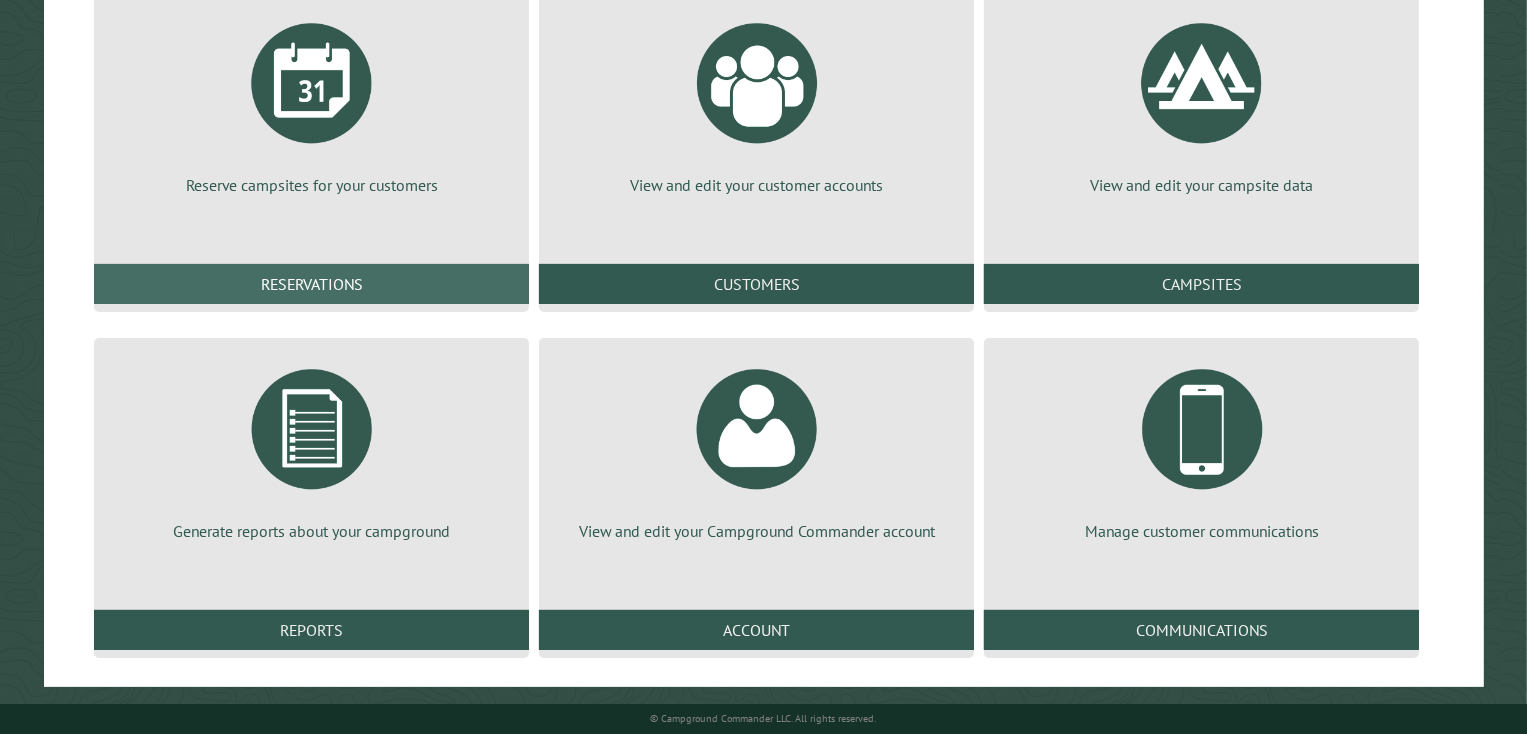 click on "Reservations" at bounding box center (311, 284) 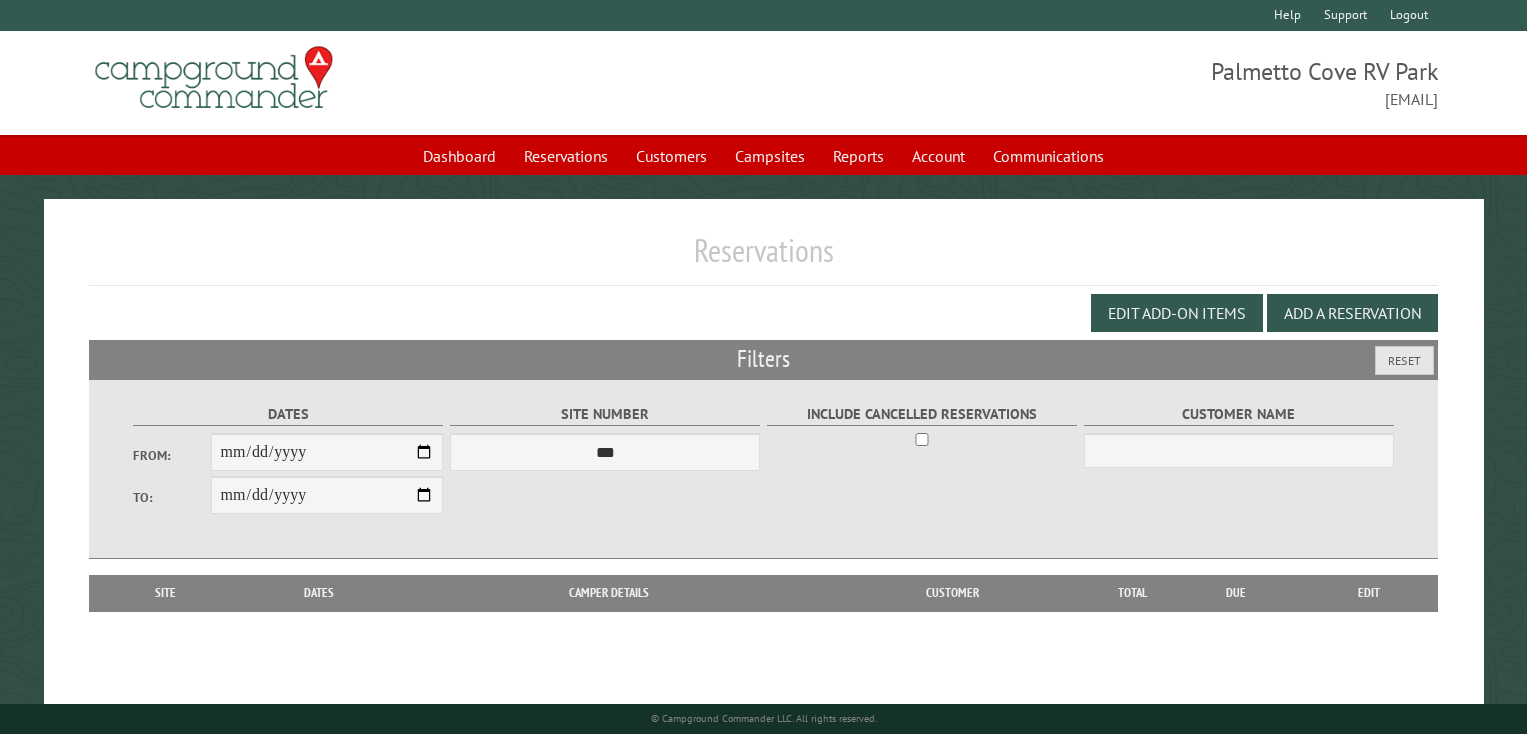 scroll, scrollTop: 0, scrollLeft: 0, axis: both 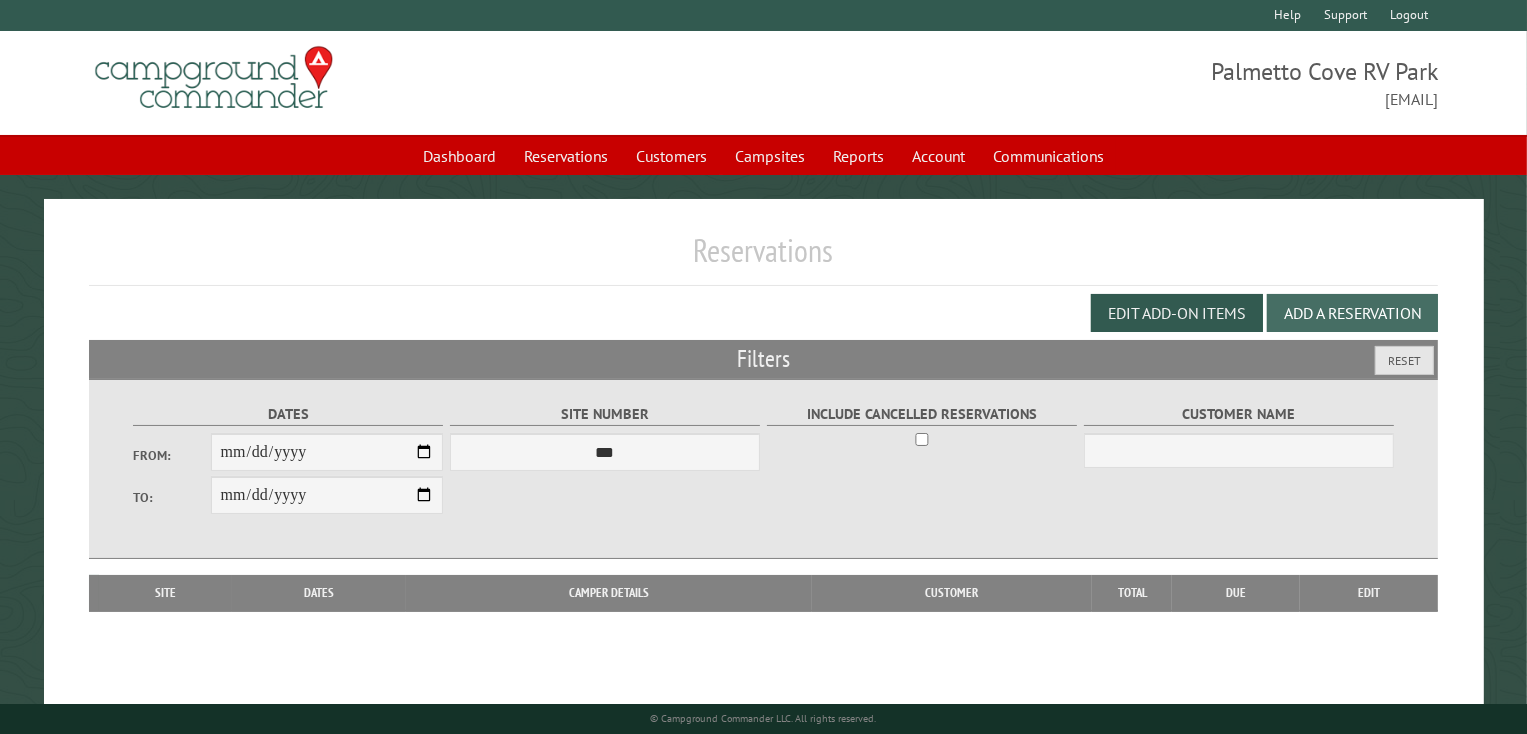 click on "Add a Reservation" at bounding box center (1352, 313) 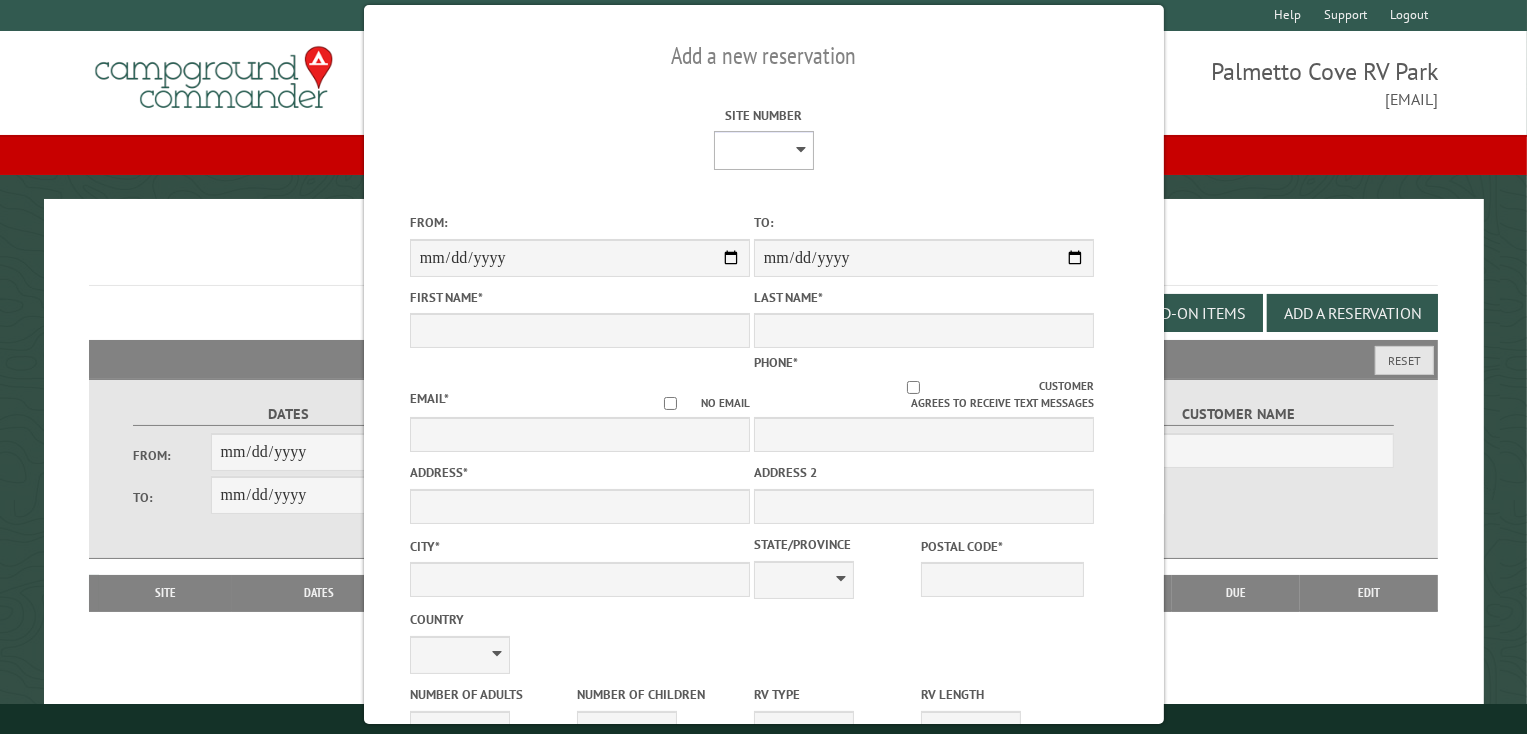 click on "**** **** **** **** **** **** **** **** **** **** **** **** **** **** **** **** **** **** **** **** **** **** **** **** **** **** **** **** **** **** **** **** **** **** **** **** **** **** **** **** **** **** **** **** **** **** **** **** **** **** **** **** **** **** **** **** **** **** **** **** **** **** **** **** **** **** **** **** **** **** **** **** **** **** **** **** **** **** **** **** **** **** **** **** **** **** **** **** **** **** **** **** **** **** **** **** **** **** **** **** **** **** **** **** **** **** **** **** **** **** **** **** **** **** **** **** **** **** **** **** **** **** **** **** **** **** **** **** **** **** **** **** **** **** **** **** **** **** **** **** **** **** **** **** **** ****" at bounding box center (764, 150) 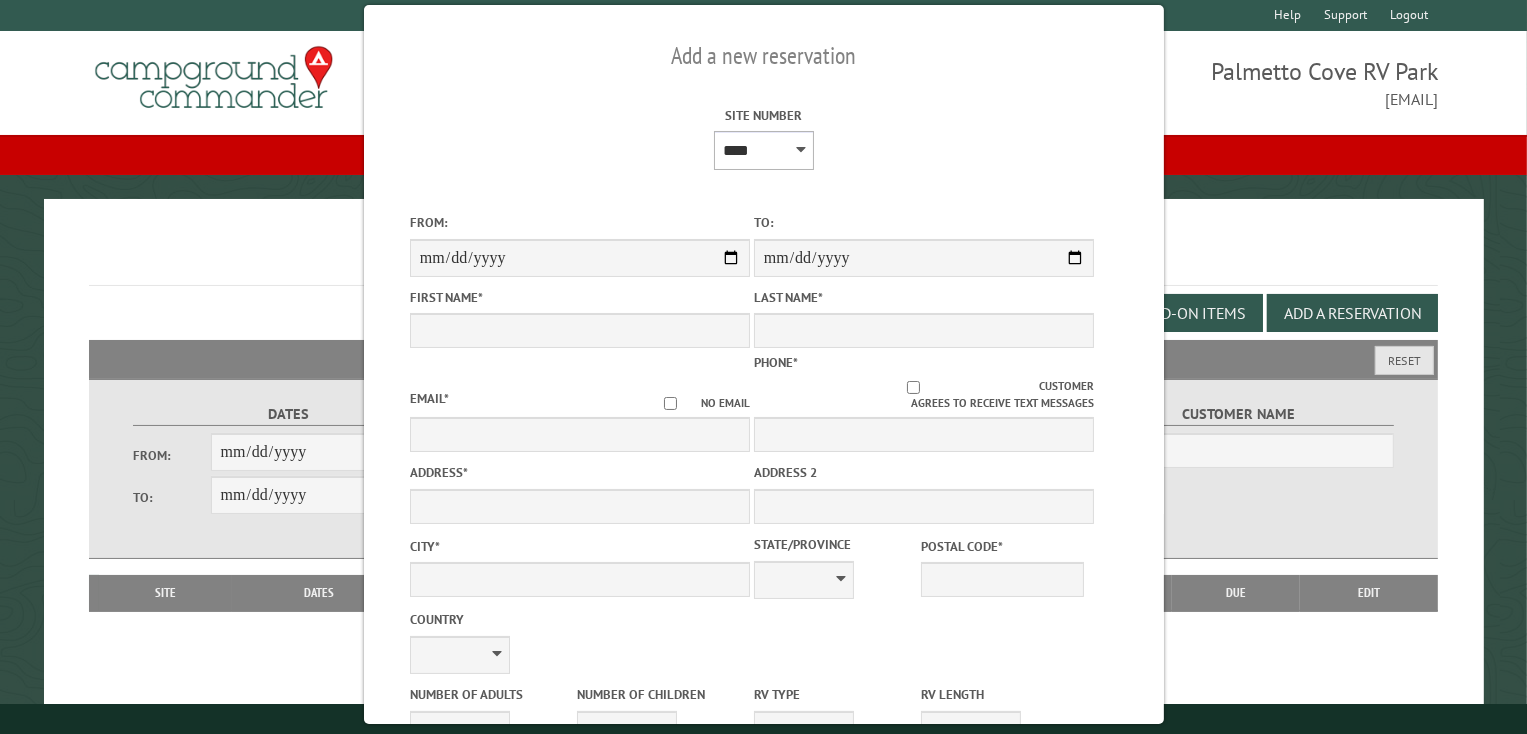 click on "**** **** **** **** **** **** **** **** **** **** **** **** **** **** **** **** **** **** **** **** **** **** **** **** **** **** **** **** **** **** **** **** **** **** **** **** **** **** **** **** **** **** **** **** **** **** **** **** **** **** **** **** **** **** **** **** **** **** **** **** **** **** **** **** **** **** **** **** **** **** **** **** **** **** **** **** **** **** **** **** **** **** **** **** **** **** **** **** **** **** **** **** **** **** **** **** **** **** **** **** **** **** **** **** **** **** **** **** **** **** **** **** **** **** **** **** **** **** **** **** **** **** **** **** **** **** **** **** **** **** **** **** **** **** **** **** **** **** **** **** **** **** **** **** **** ****" at bounding box center (764, 150) 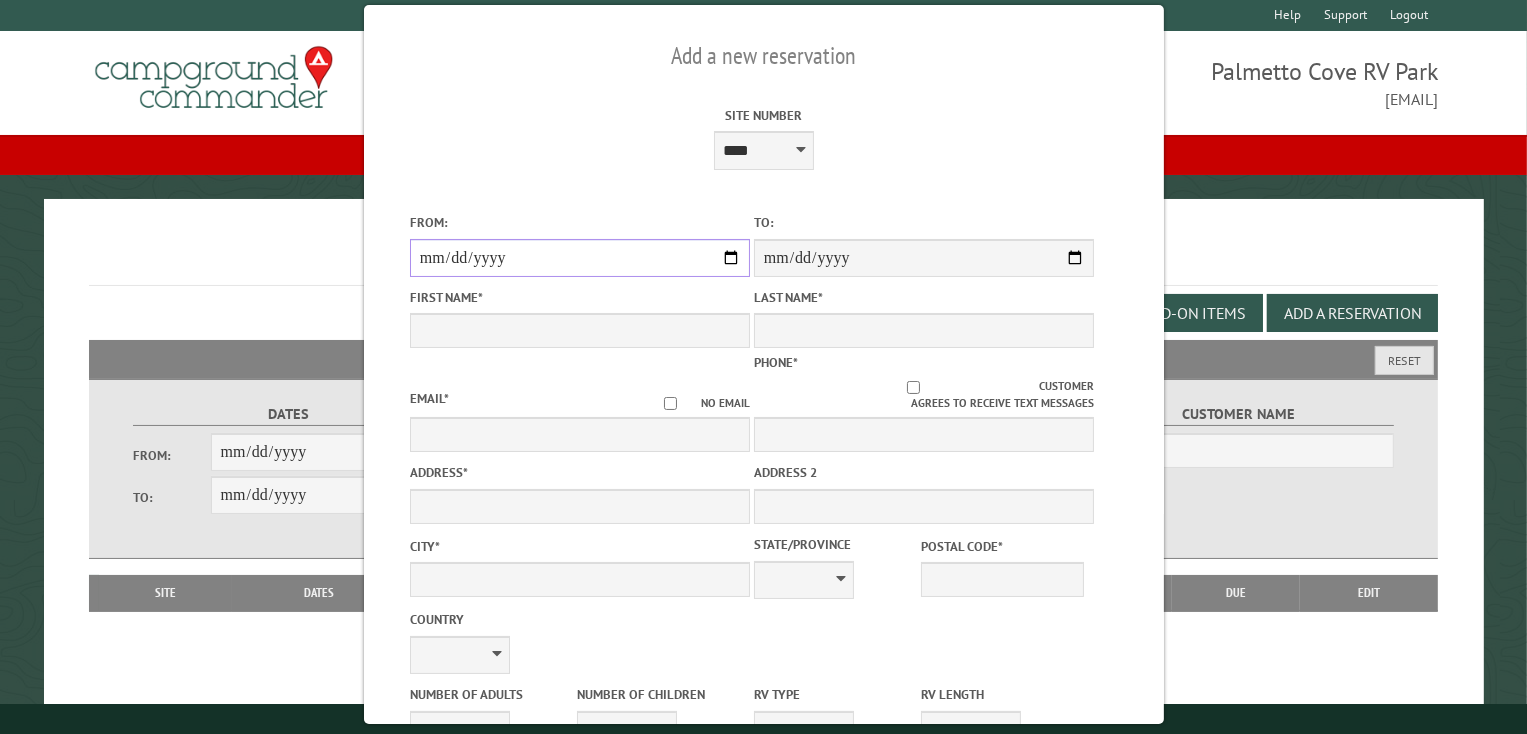click on "From:" at bounding box center (579, 258) 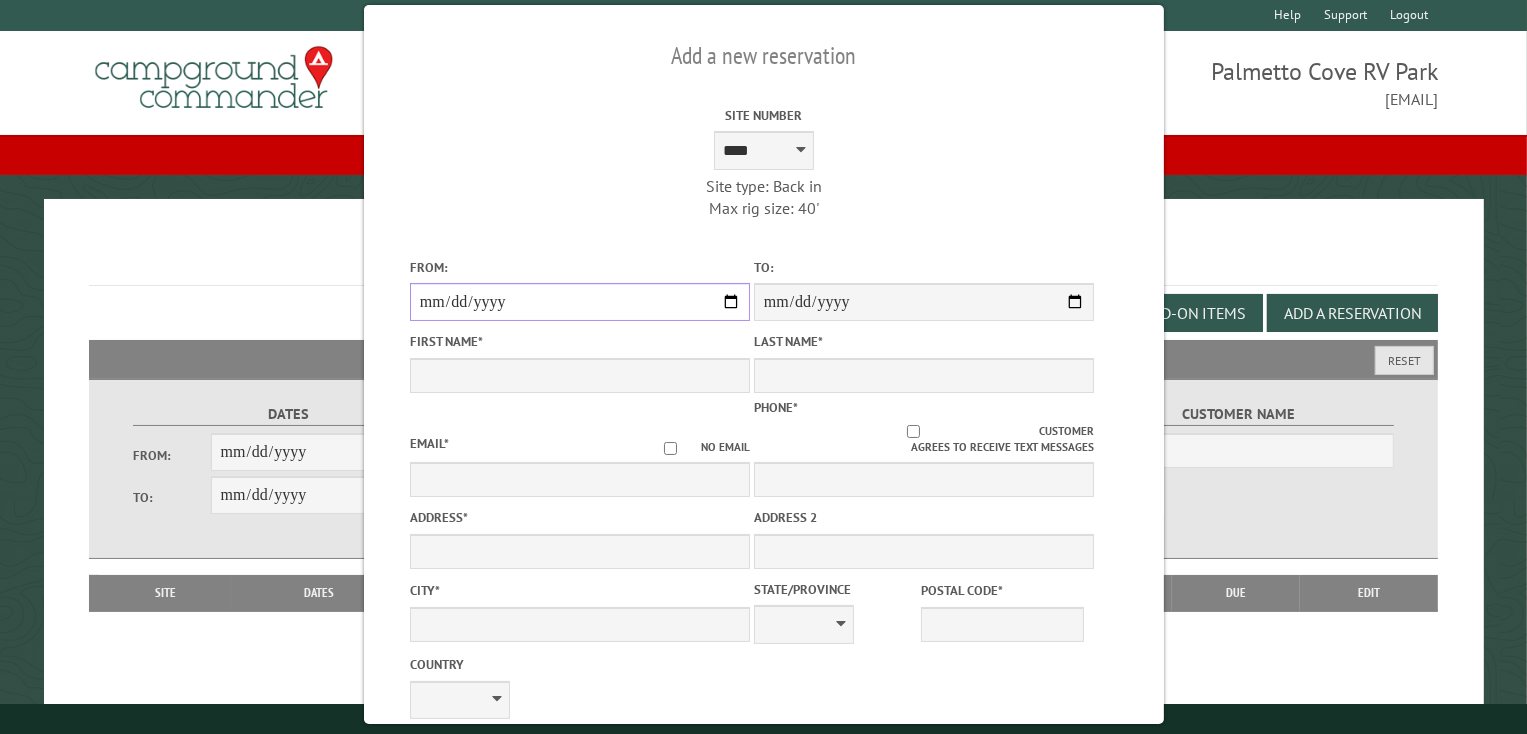 type on "**********" 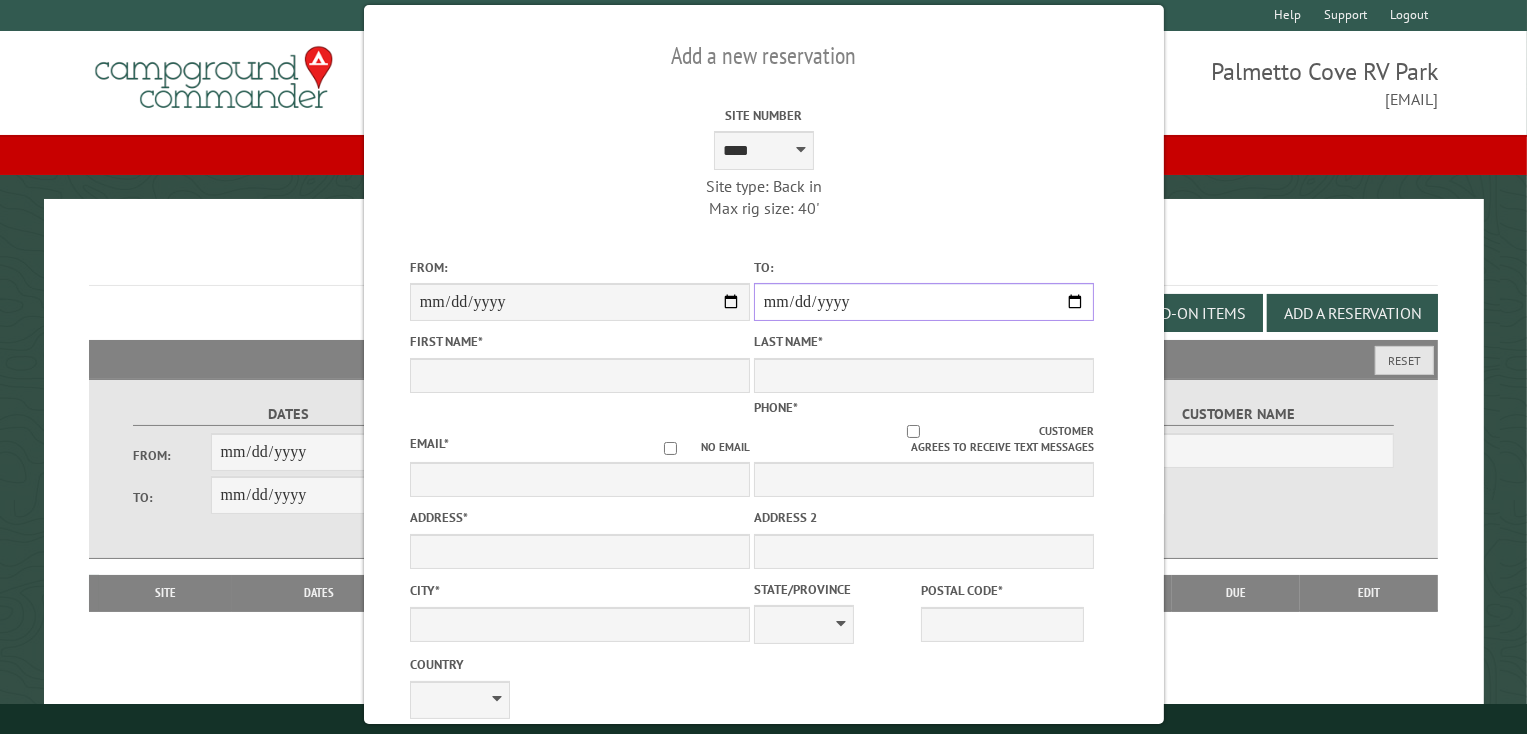click on "**********" at bounding box center (923, 302) 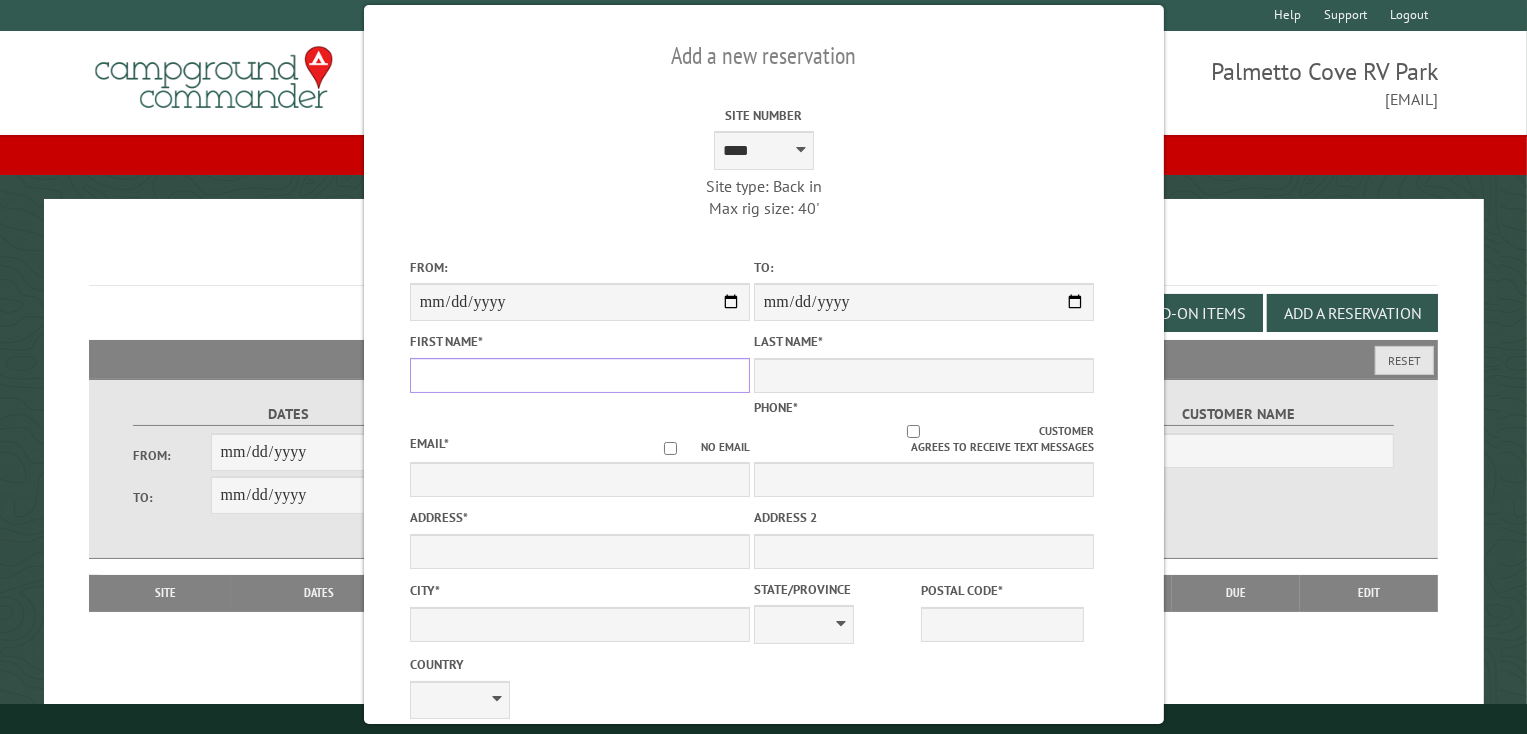 click on "First Name *" at bounding box center (579, 375) 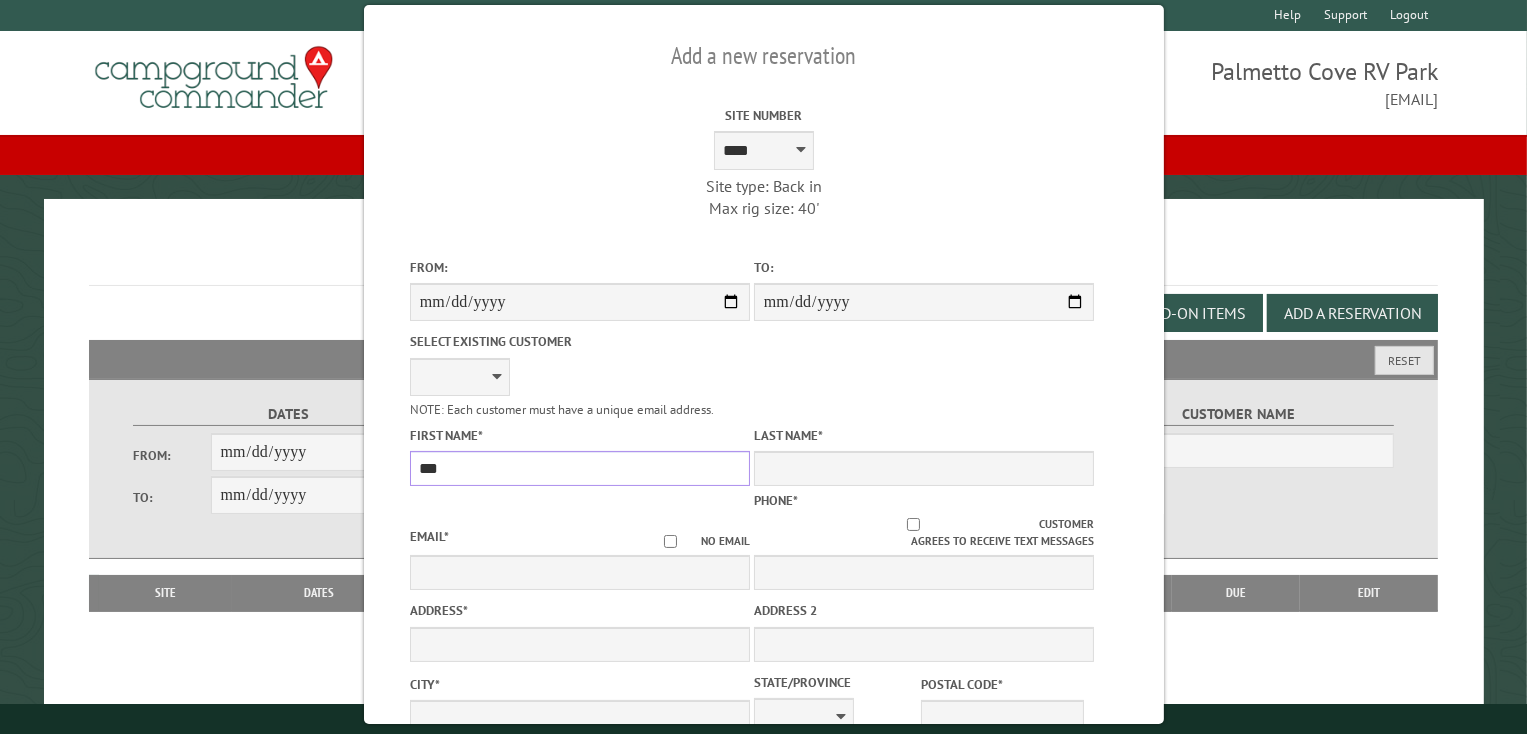 type on "***" 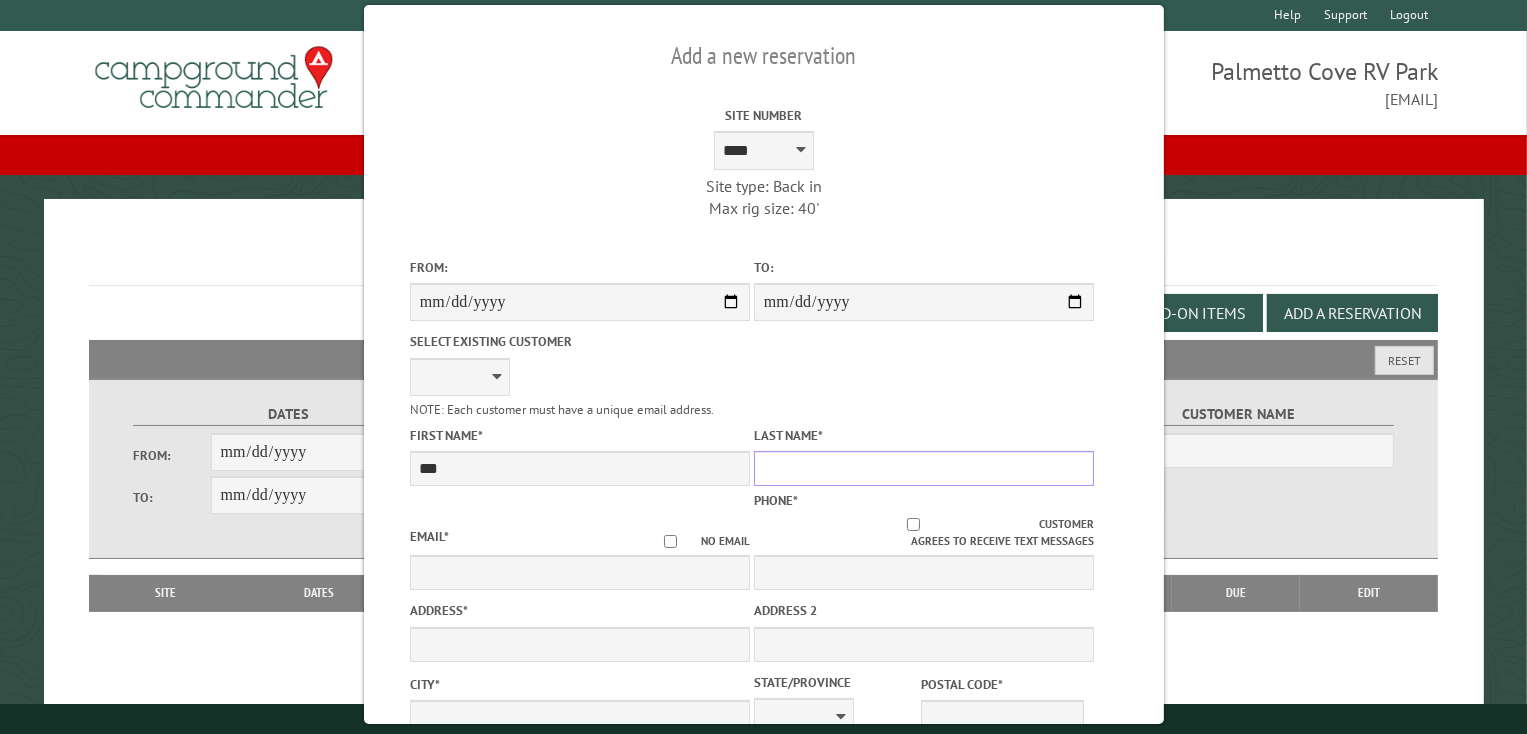 click on "Last Name *" at bounding box center [923, 468] 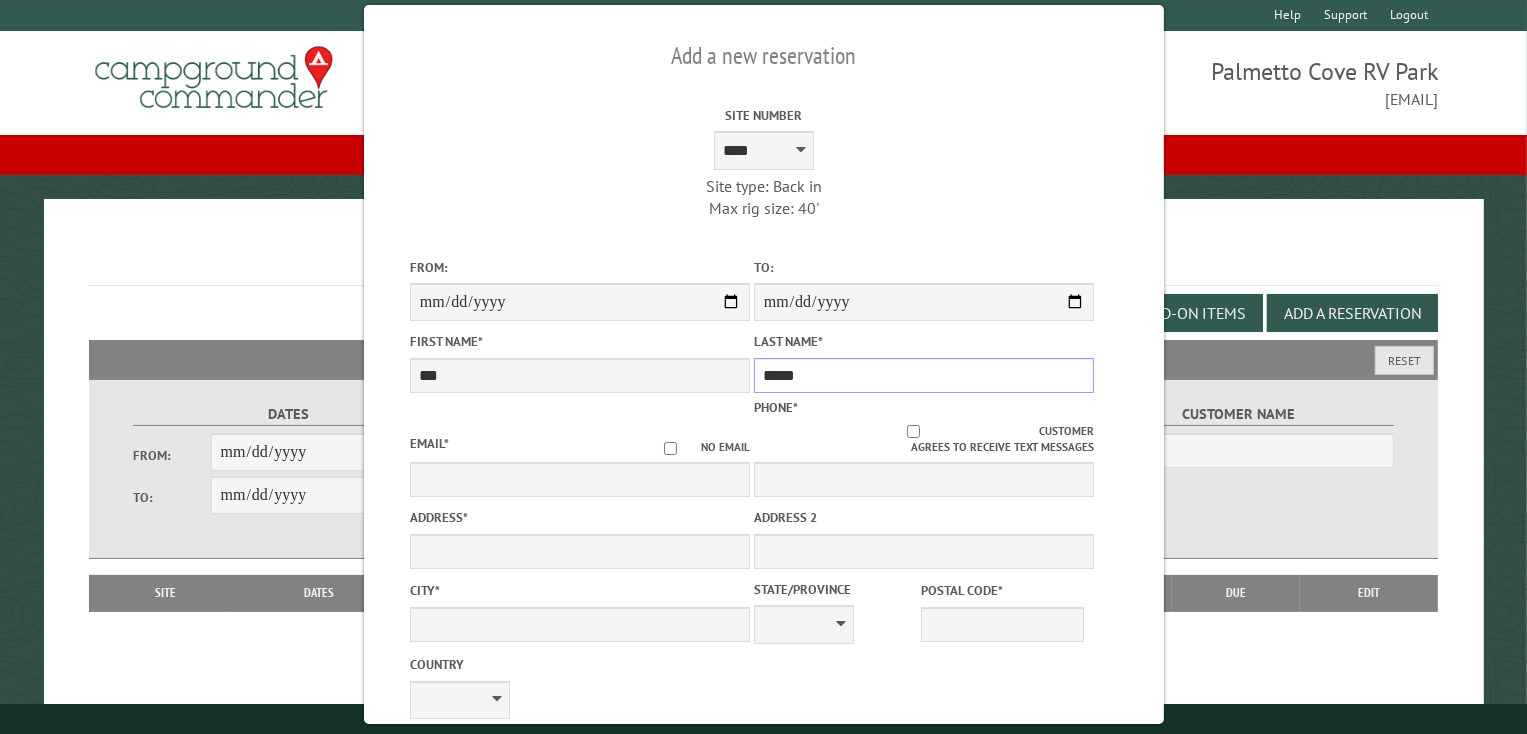 click on "*****" at bounding box center [923, 375] 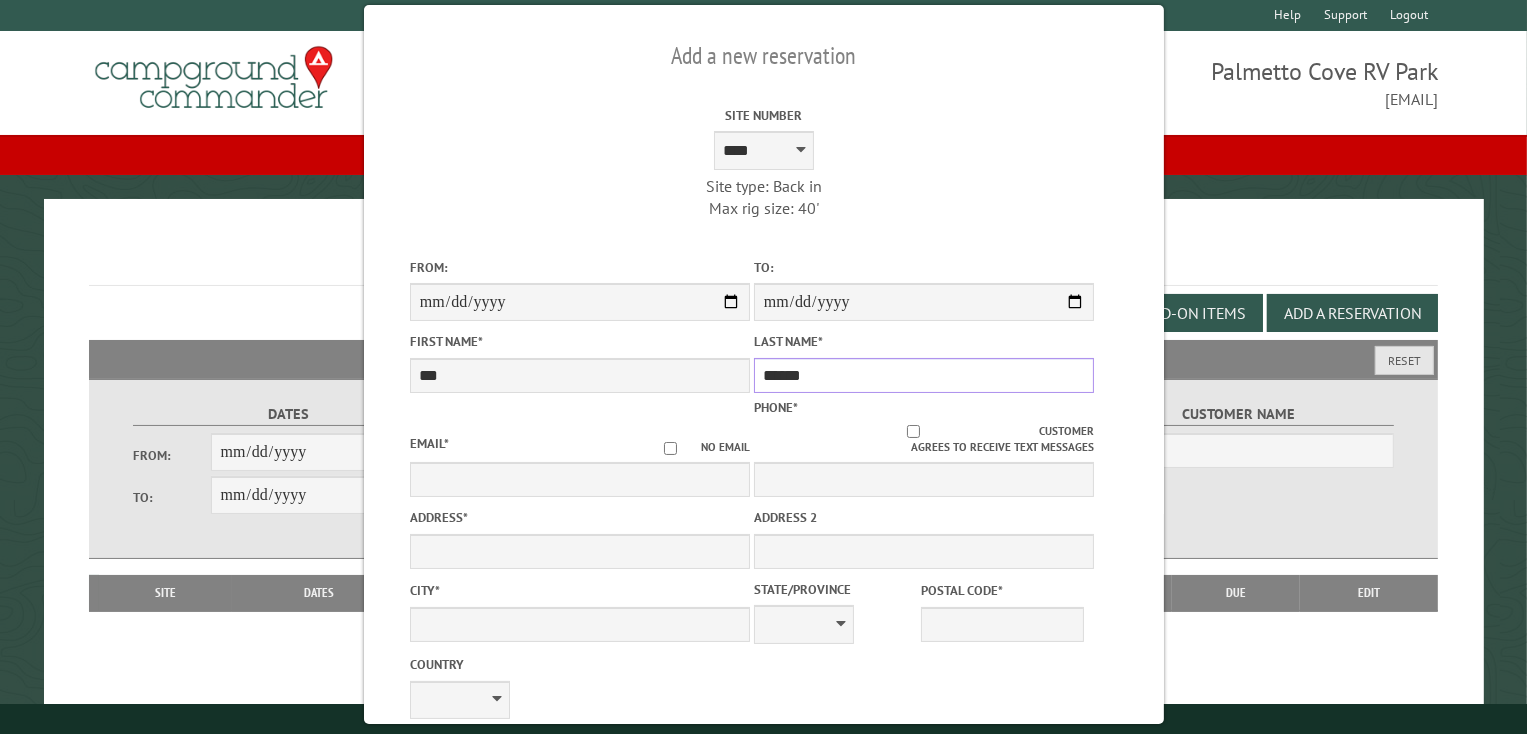 click on "******" at bounding box center (923, 375) 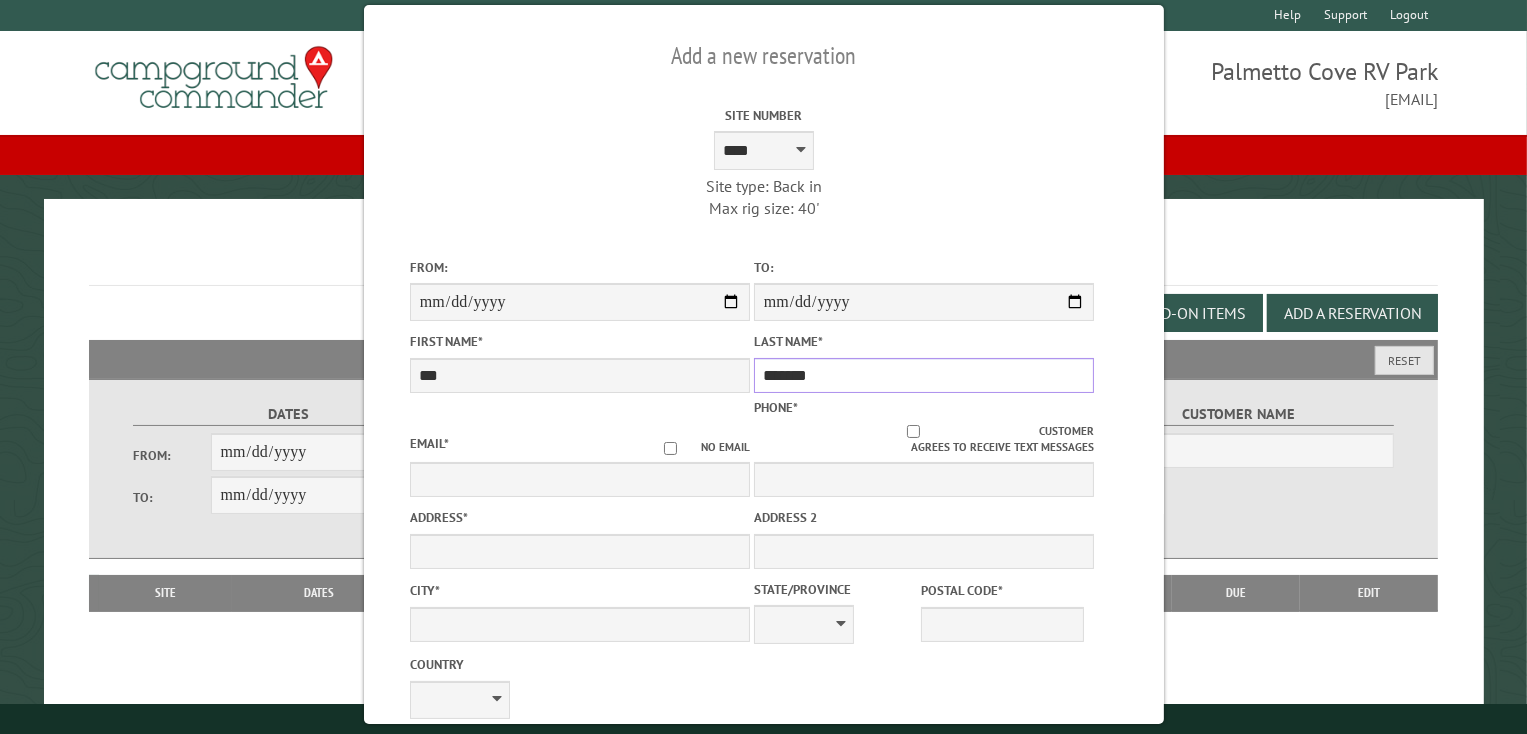 type on "*******" 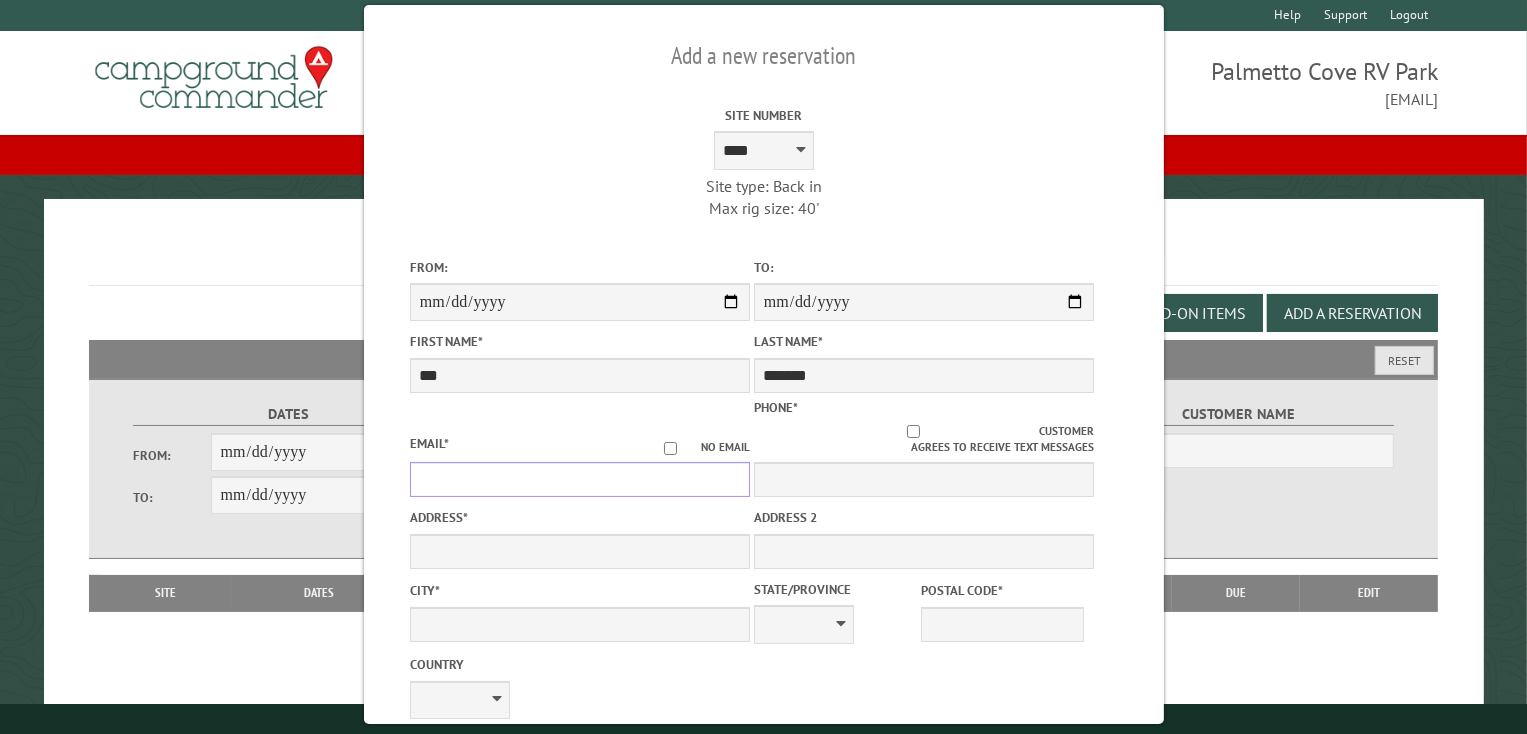 click on "Email *" at bounding box center [579, 479] 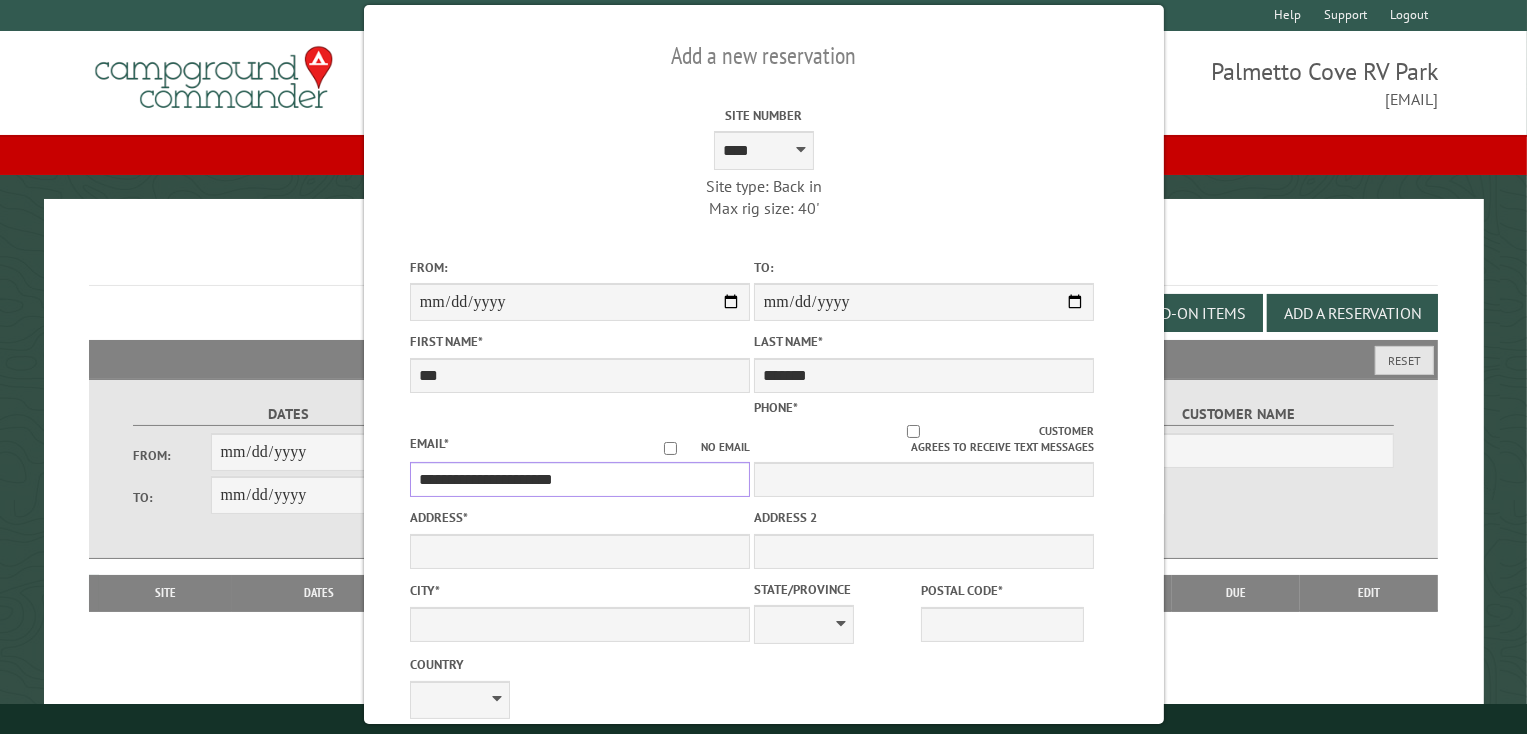 type on "**********" 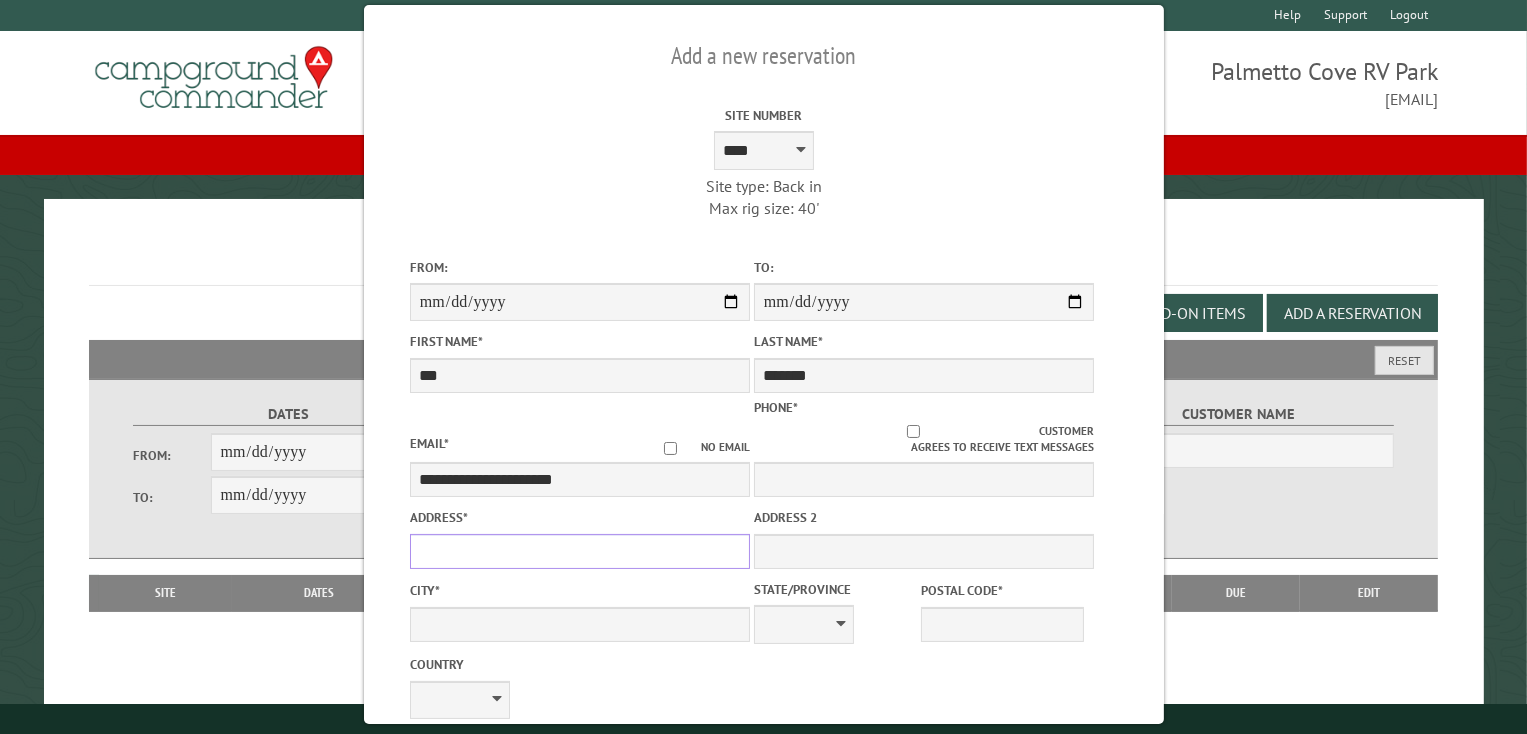 drag, startPoint x: 415, startPoint y: 534, endPoint x: 541, endPoint y: 539, distance: 126.09917 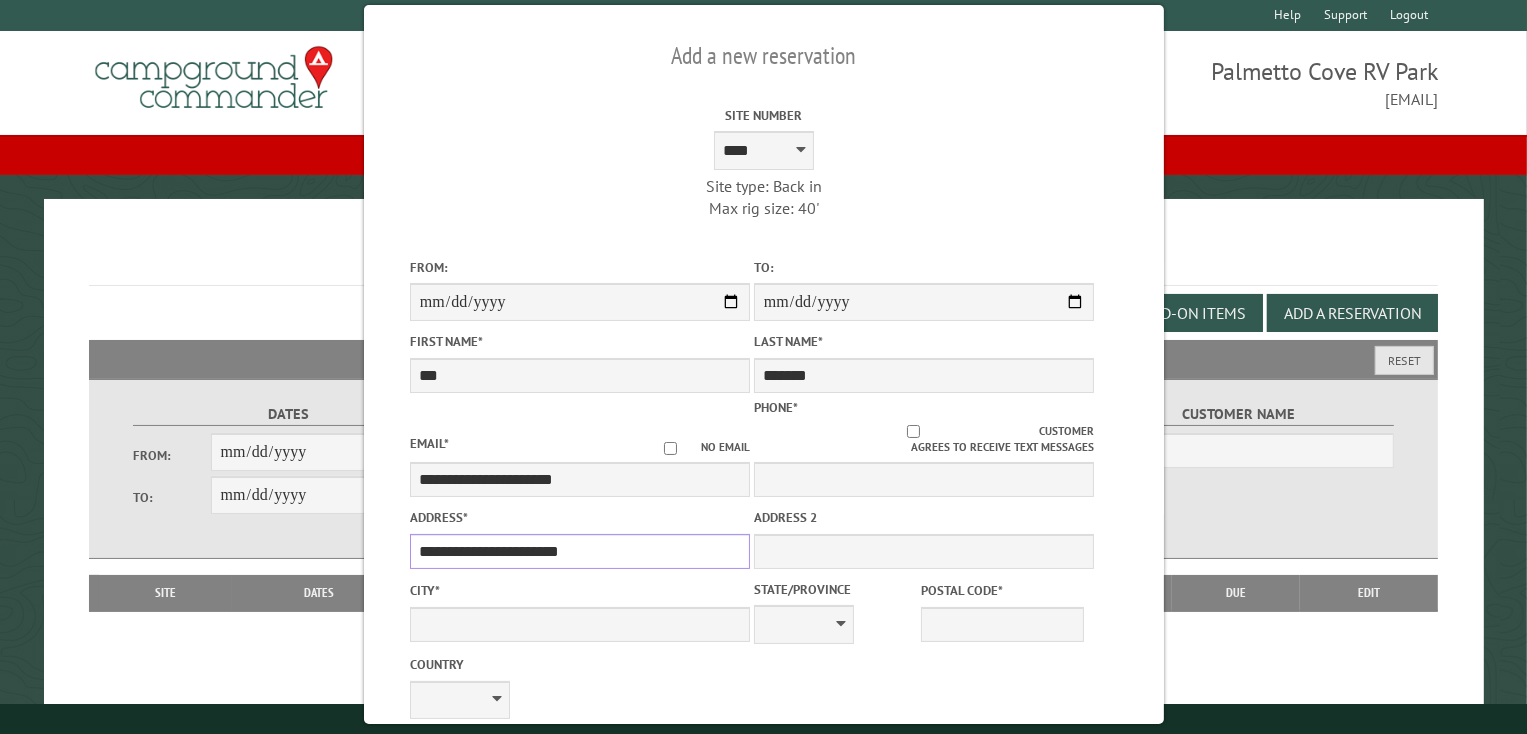 type on "**********" 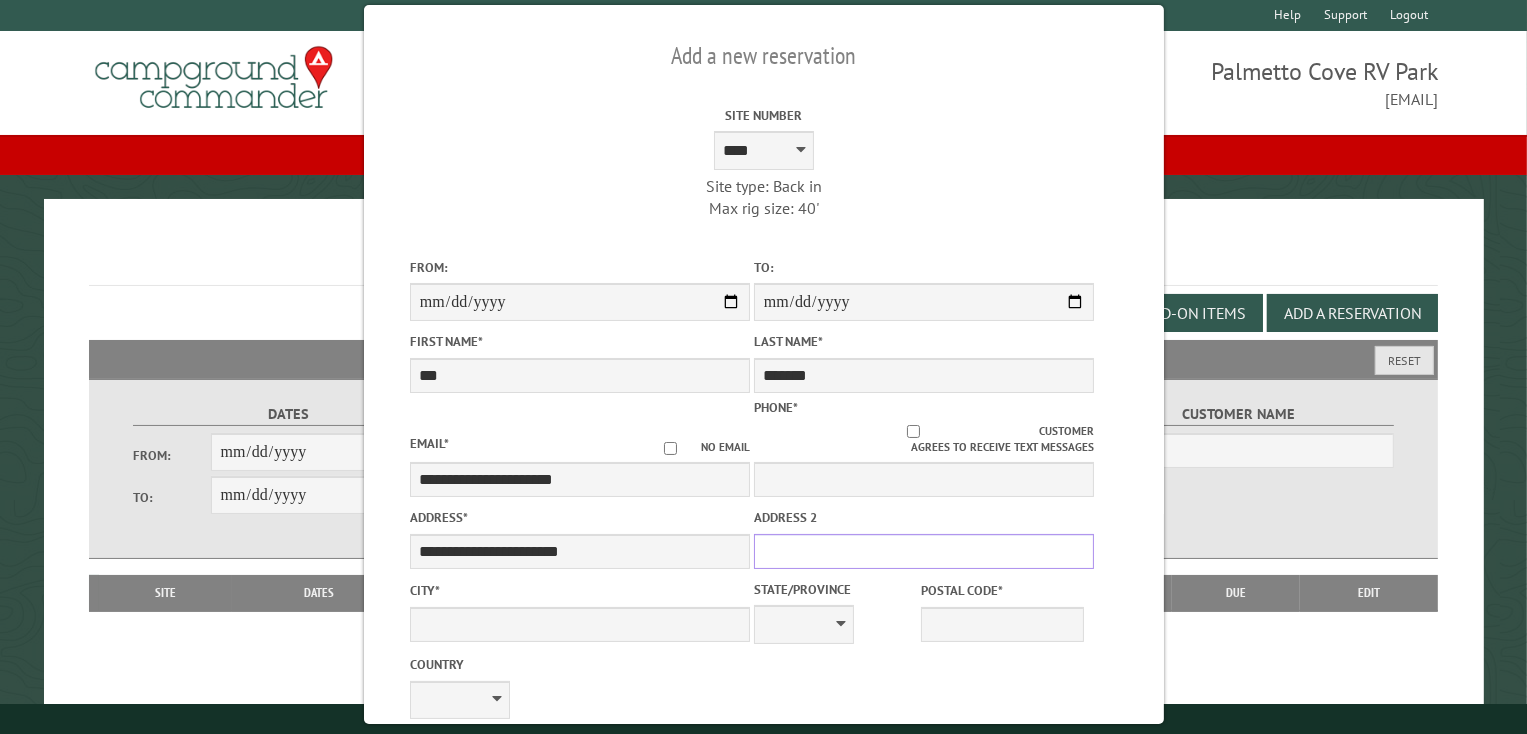 click on "Address 2" at bounding box center (923, 551) 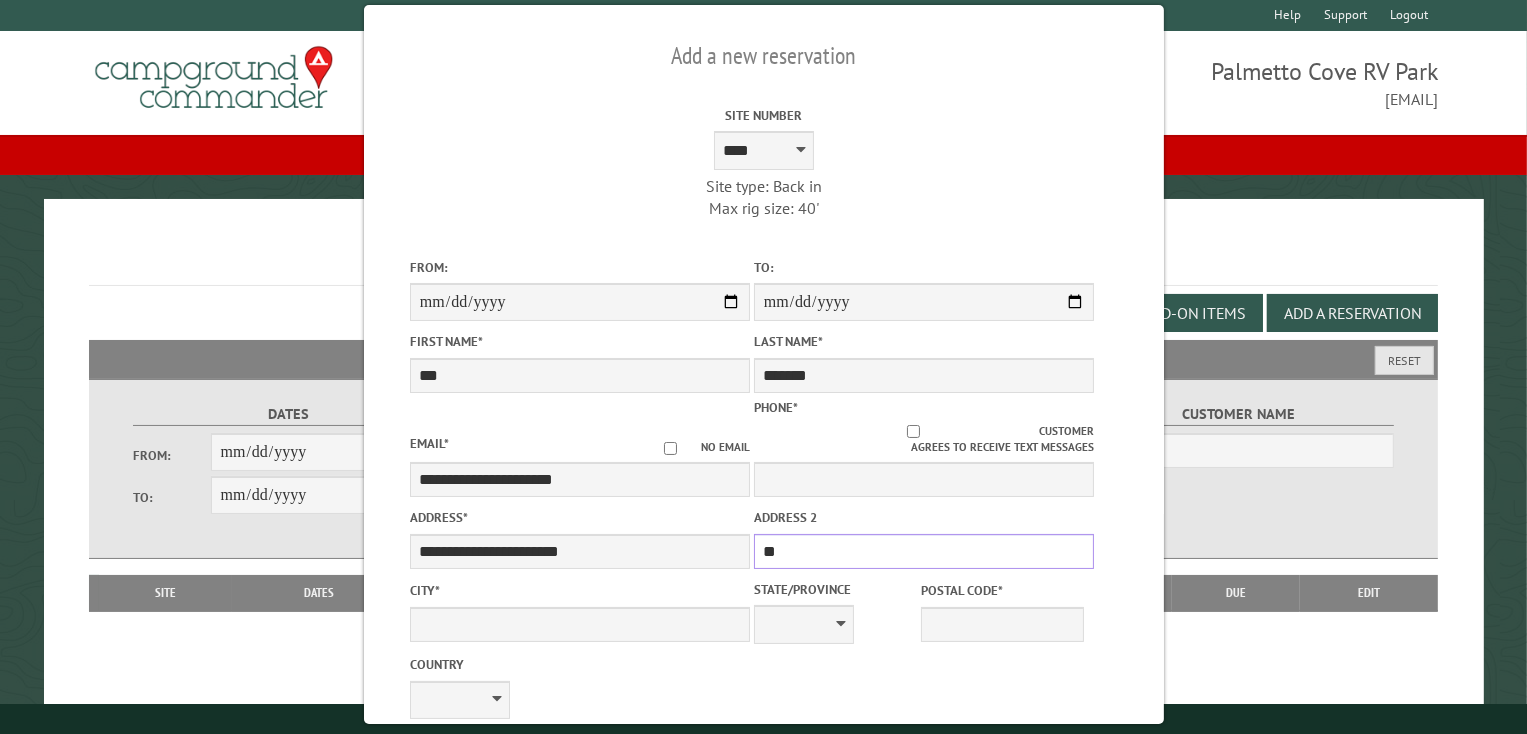 type on "*" 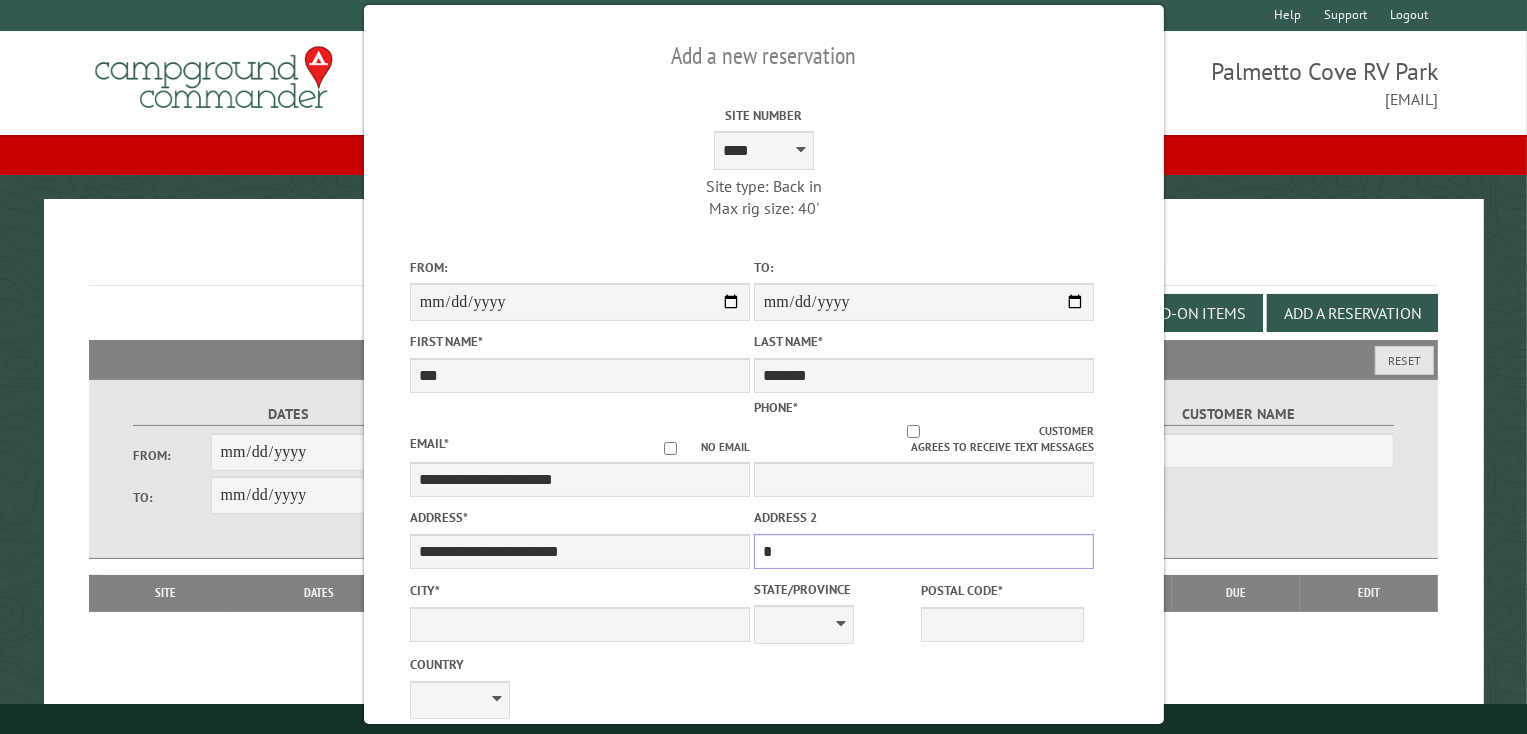type 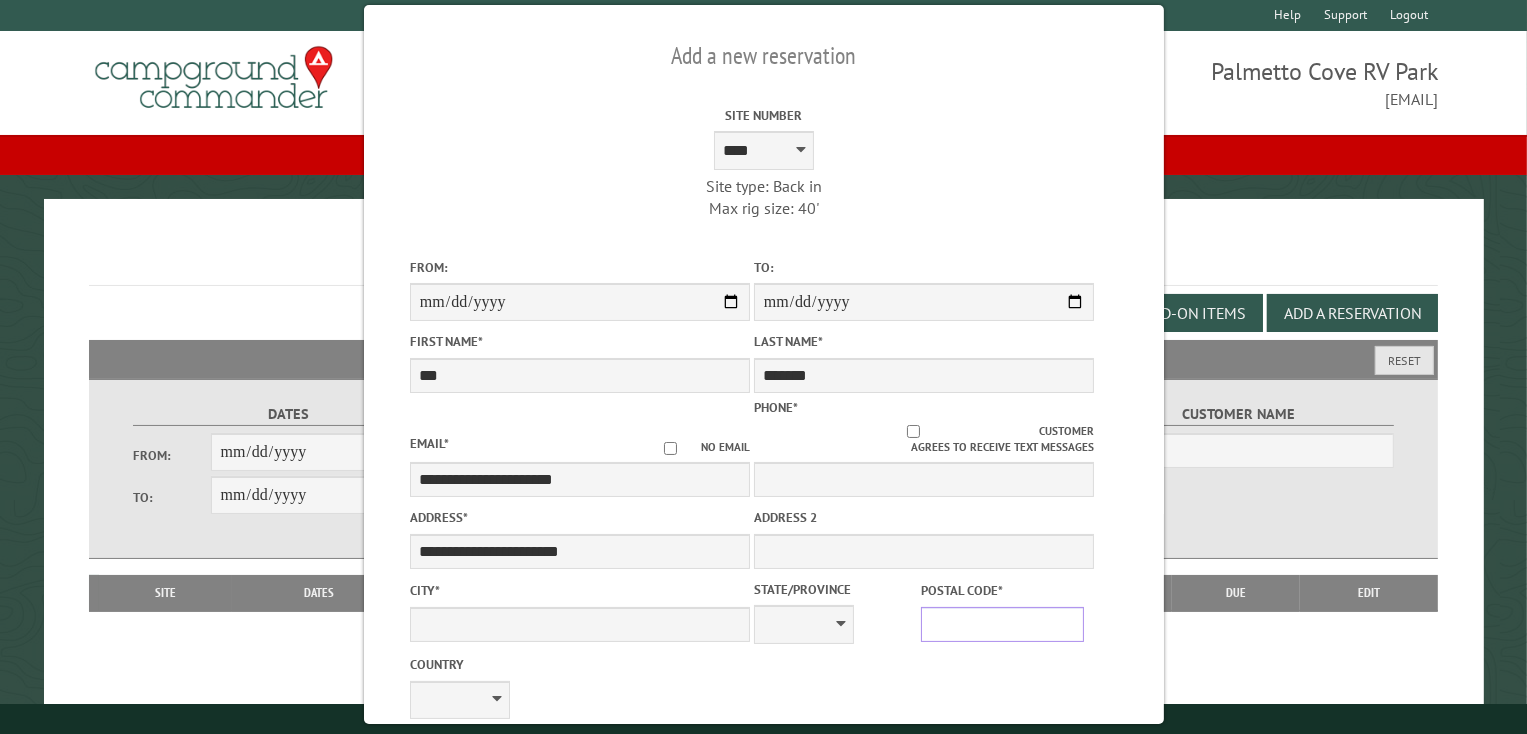 click on "Postal Code *" at bounding box center [1002, 624] 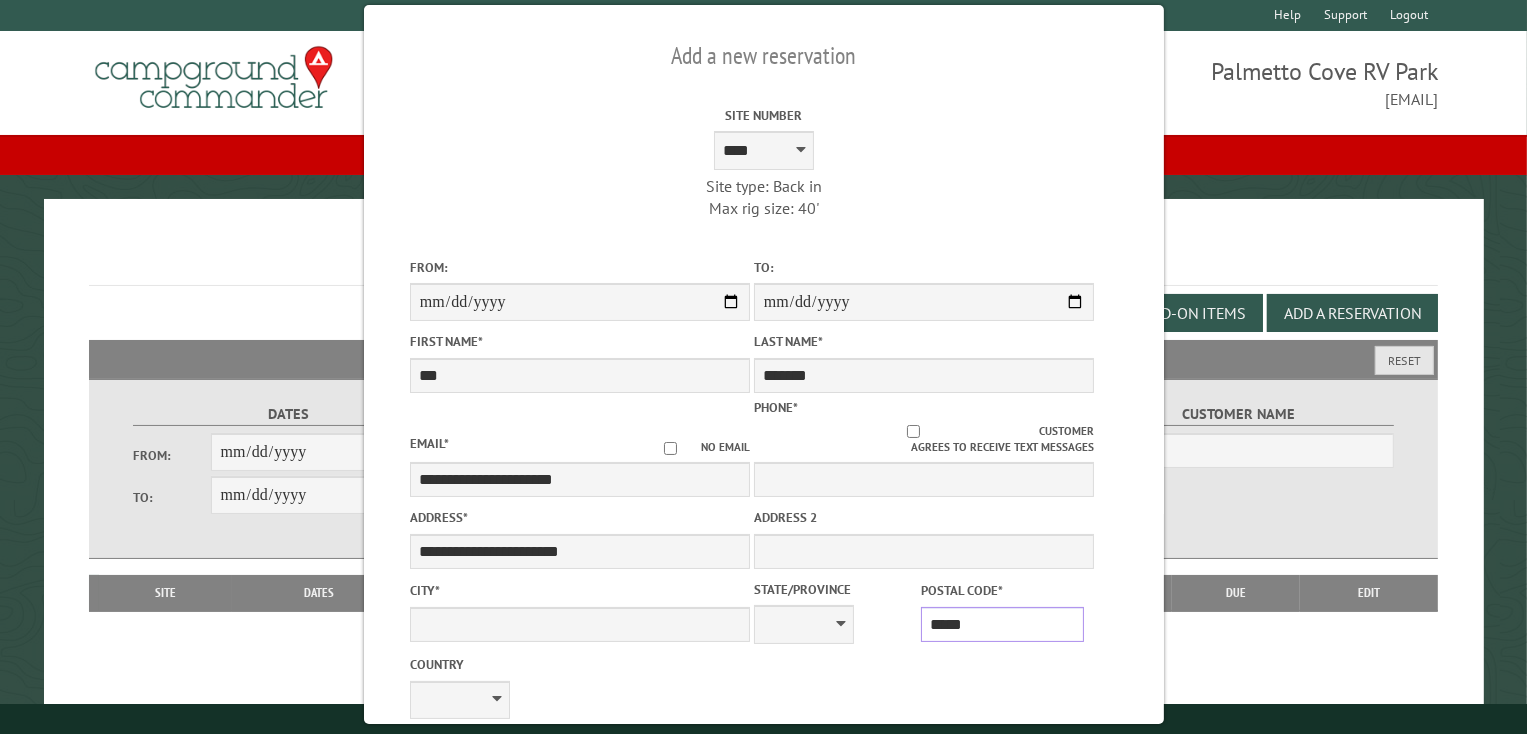 type on "******" 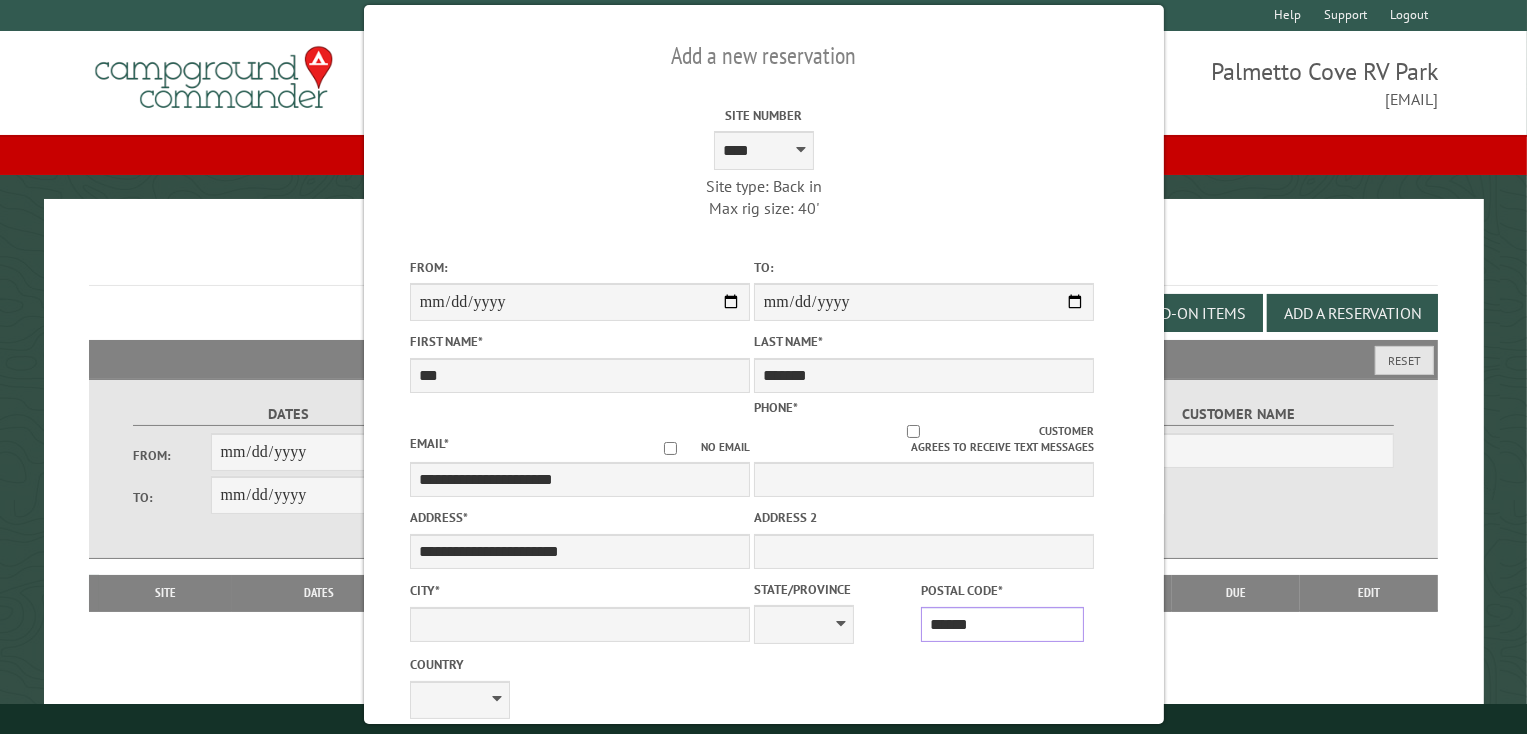 type on "**********" 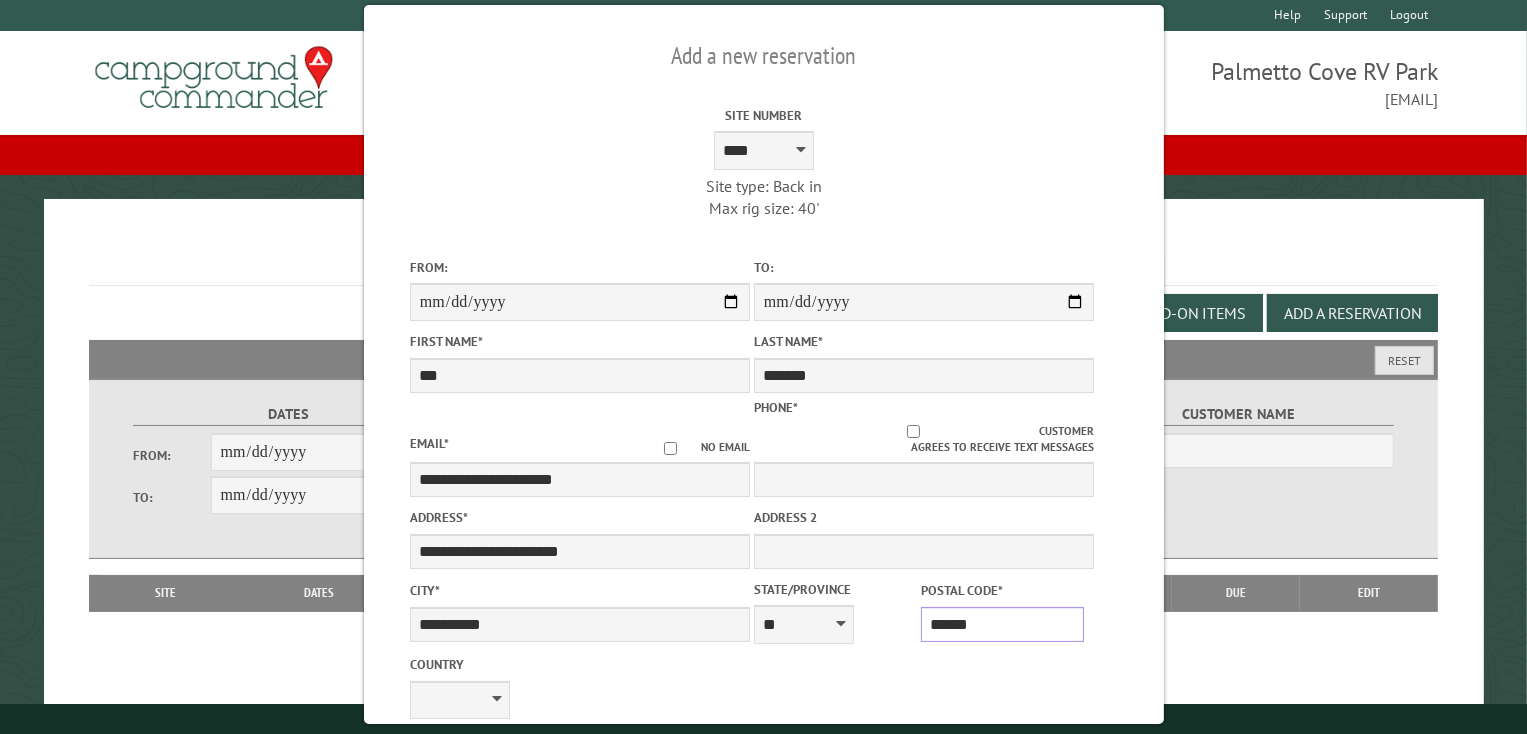 type on "******" 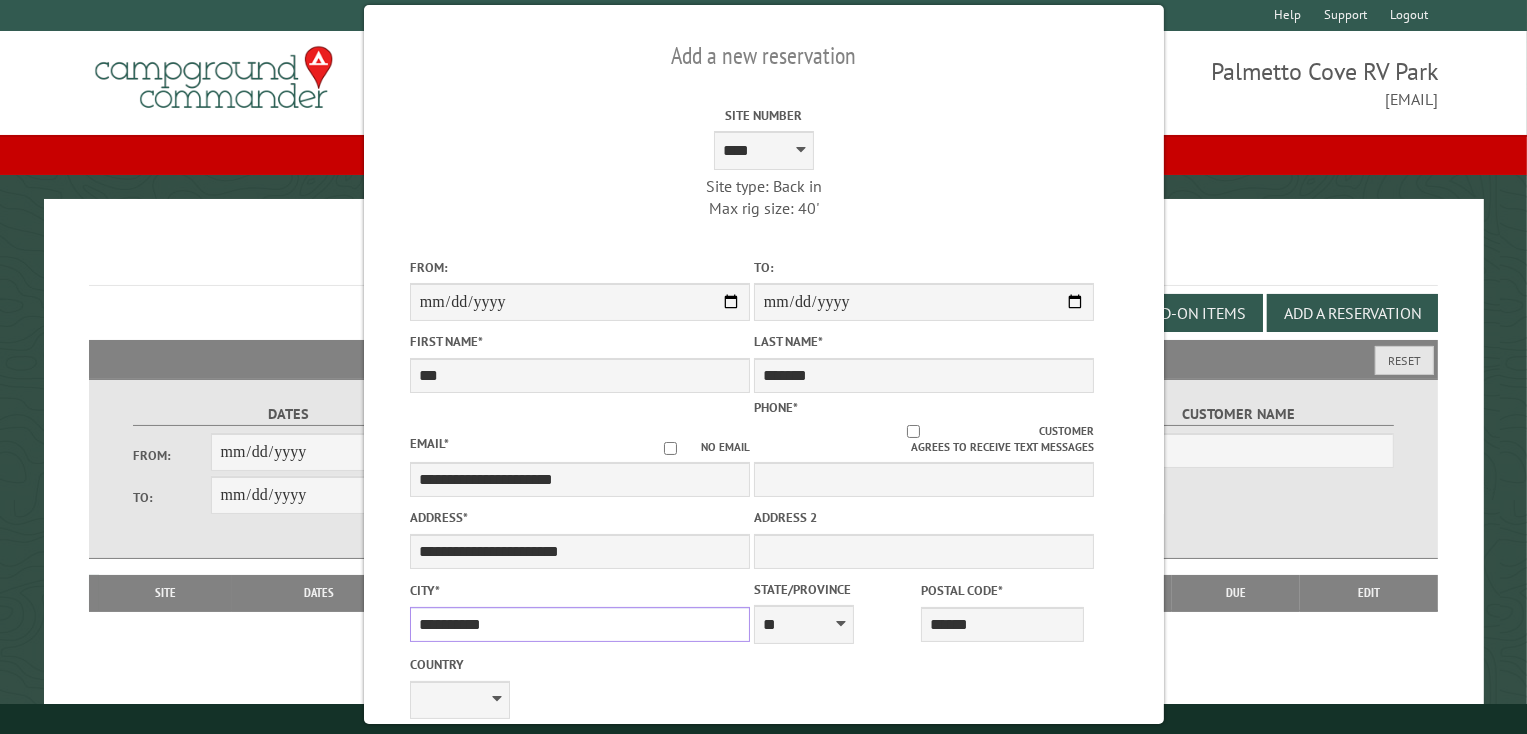 drag, startPoint x: 512, startPoint y: 611, endPoint x: 328, endPoint y: 643, distance: 186.76189 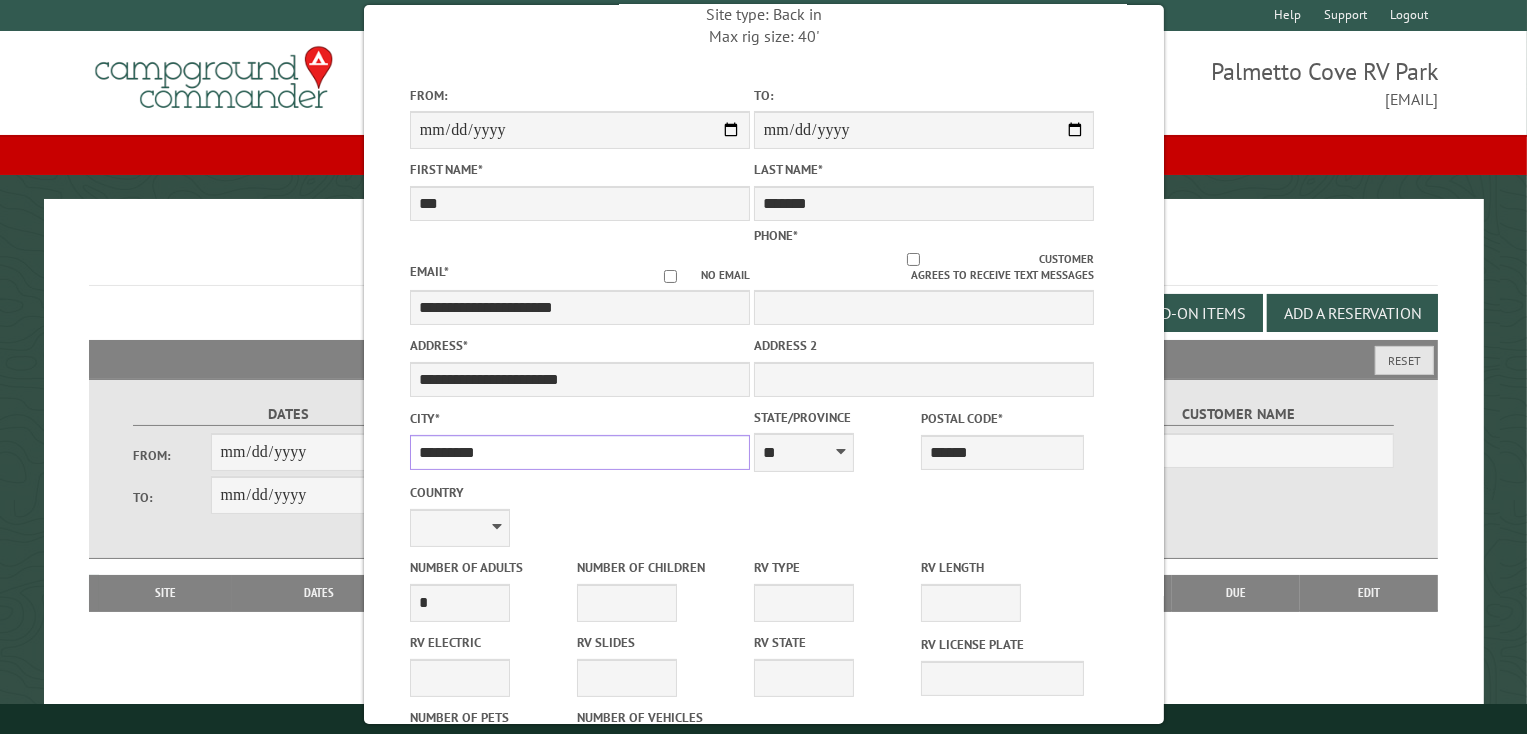 scroll, scrollTop: 240, scrollLeft: 0, axis: vertical 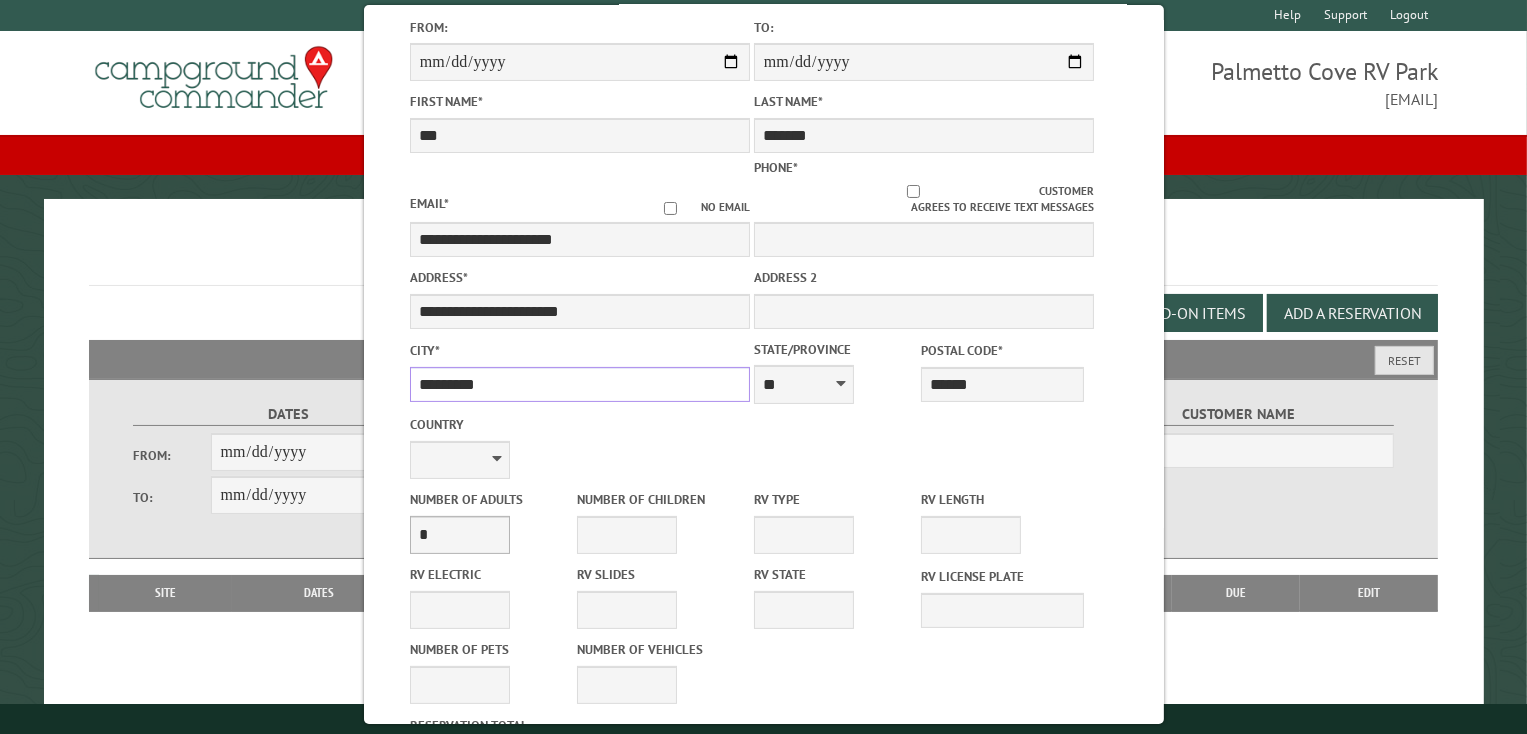 type on "*********" 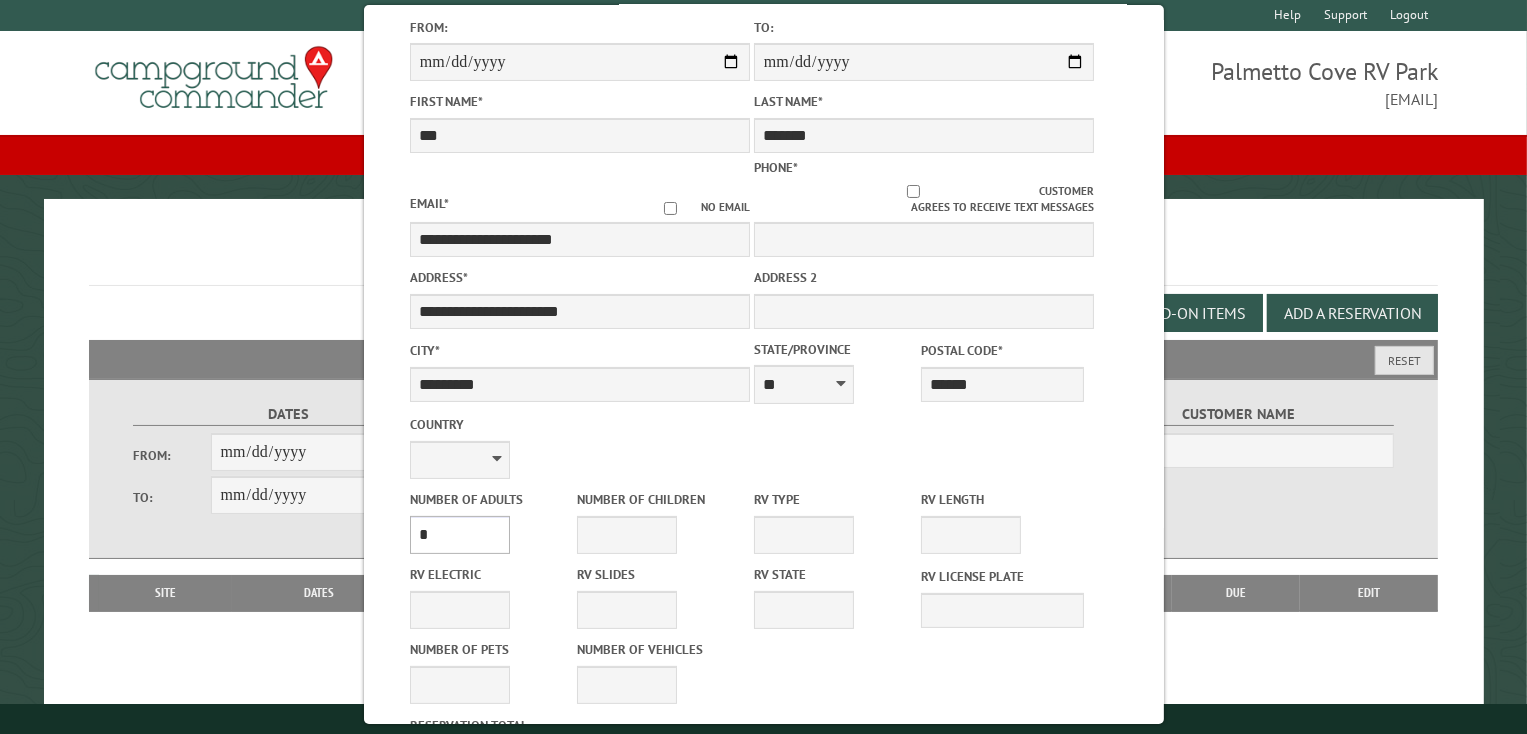 click on "* * * * * * * * * * **" at bounding box center [459, 535] 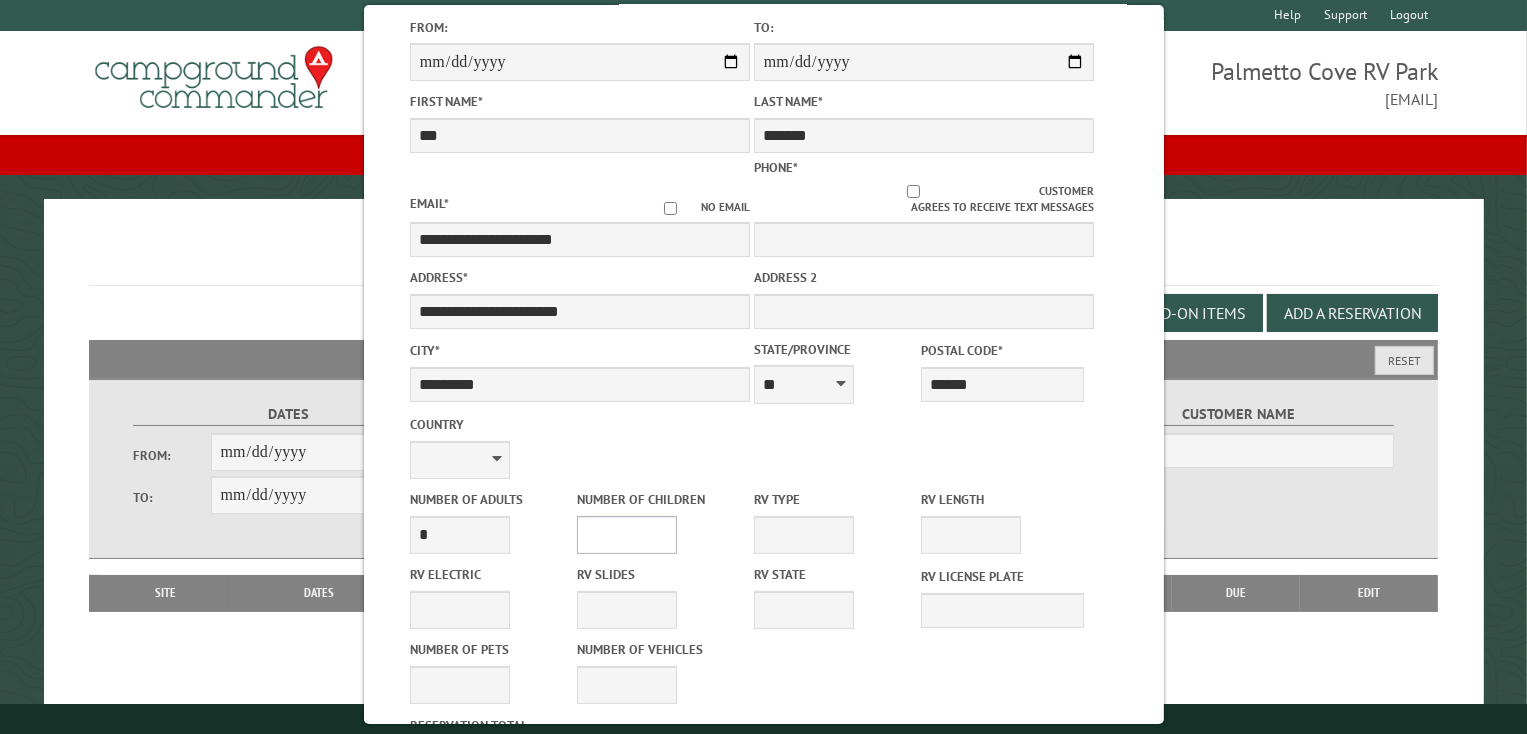 drag, startPoint x: 628, startPoint y: 529, endPoint x: 616, endPoint y: 507, distance: 25.059929 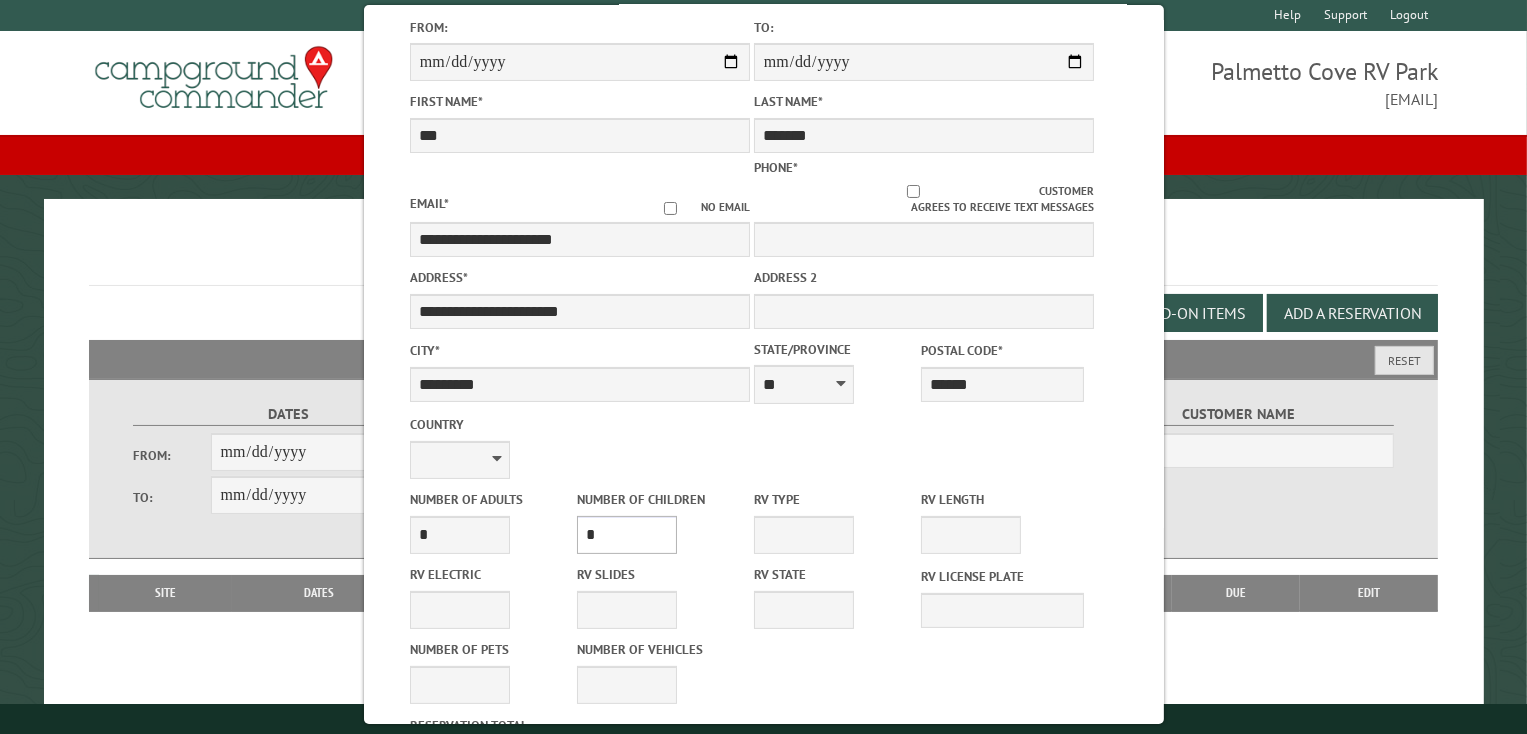 click on "* * * * * * * * * * **" at bounding box center (627, 535) 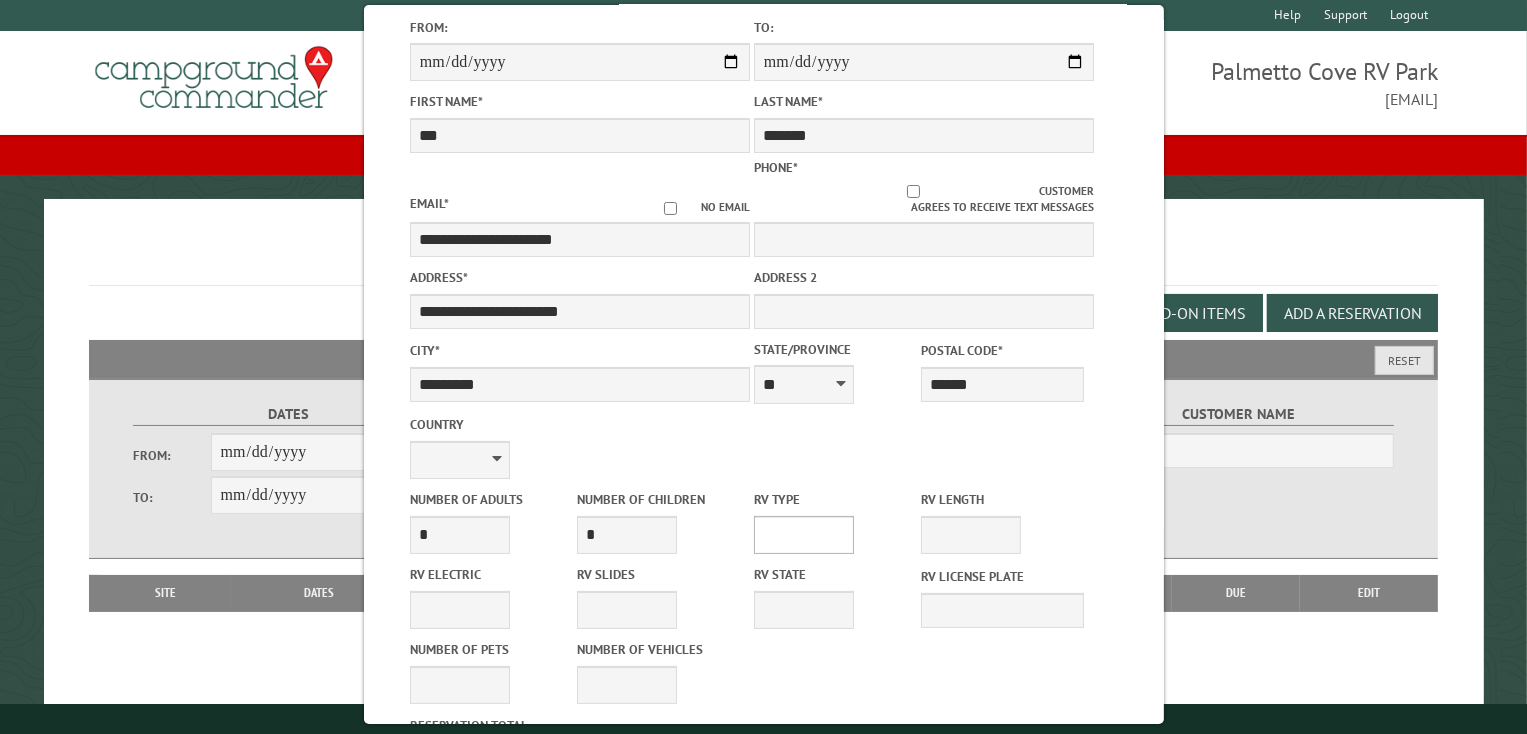 click on "**********" at bounding box center [803, 535] 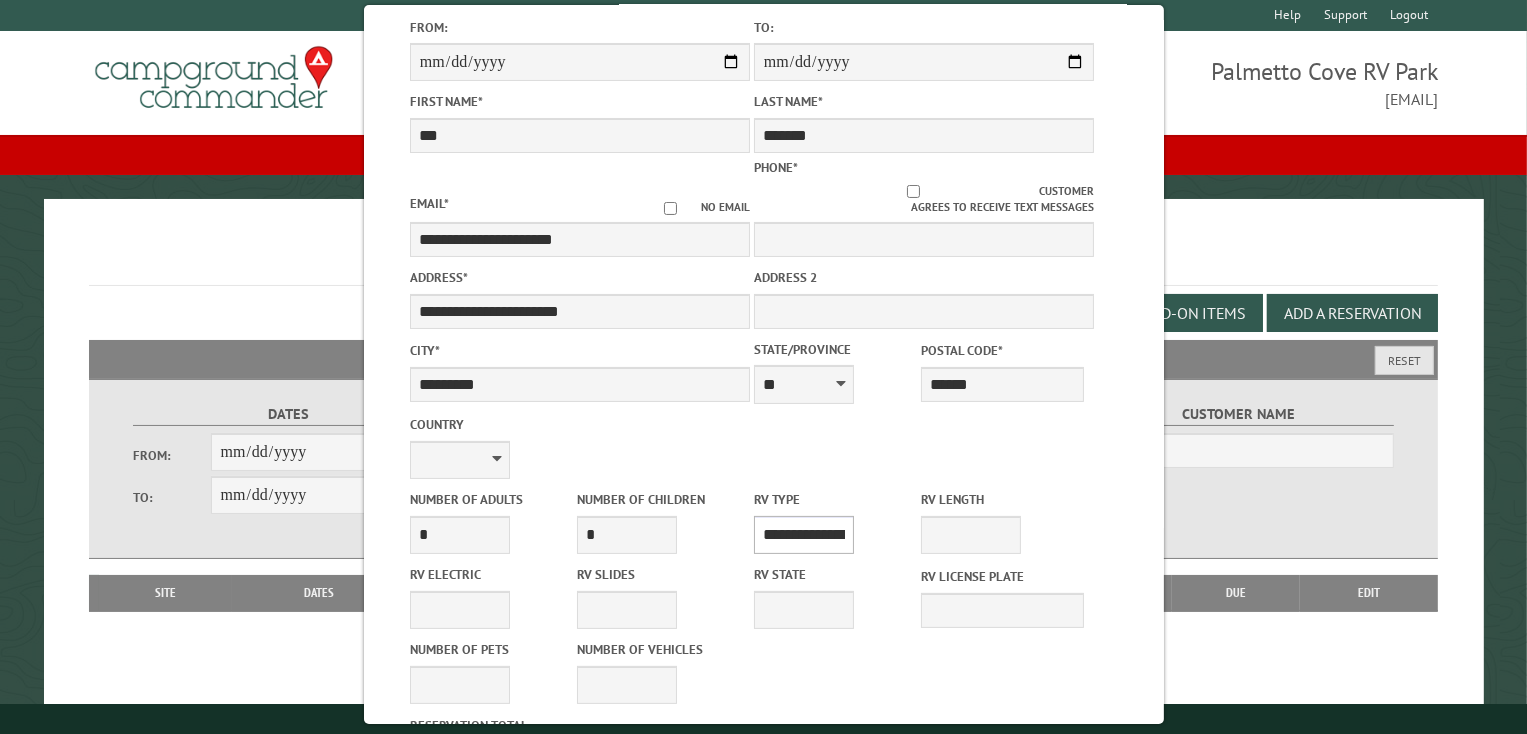 click on "**********" at bounding box center [803, 535] 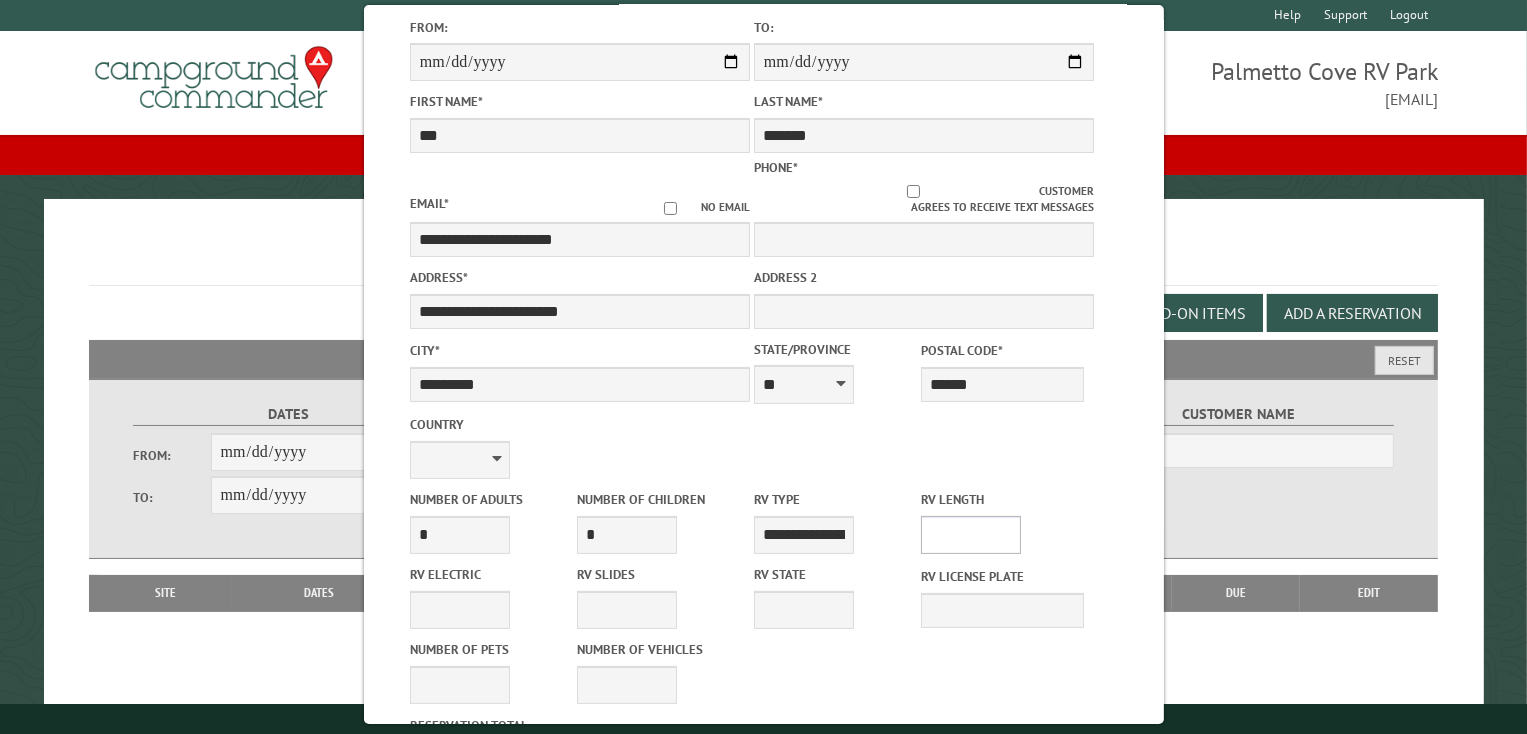 drag, startPoint x: 953, startPoint y: 524, endPoint x: 948, endPoint y: 509, distance: 15.811388 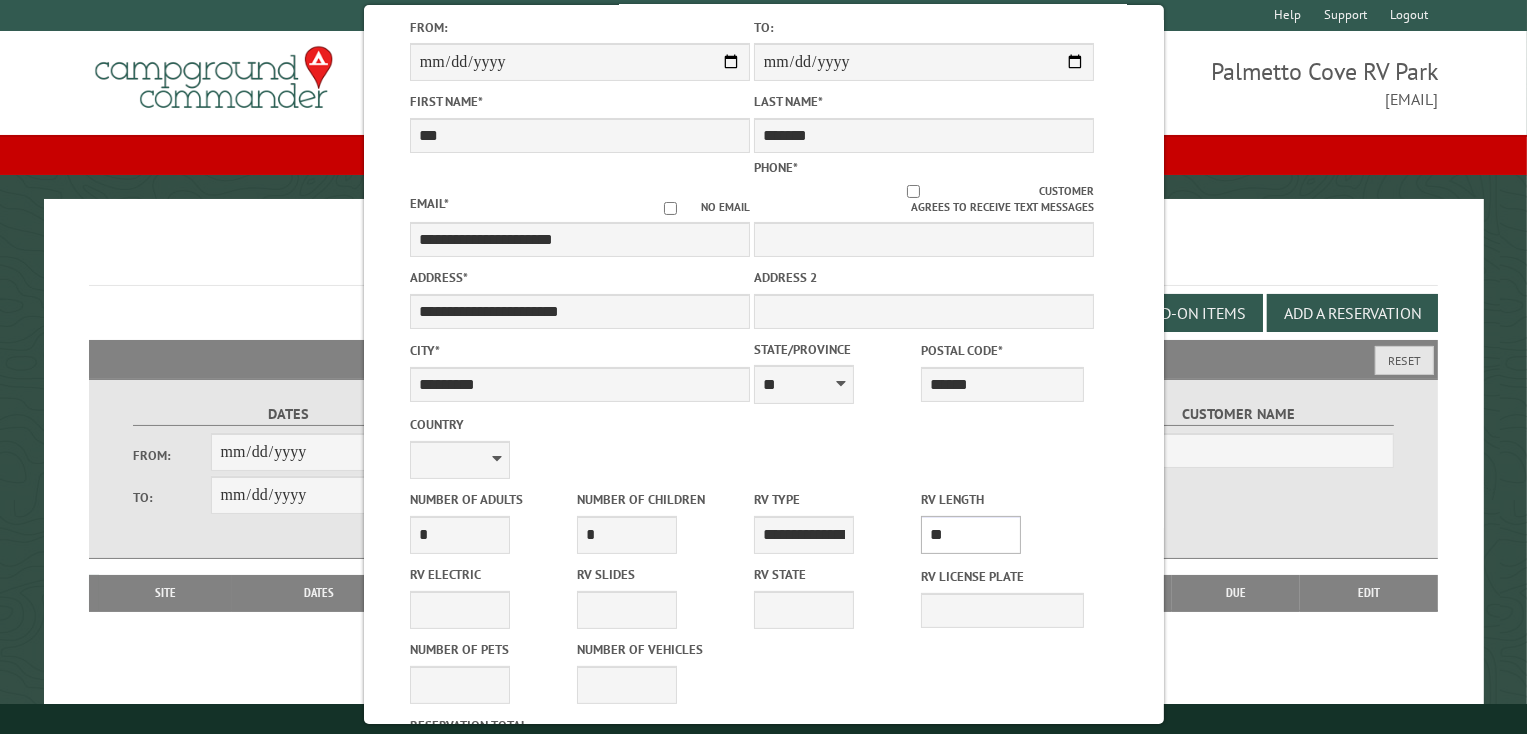 click on "* ** ** ** ** ** ** ** ** ** ** **" at bounding box center (971, 535) 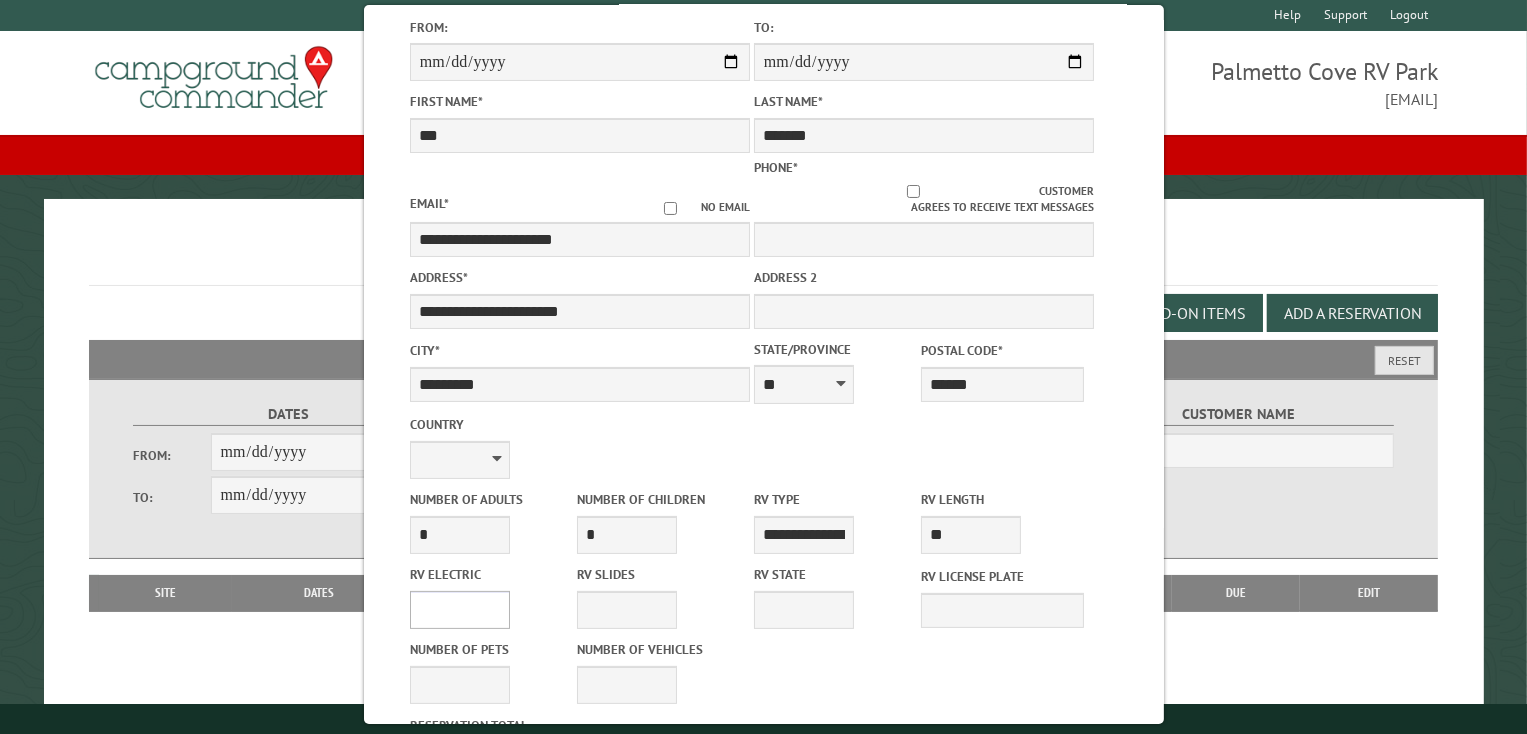click on "**** *** *** ***" at bounding box center (459, 610) 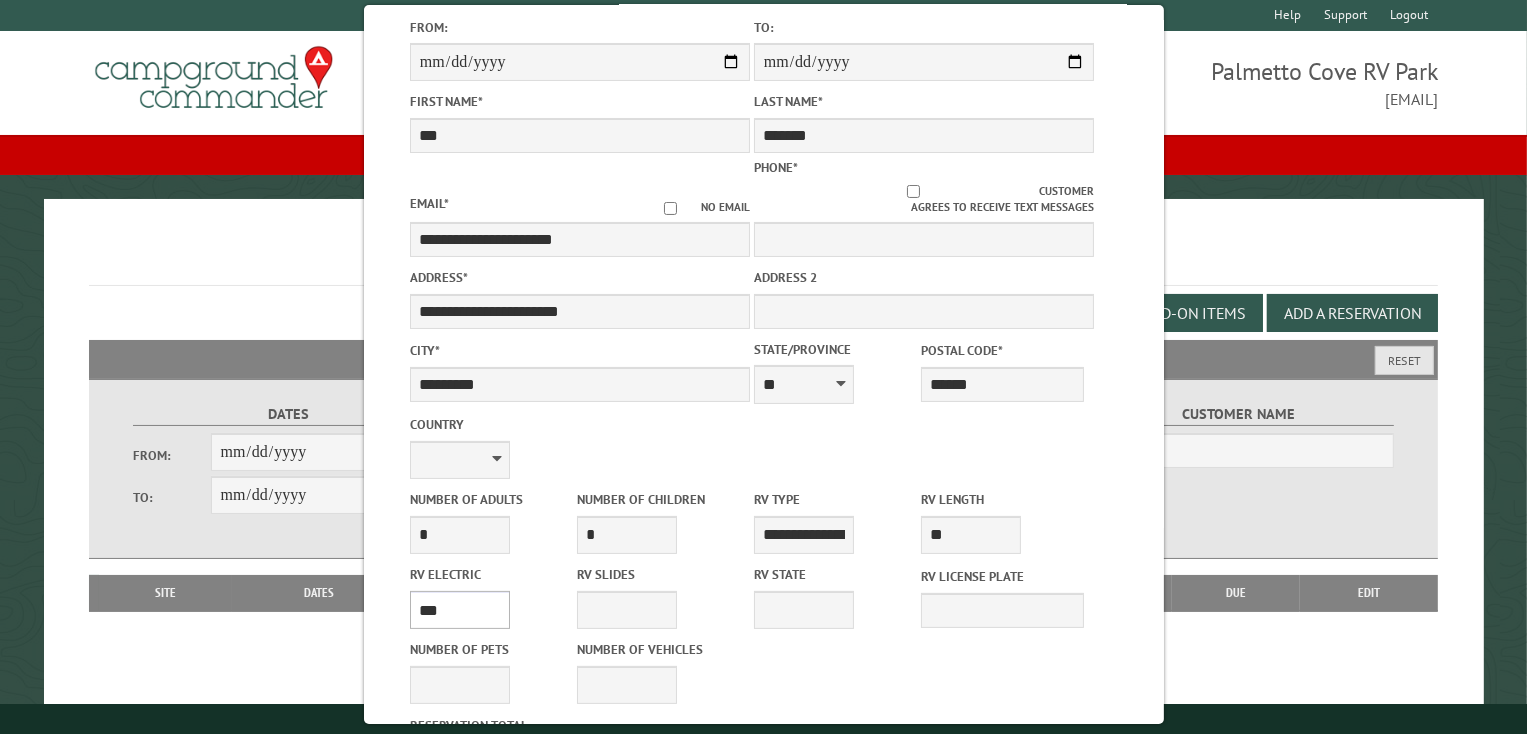 click on "**** *** *** ***" at bounding box center [459, 610] 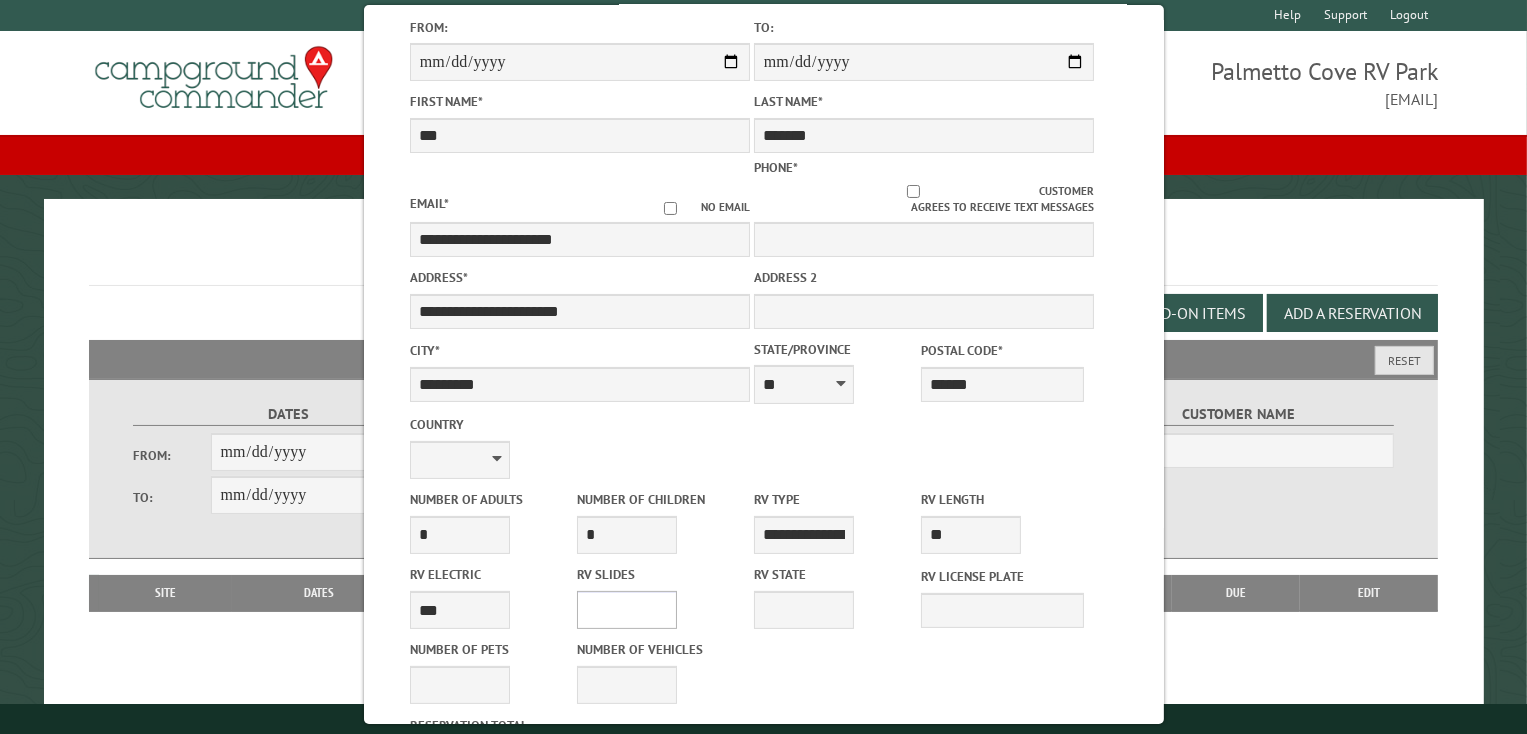 click on "* * * * * * * * * * **" at bounding box center [627, 610] 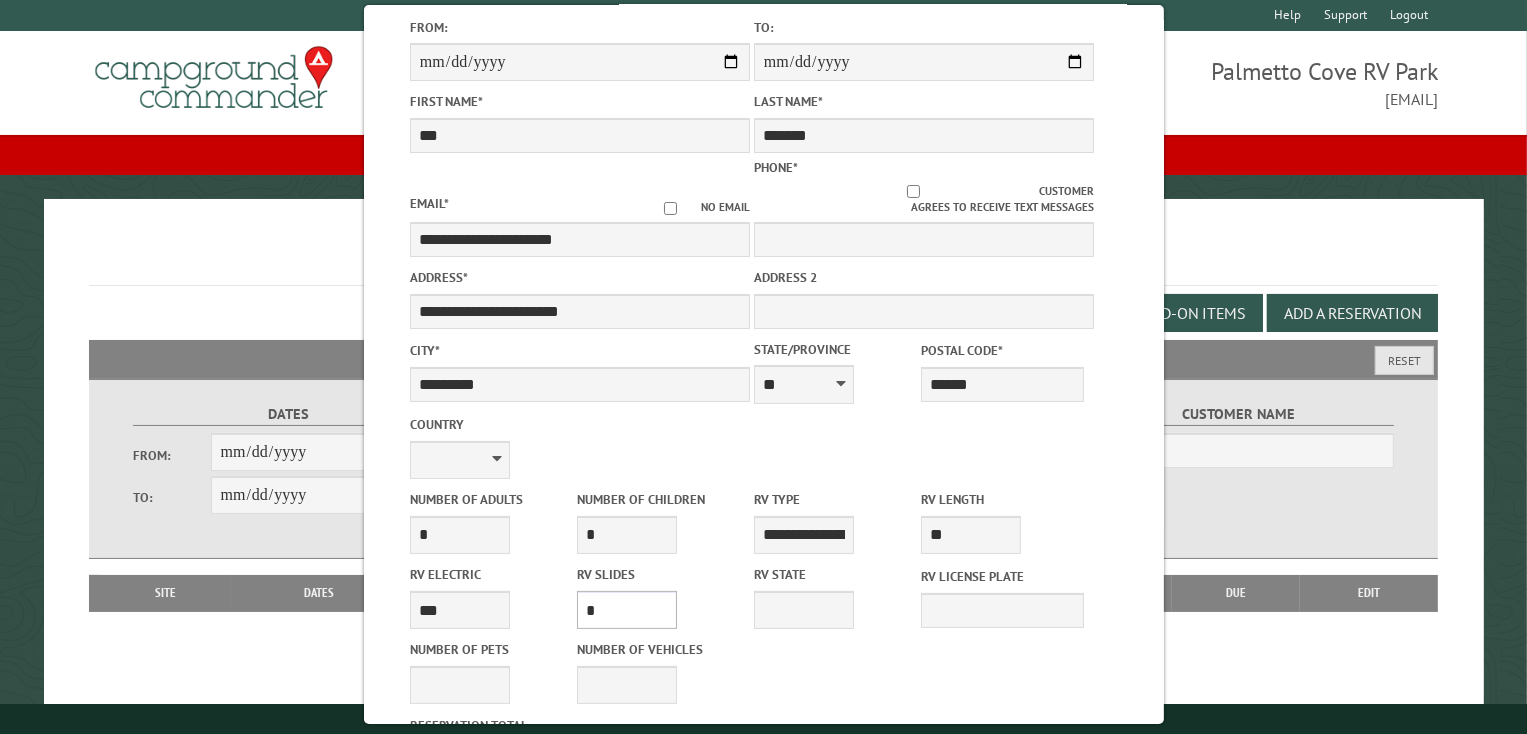 click on "* * * * * * * * * * **" at bounding box center [627, 610] 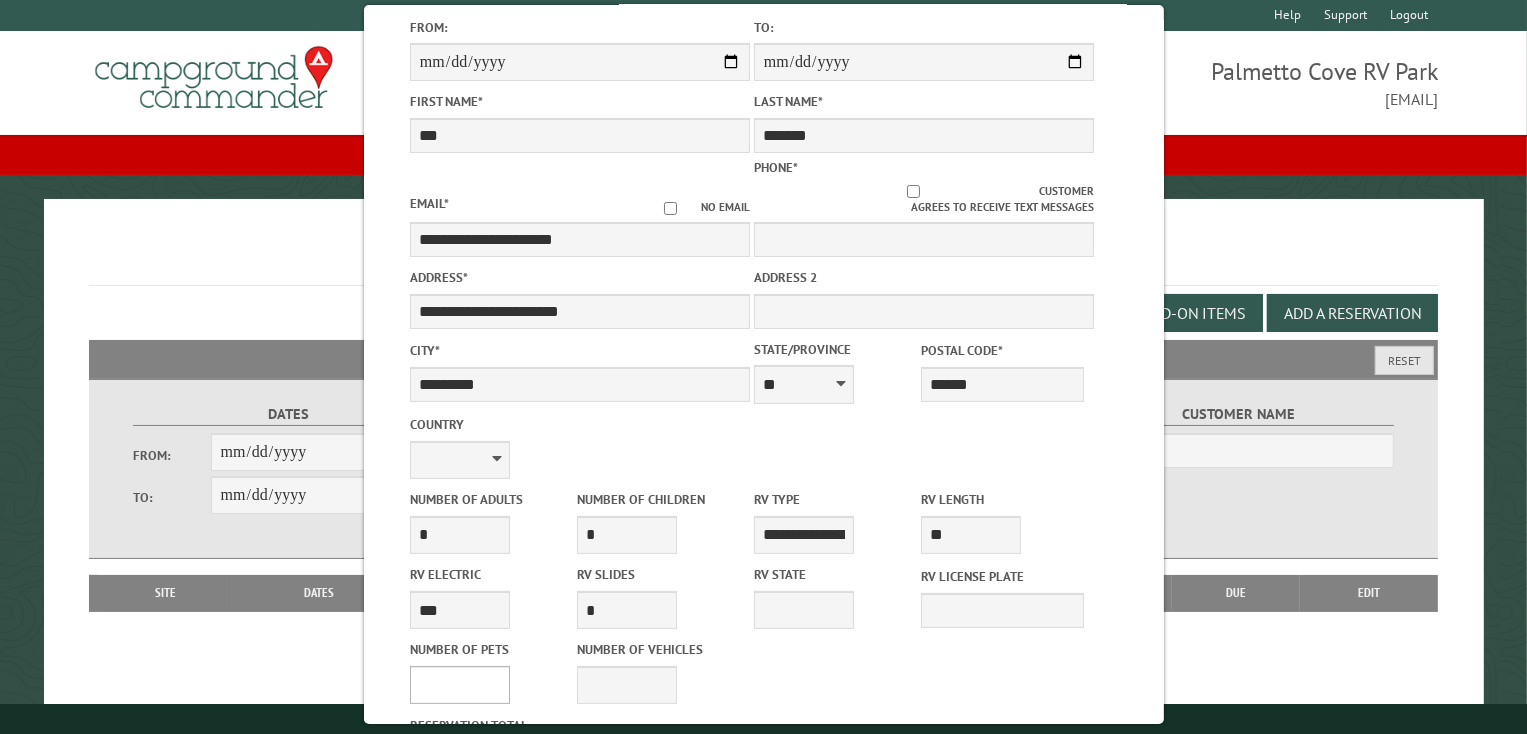 click on "* * * * * * * * * * **" at bounding box center (459, 685) 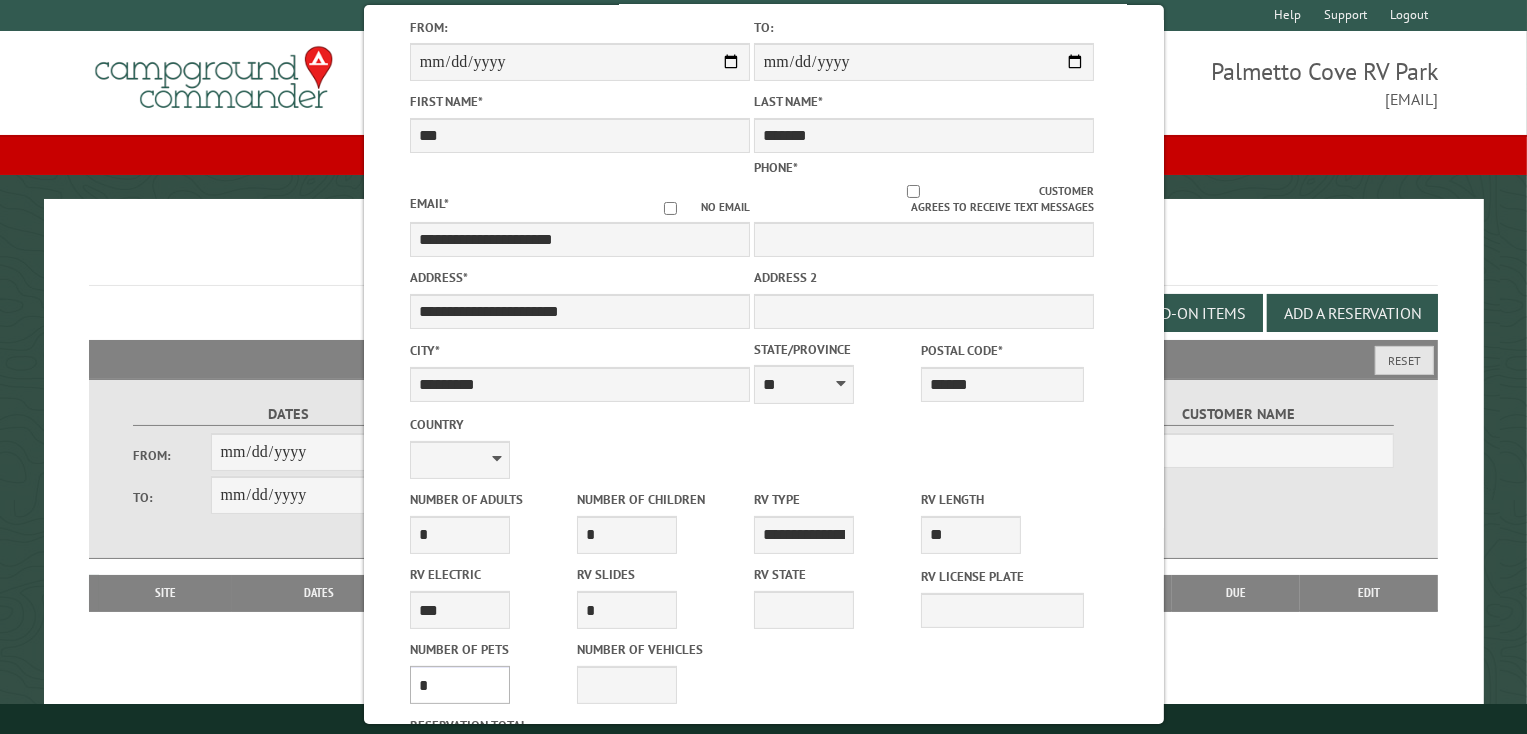 click on "* * * * * * * * * * **" at bounding box center [459, 685] 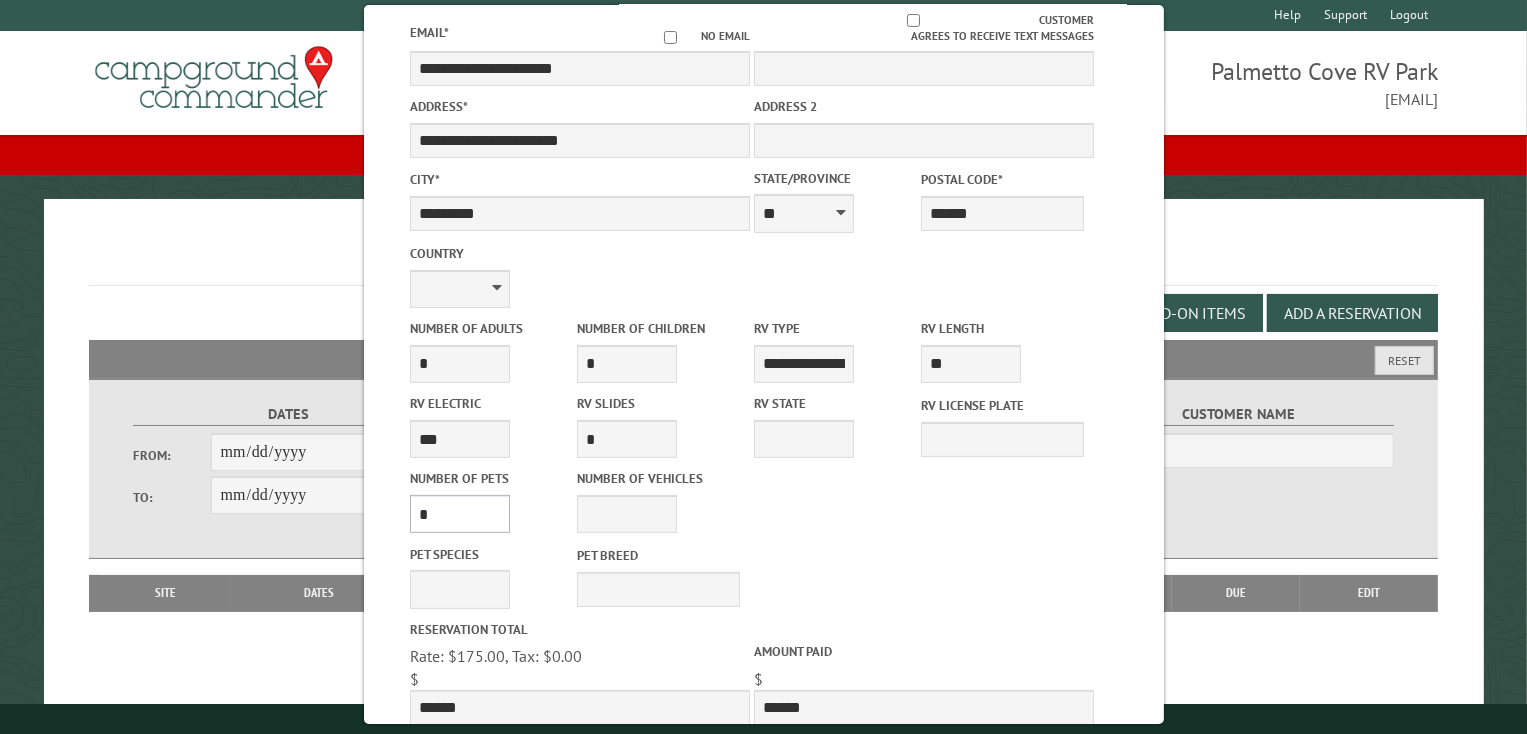 scroll, scrollTop: 560, scrollLeft: 0, axis: vertical 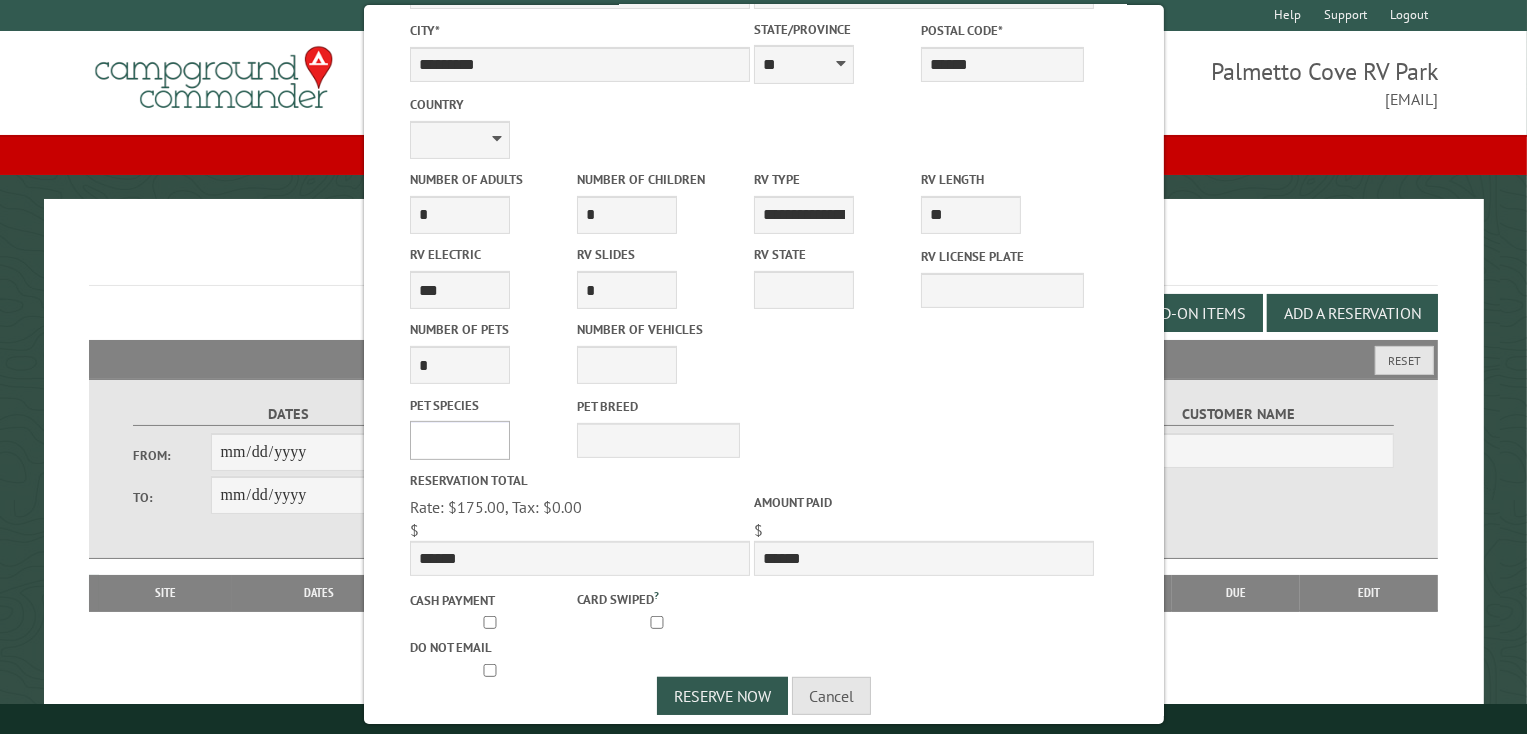 click on "***
***
****
*****" at bounding box center [459, 440] 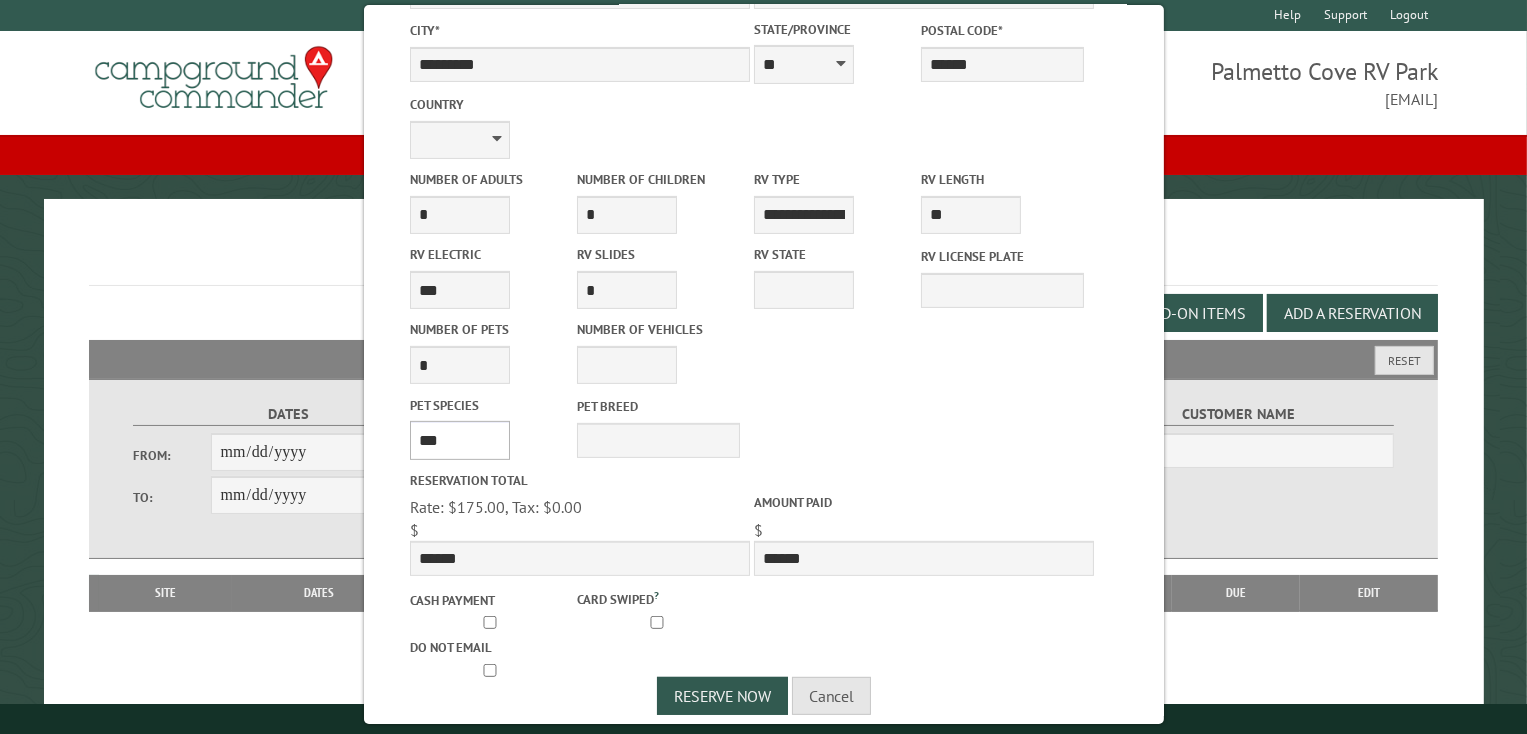 click on "***
***
****
*****" at bounding box center (459, 440) 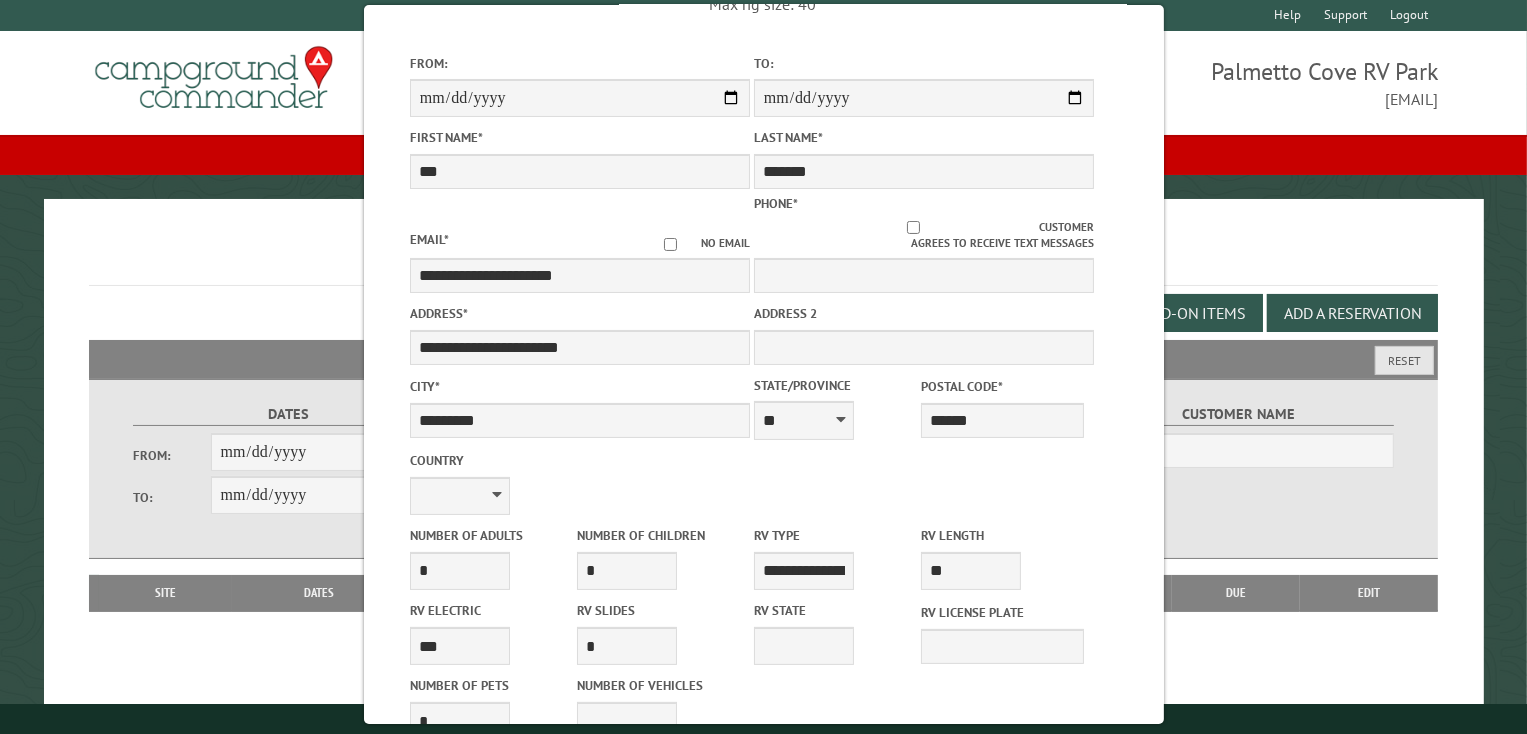scroll, scrollTop: 195, scrollLeft: 0, axis: vertical 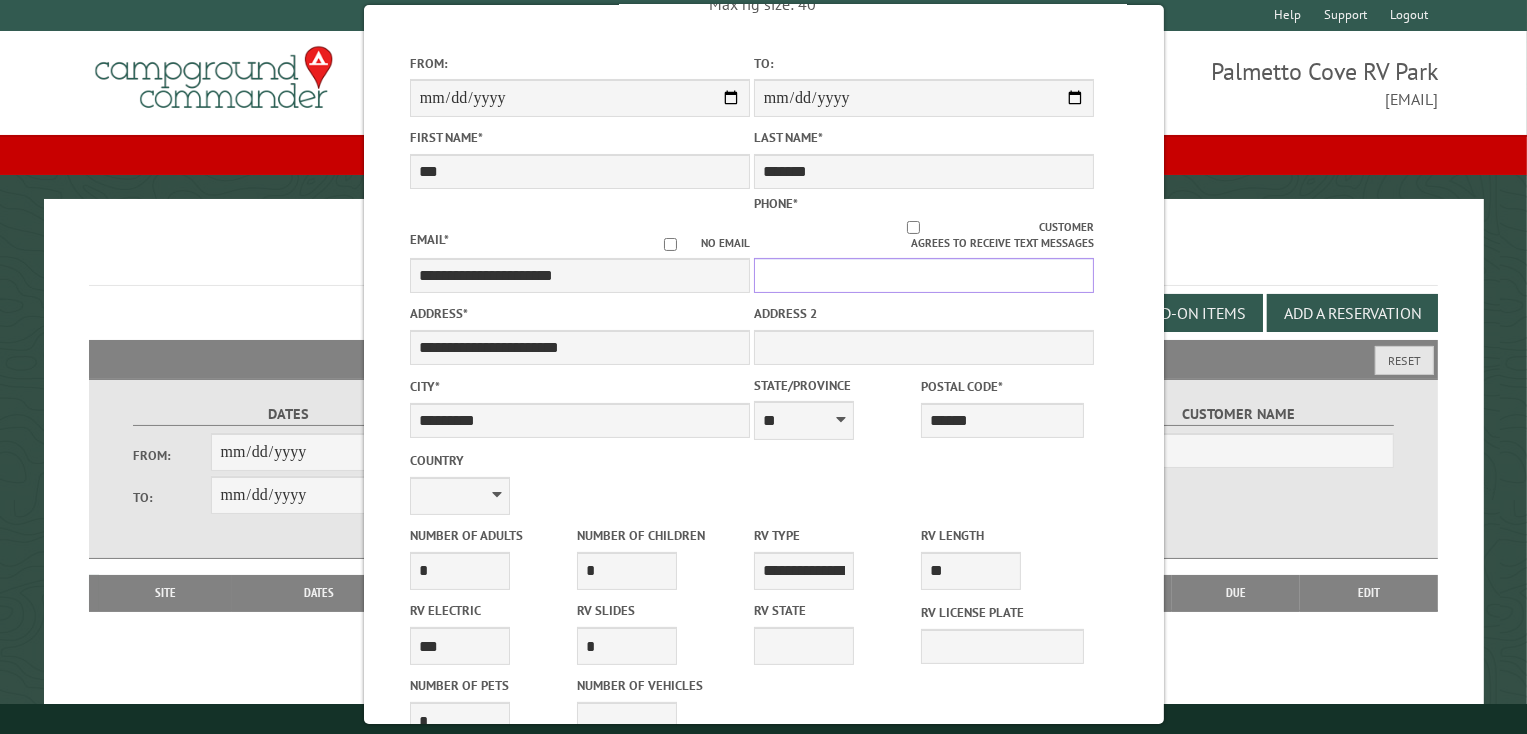 click on "Phone *" at bounding box center [923, 275] 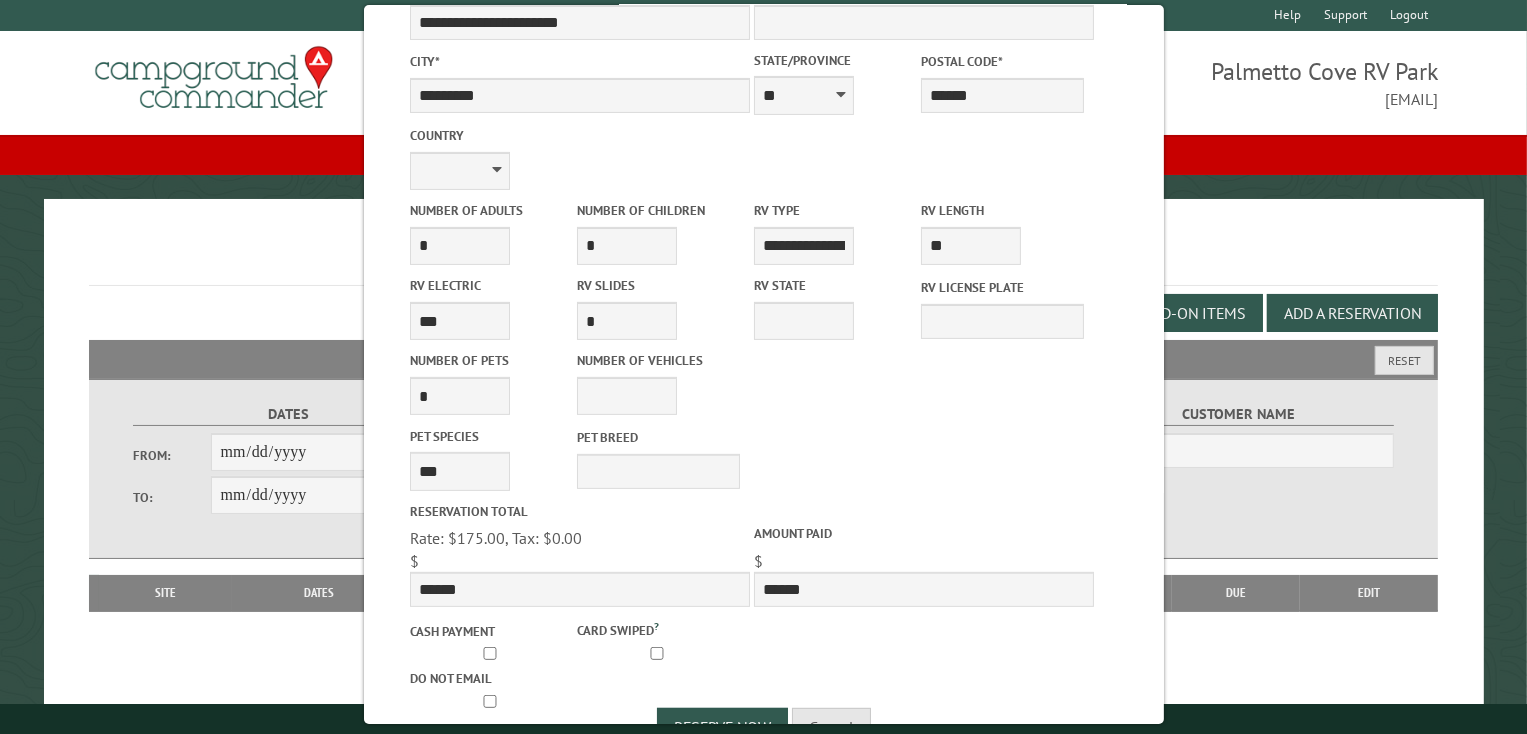 scroll, scrollTop: 574, scrollLeft: 0, axis: vertical 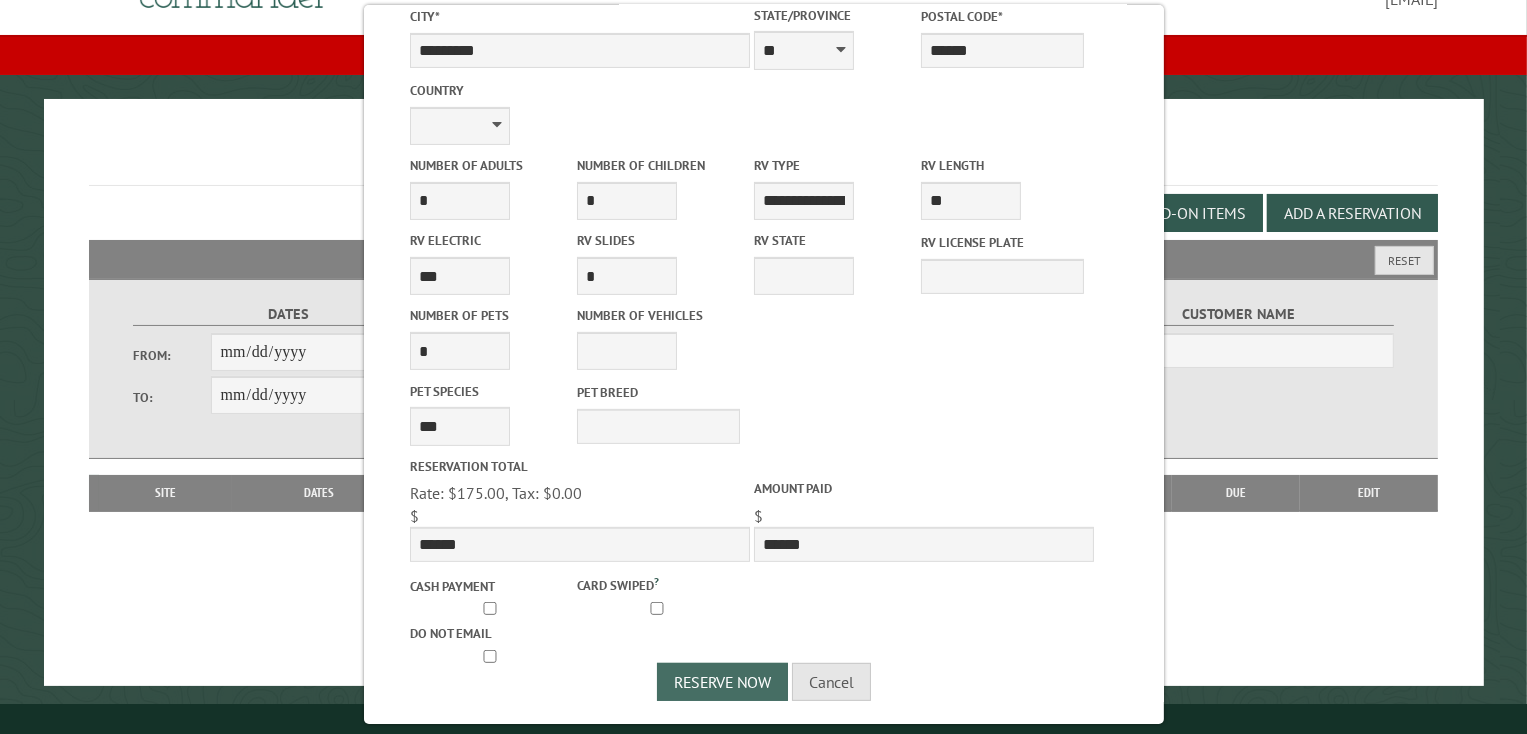 type on "**********" 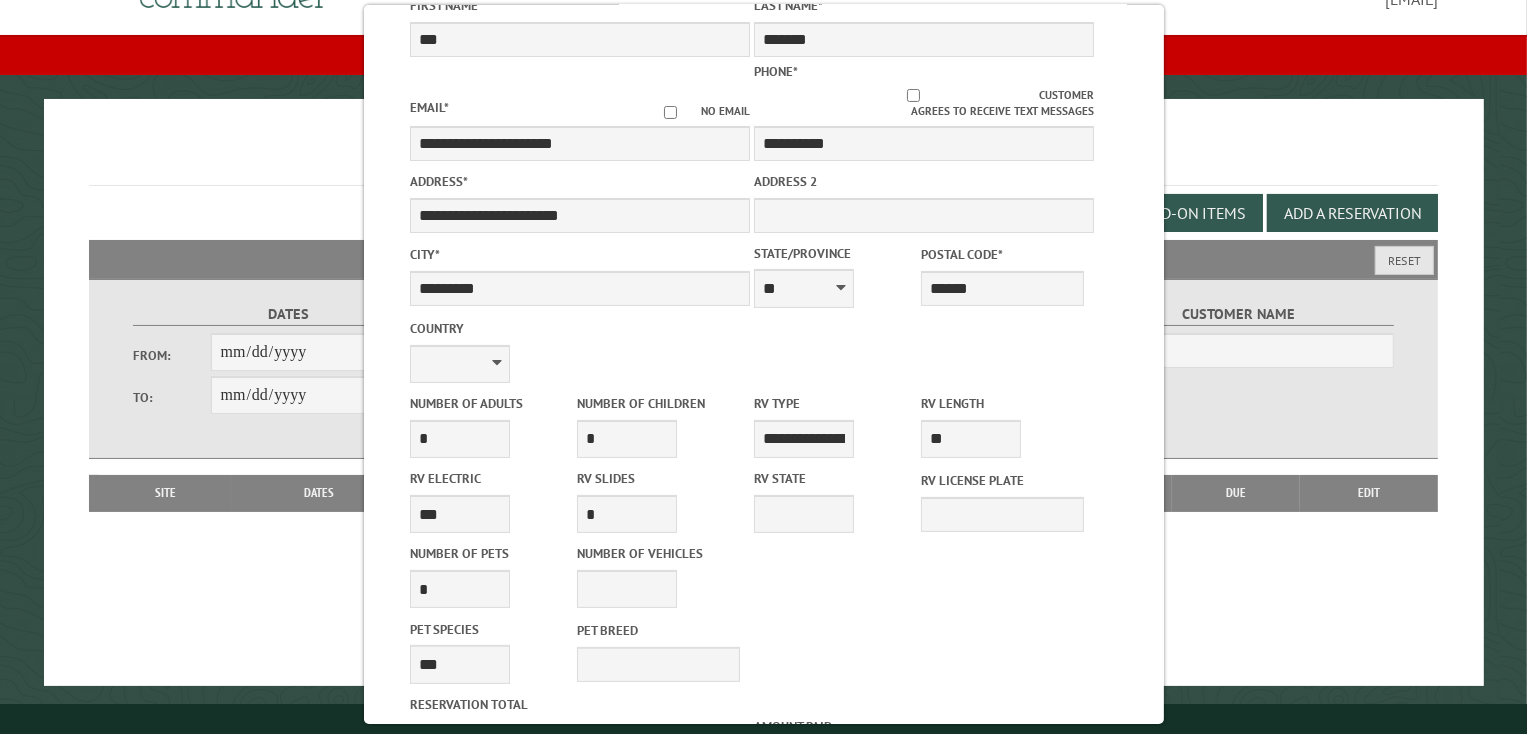 scroll, scrollTop: 334, scrollLeft: 0, axis: vertical 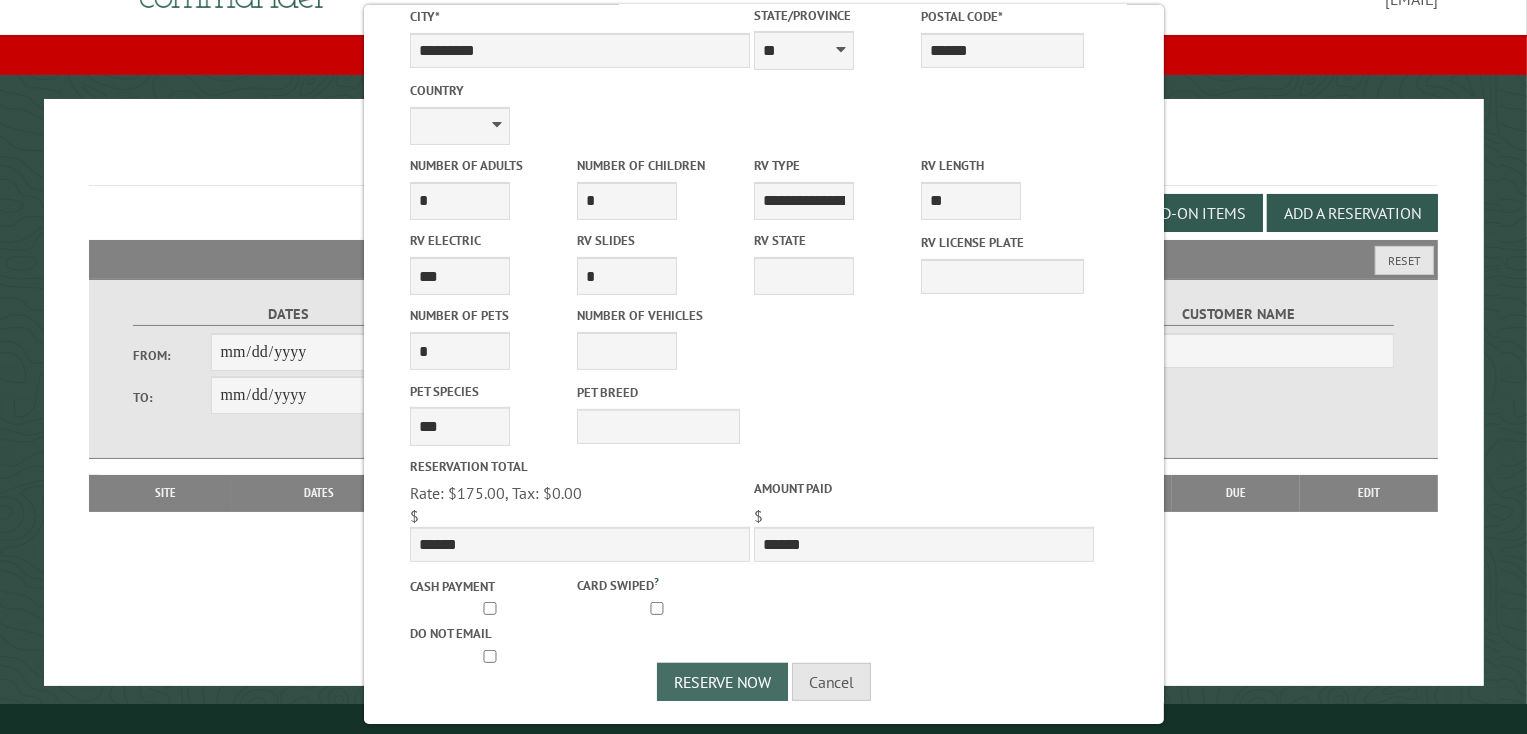 click on "Reserve Now" at bounding box center [722, 682] 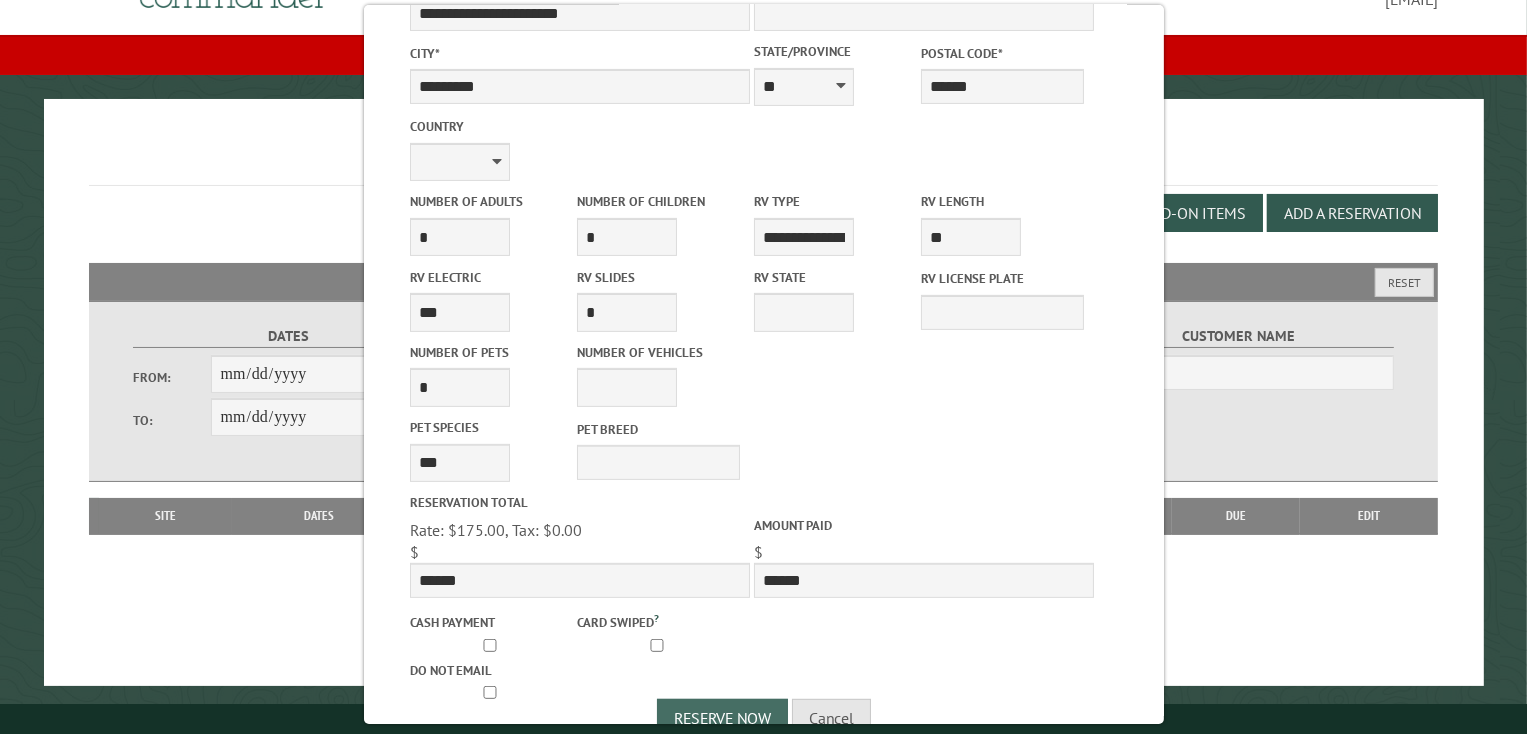 scroll, scrollTop: 596, scrollLeft: 0, axis: vertical 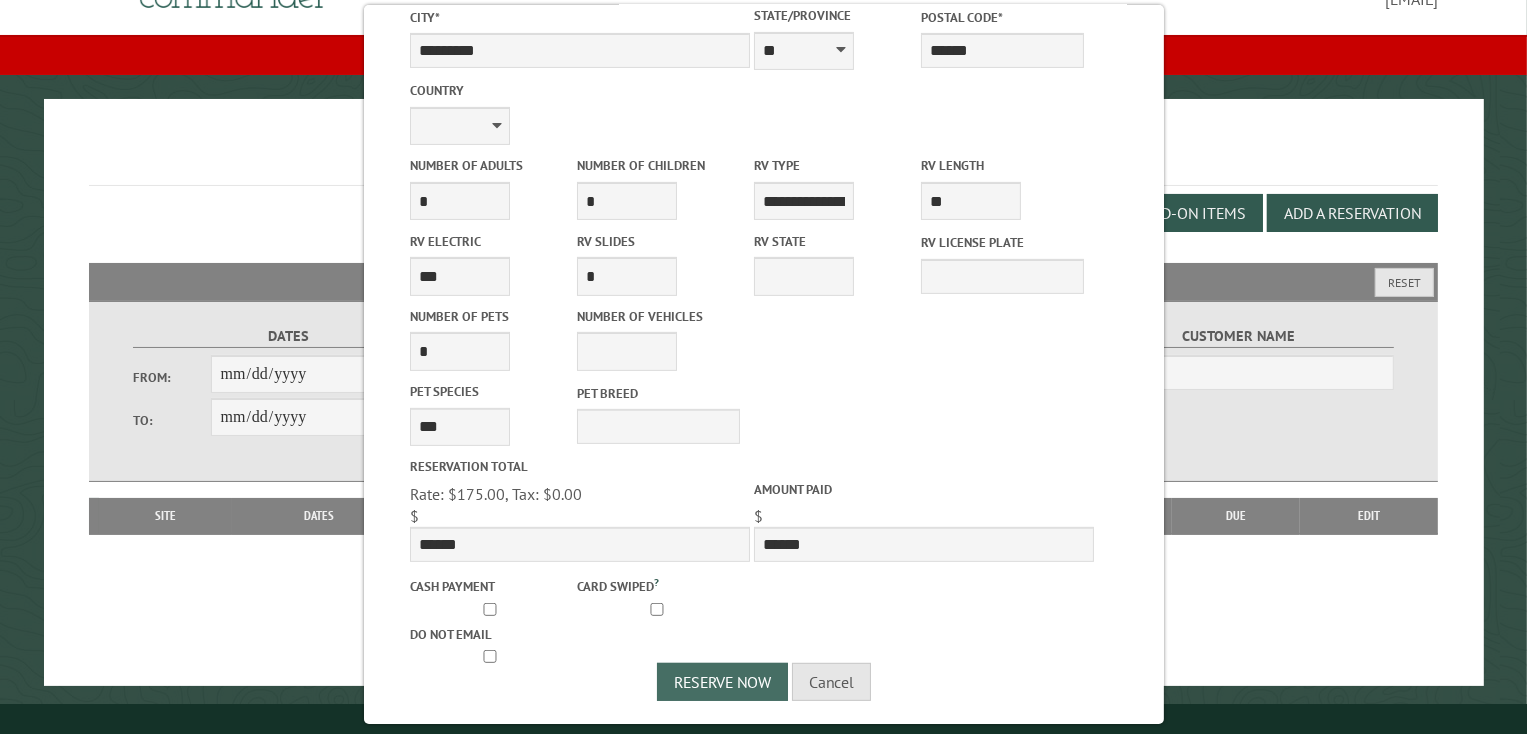click on "Reserve Now" at bounding box center (722, 682) 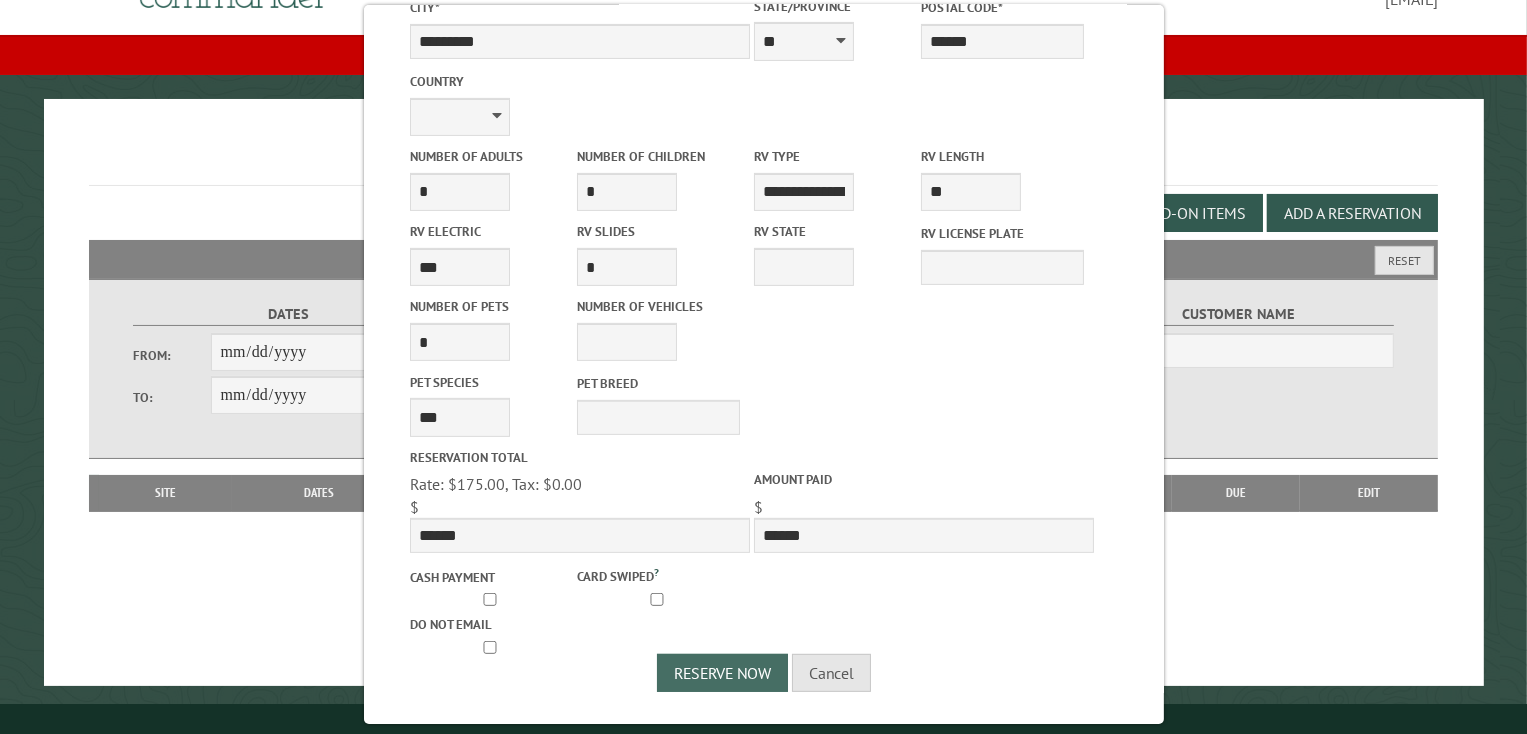 scroll, scrollTop: 574, scrollLeft: 0, axis: vertical 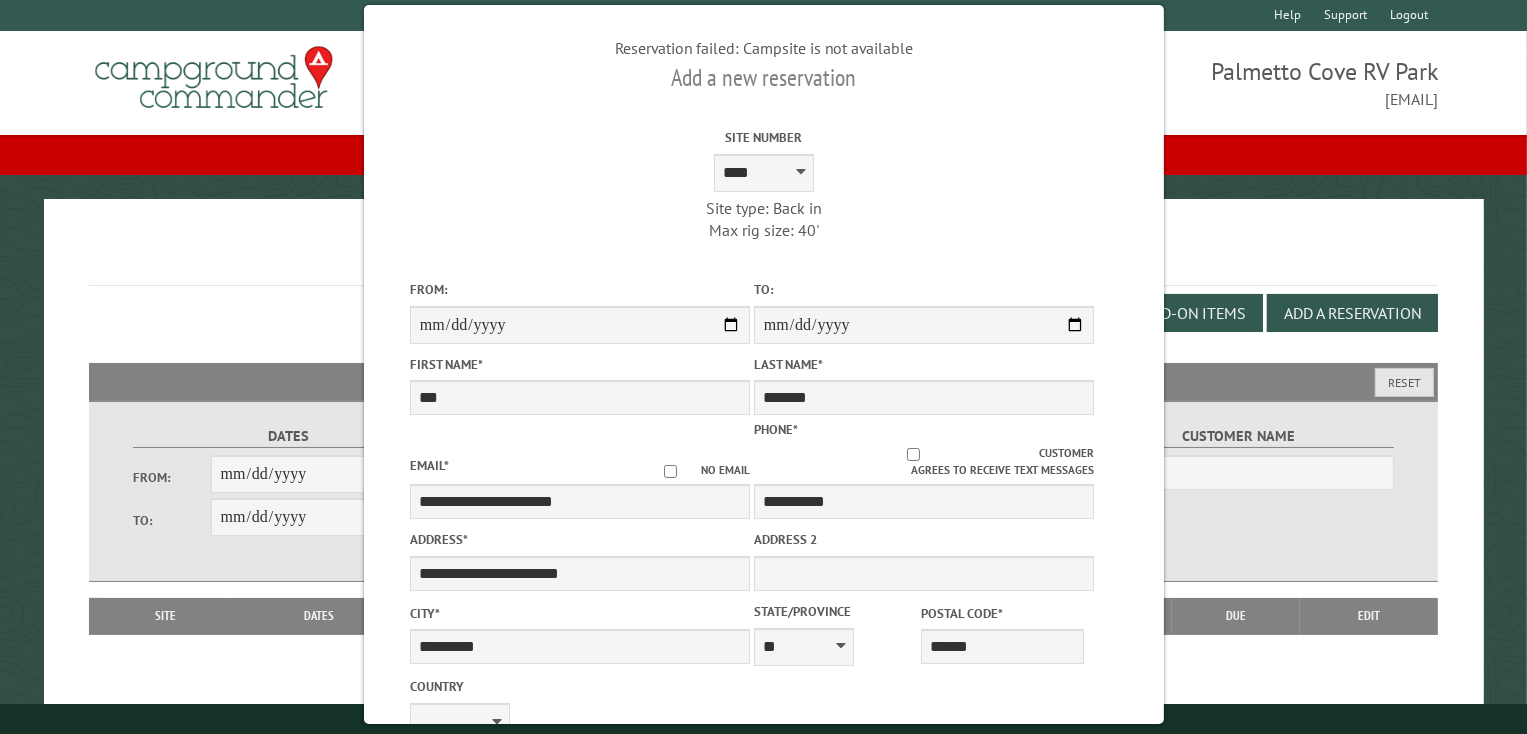click on "Reservations
Edit Add-on Items
Add a Reservation
Reservation failed: Campsite is not available
Filters  Reset
Dates
From:
To:
Site Number
*** **** **** **** **** **** **** **** **** **** **** **** **** **** **** **** **** **** **** **** **** **** **** **** **** **** **** **** **** **** **** **** **** **** **** **** **** **** **** **** **** **** **** **** **** **** **** **** **** **** **** **** **** **** **** **** **** **** **** **** **** **** **** **** **** **** **** **** **** ****" at bounding box center [764, 492] 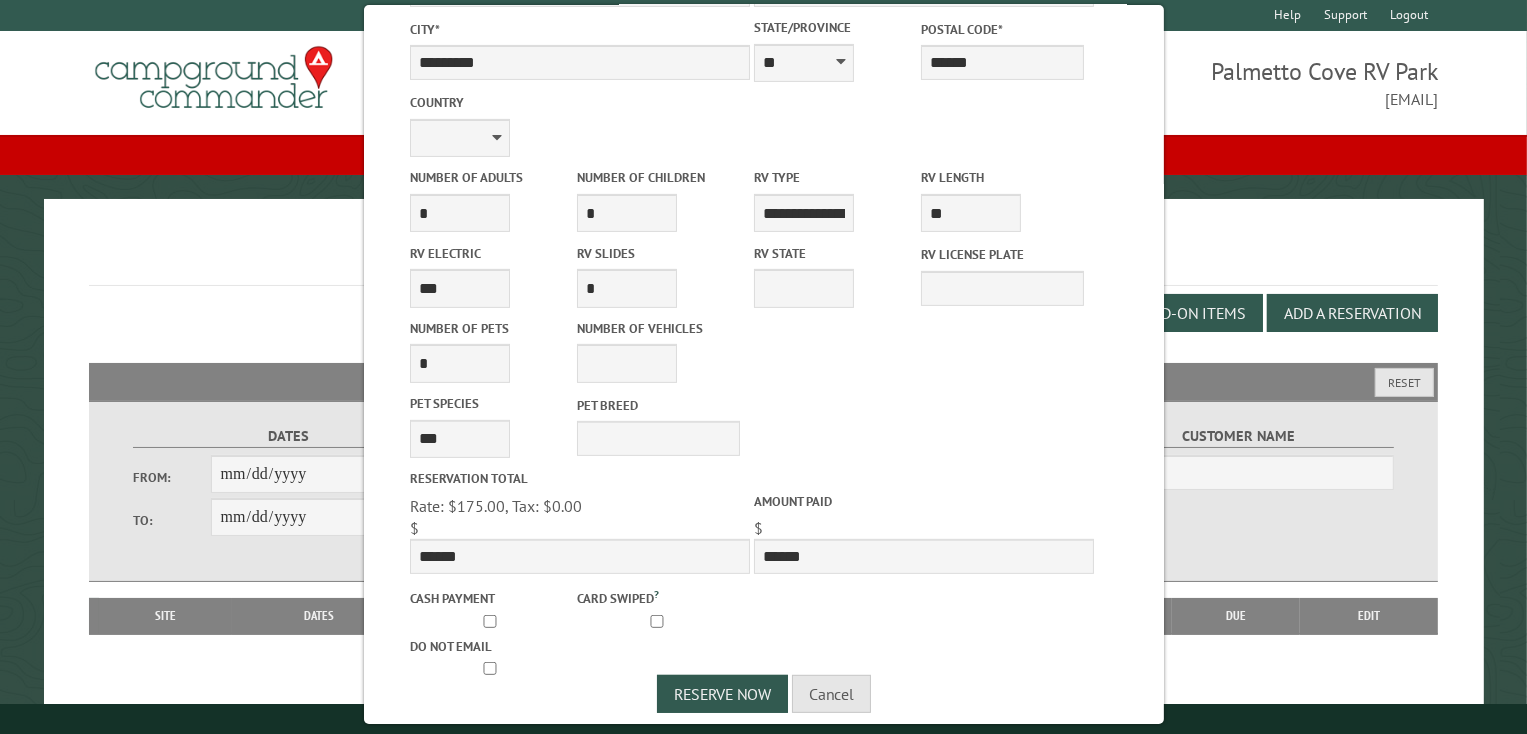scroll, scrollTop: 596, scrollLeft: 0, axis: vertical 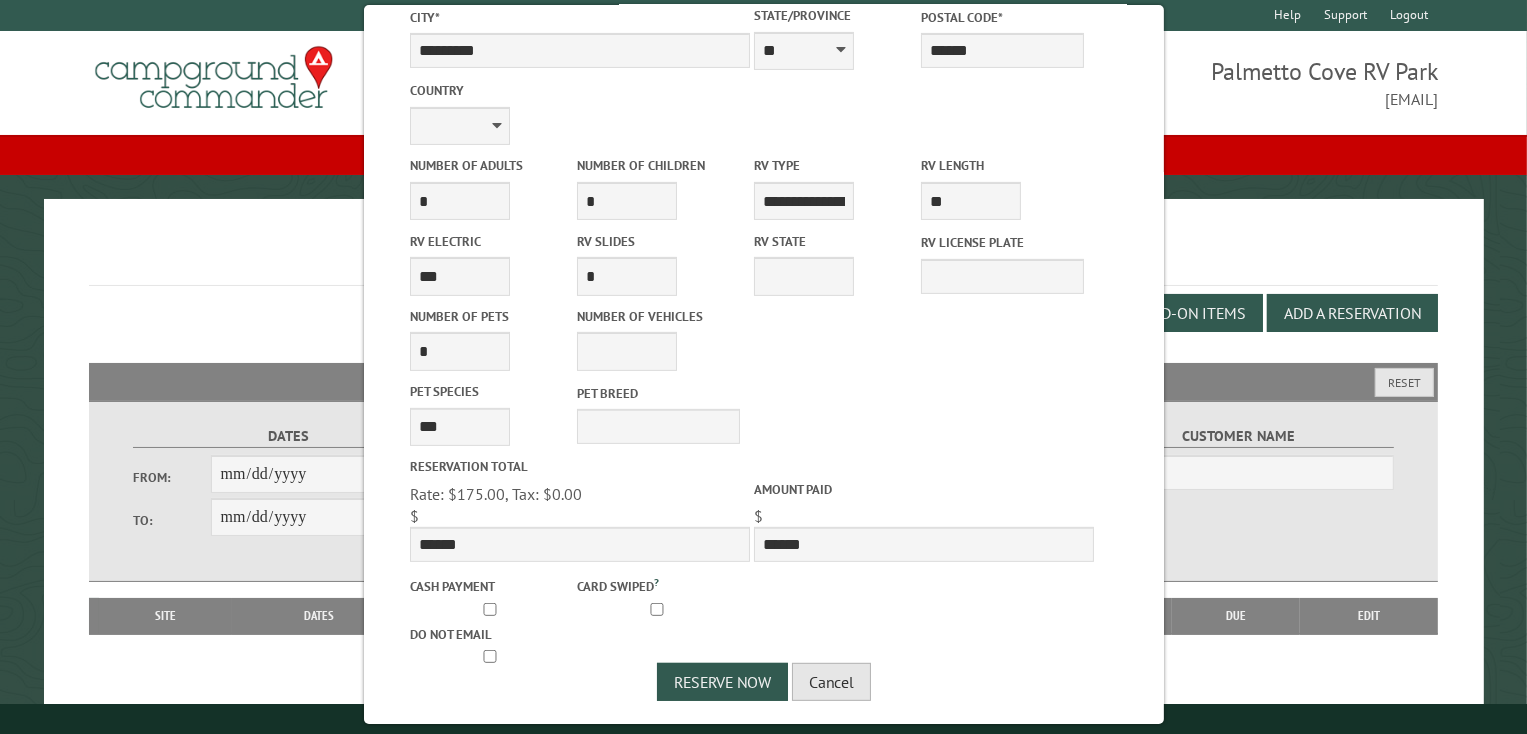 click on "Cancel" at bounding box center [831, 682] 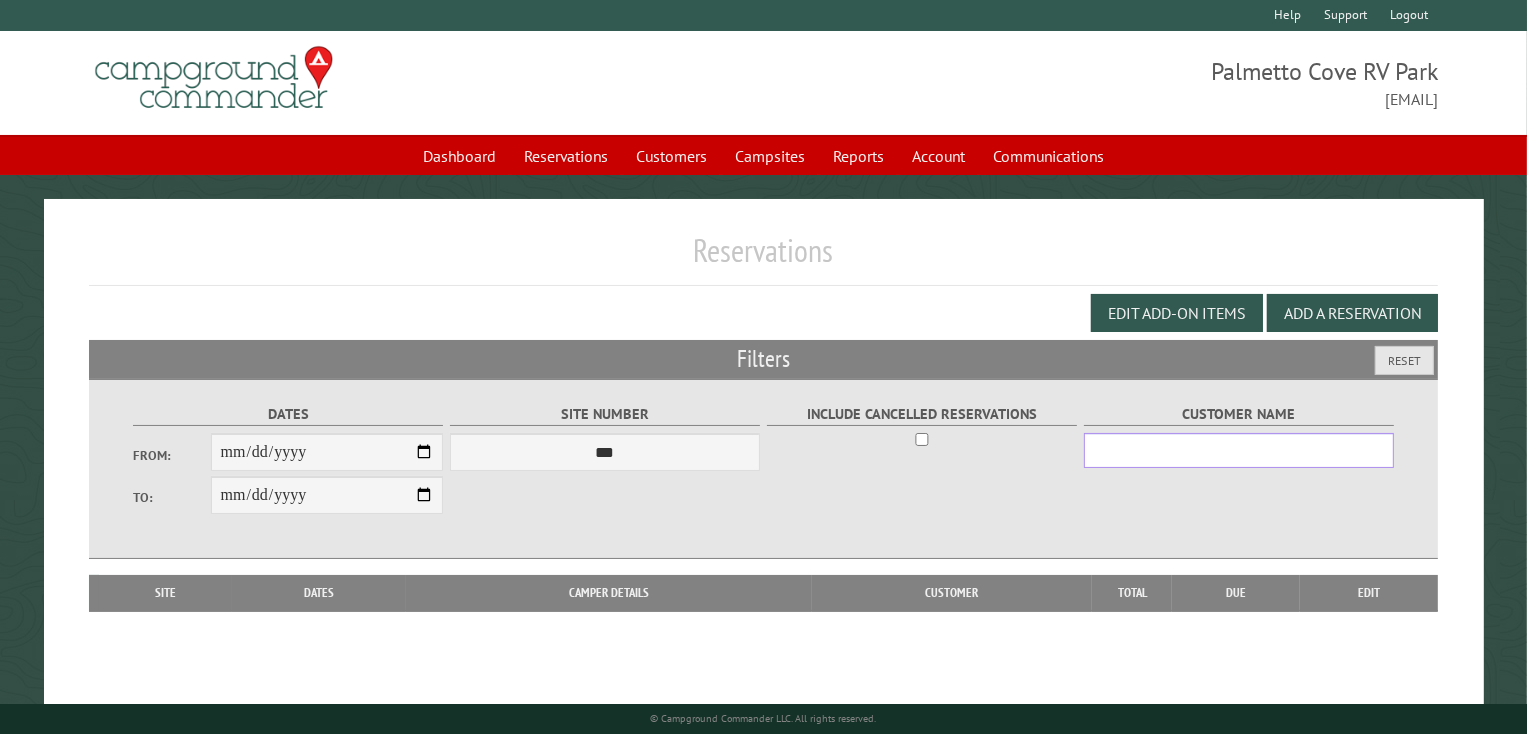 click on "Customer Name" at bounding box center (1239, 450) 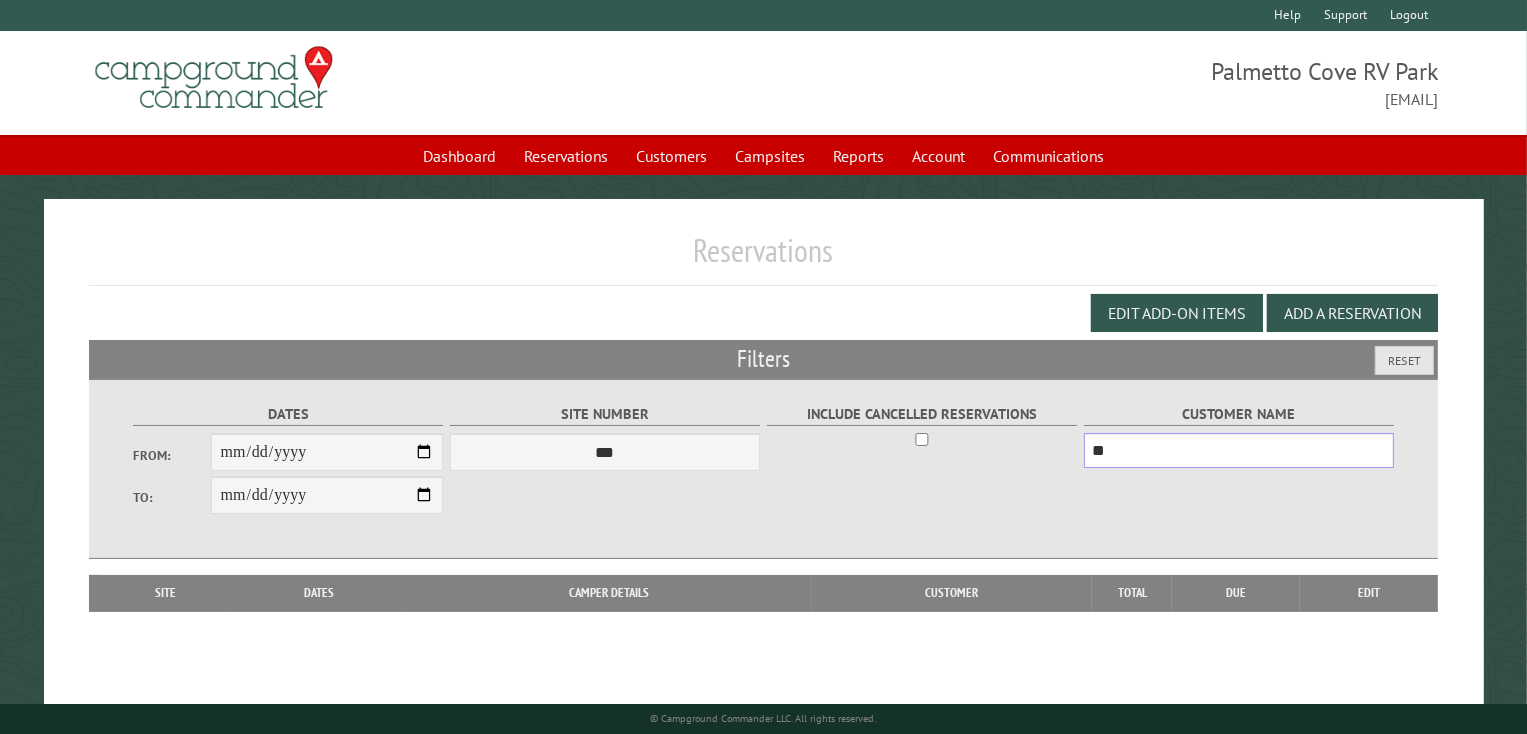 type on "*" 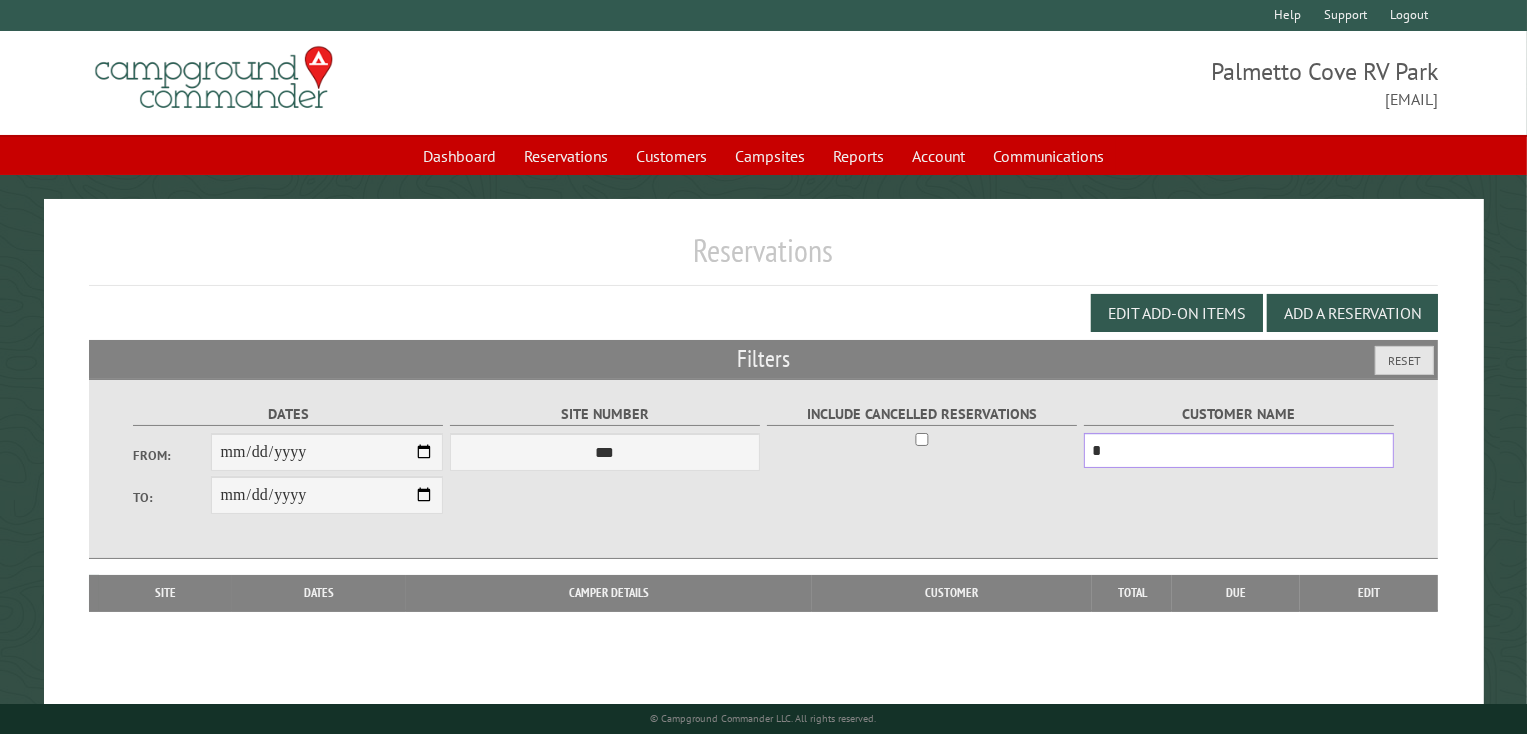 type 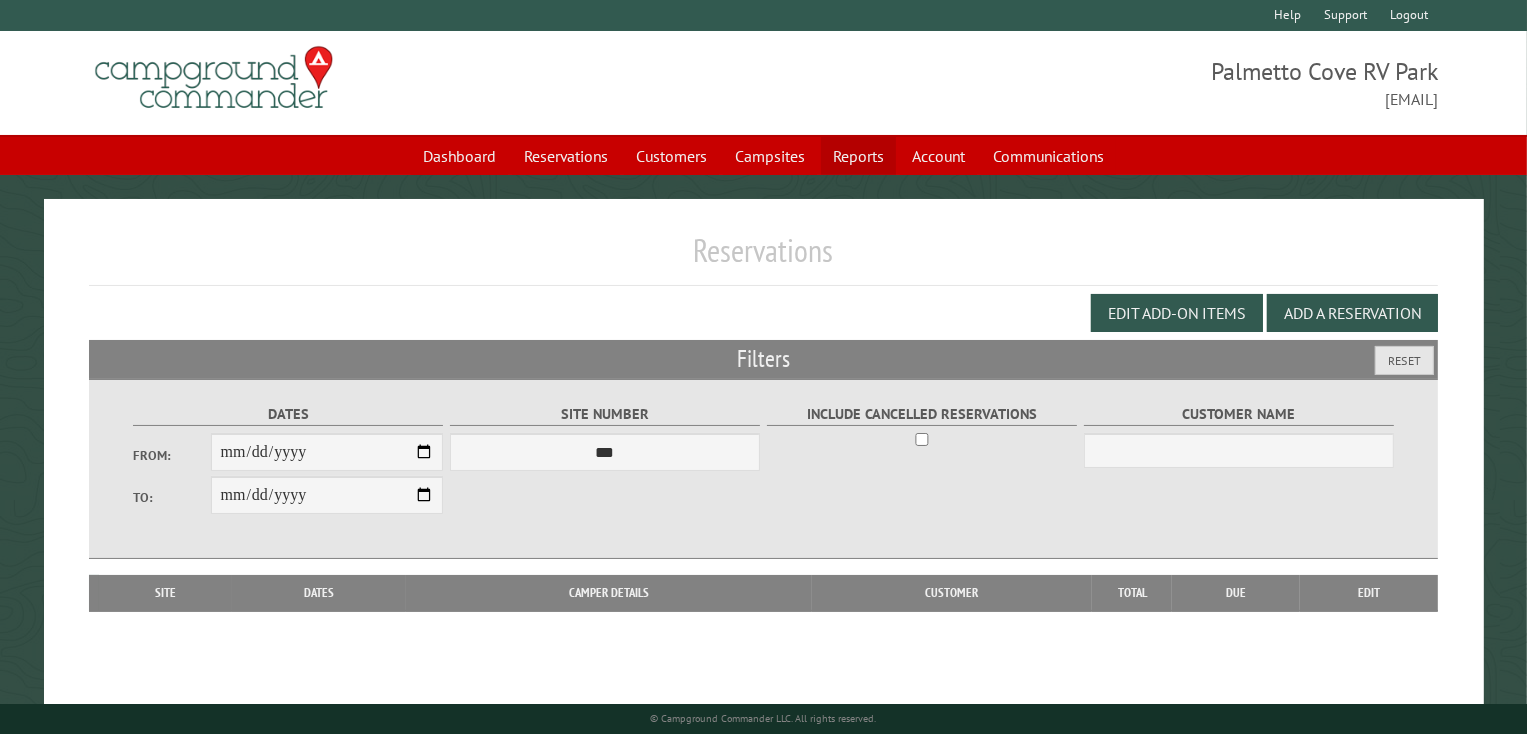 click on "Reports" at bounding box center (858, 156) 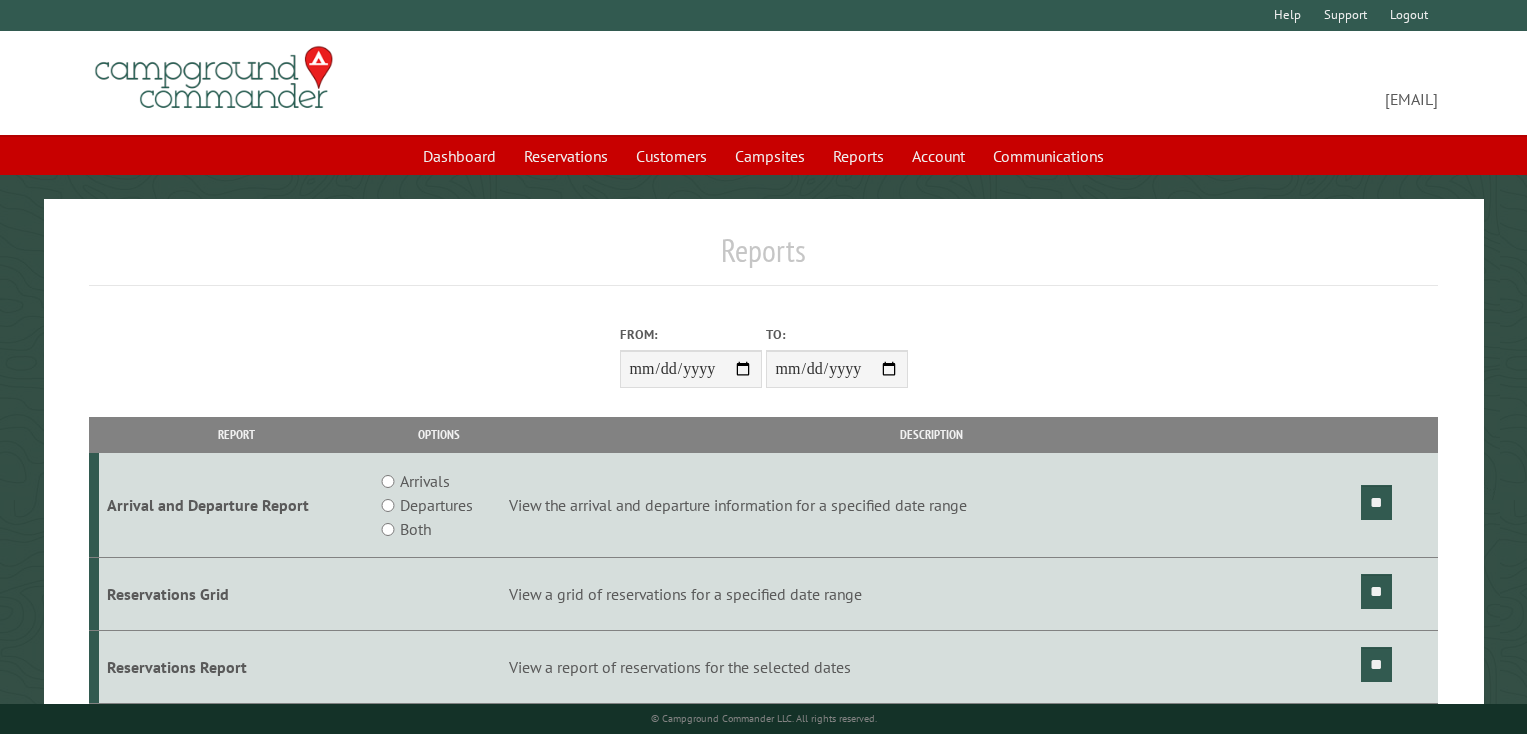 scroll, scrollTop: 0, scrollLeft: 0, axis: both 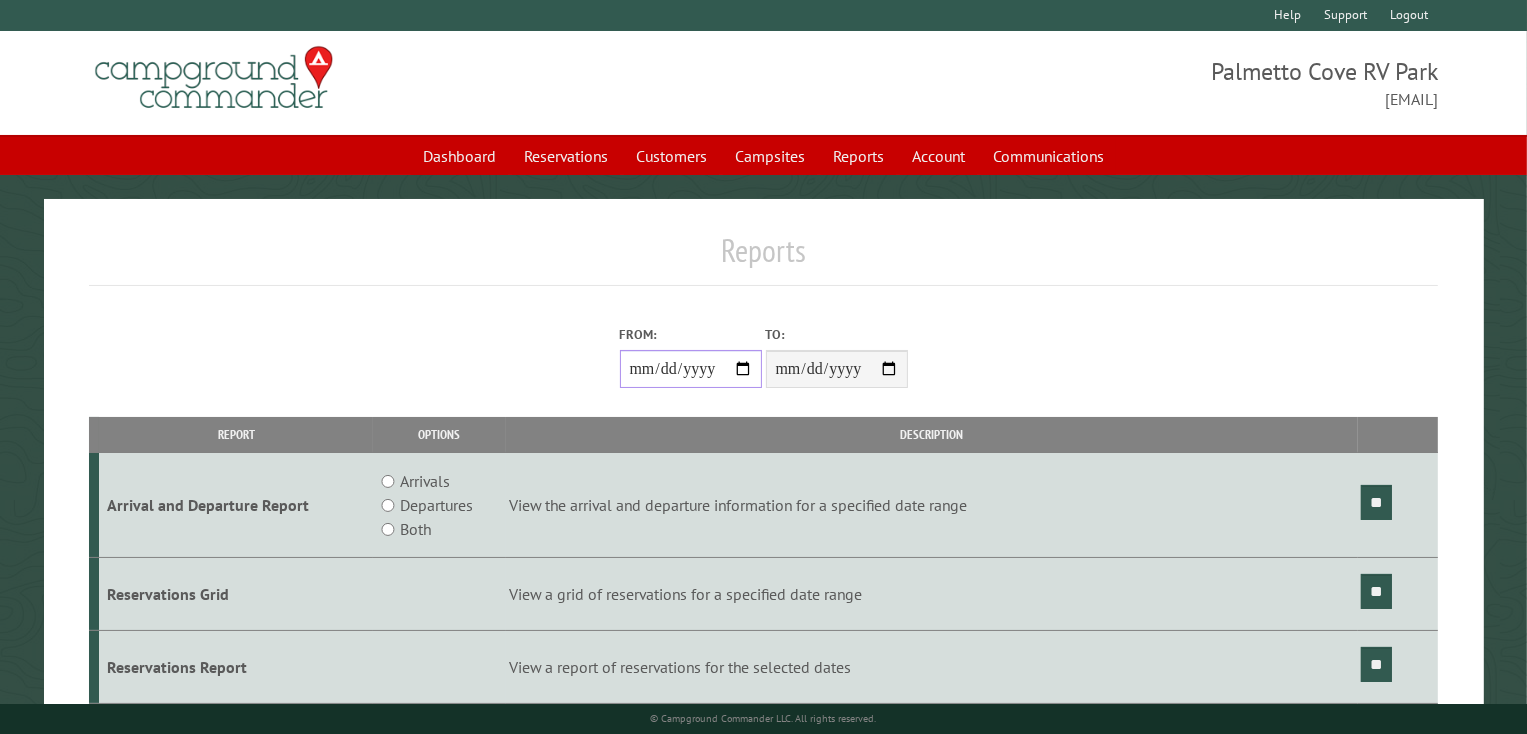 click on "From:" at bounding box center (691, 369) 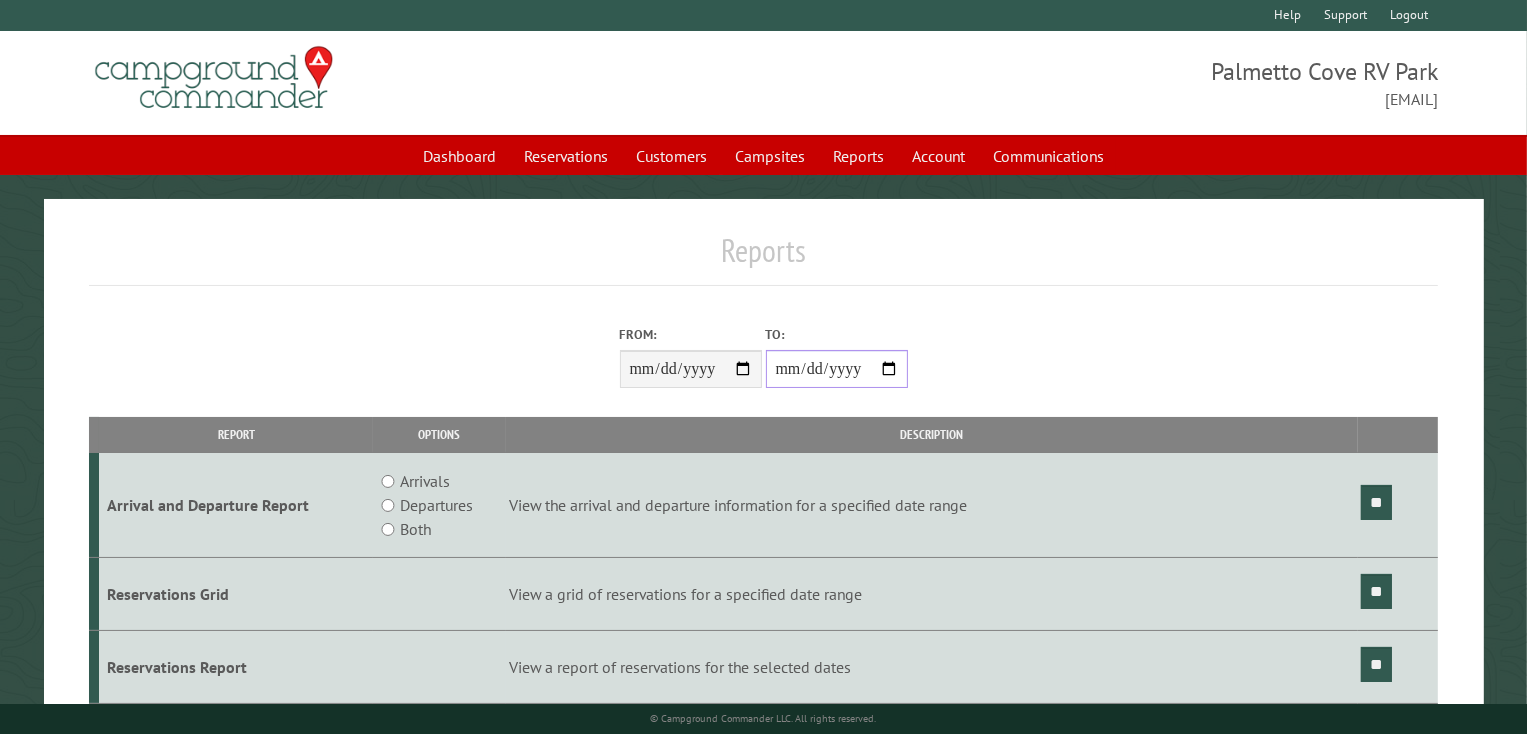 click on "**********" at bounding box center (837, 369) 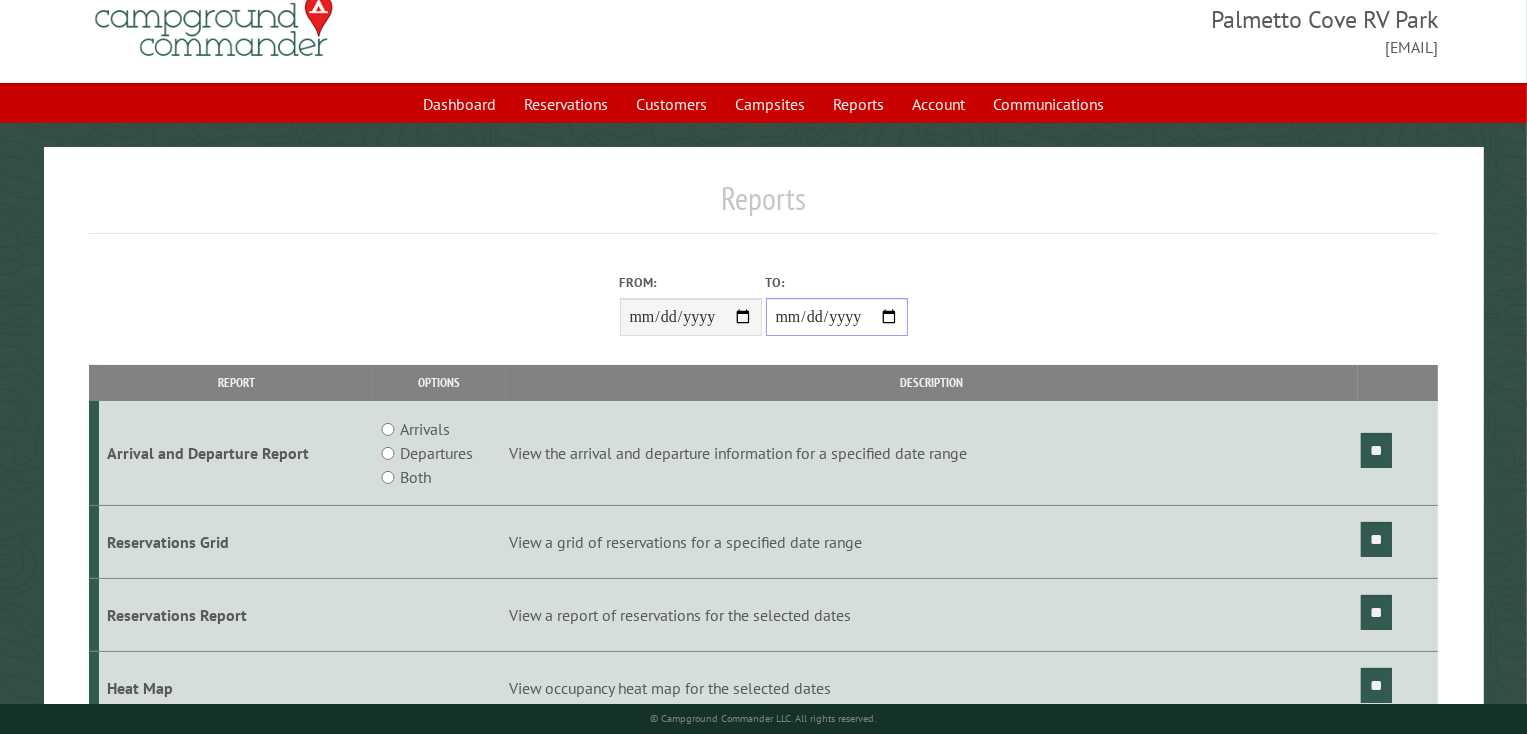 scroll, scrollTop: 80, scrollLeft: 0, axis: vertical 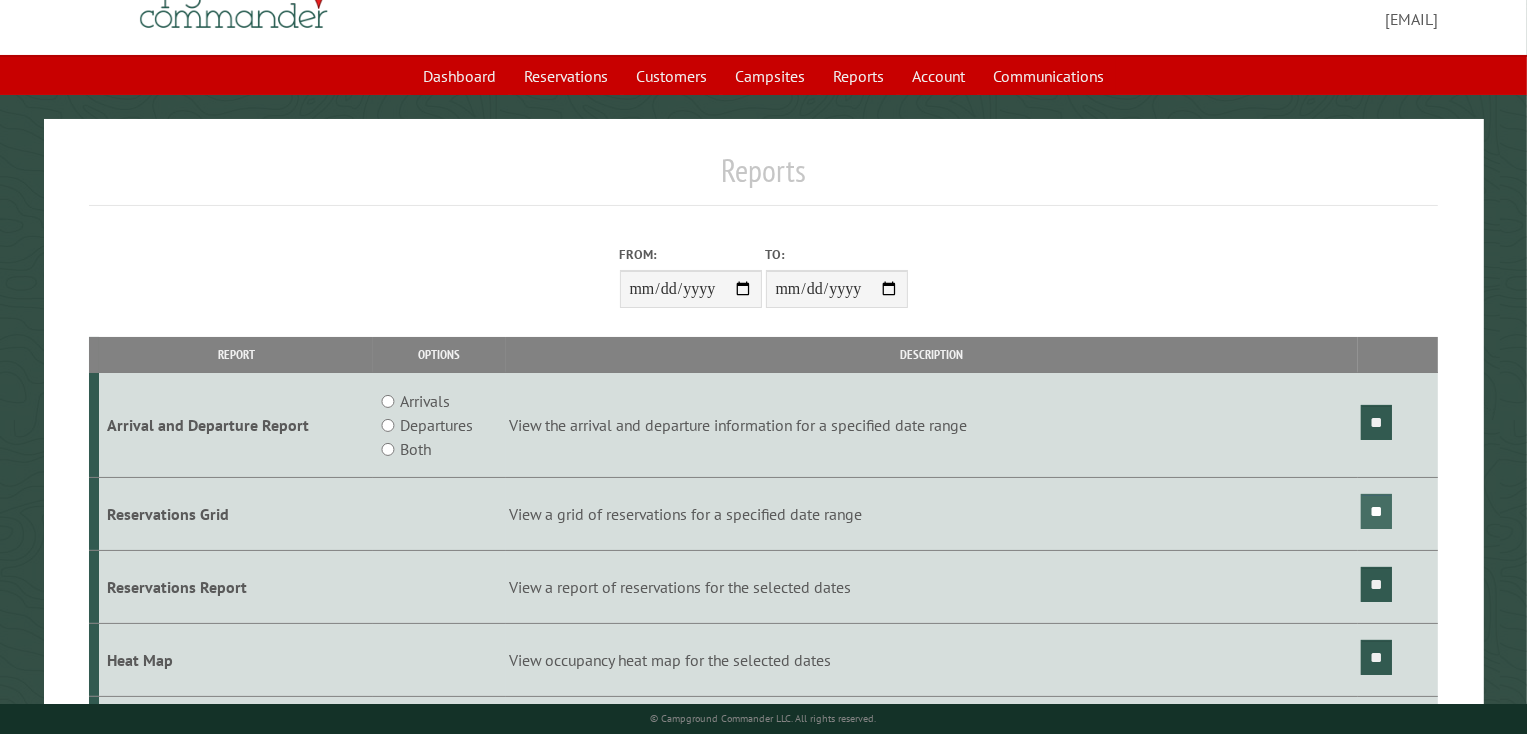 click on "**" at bounding box center [1376, 511] 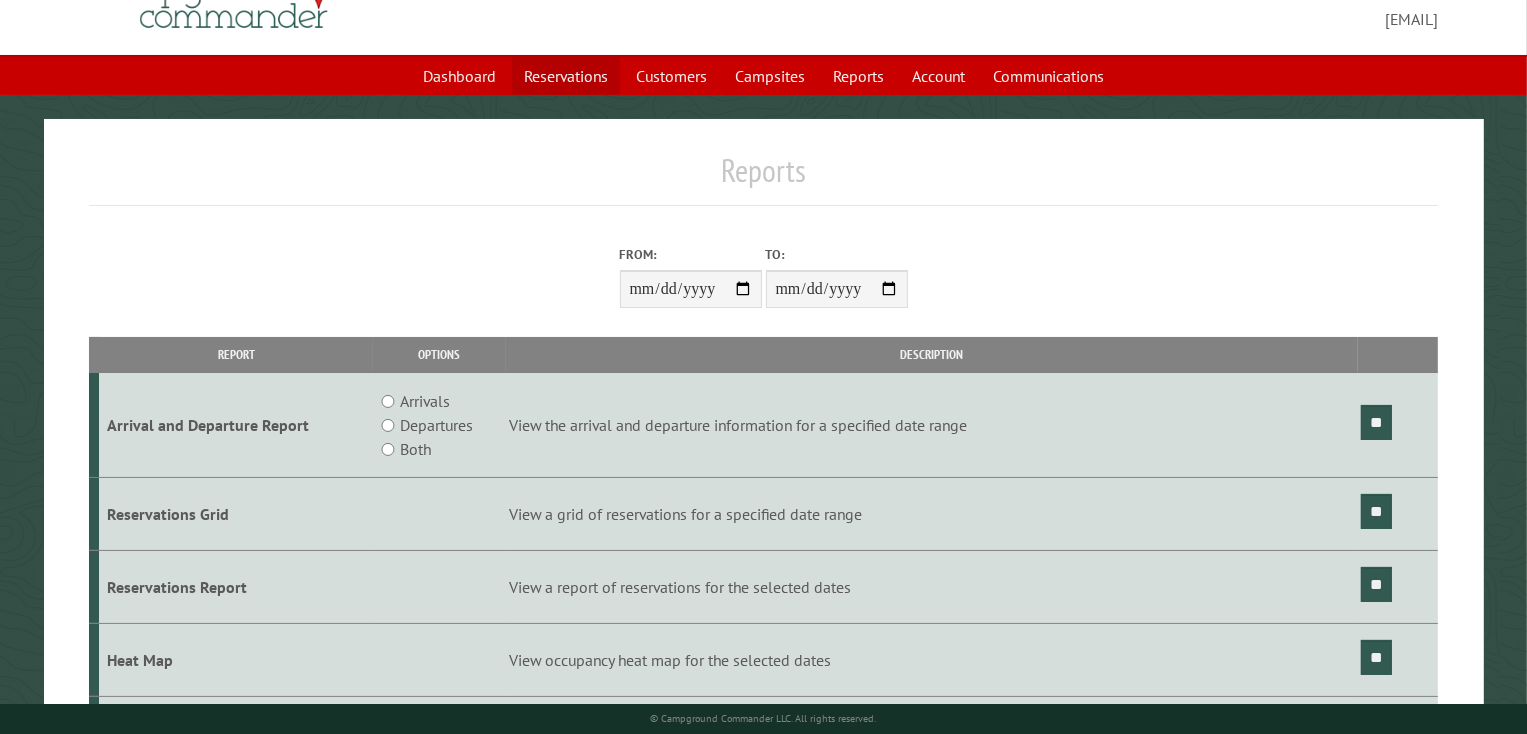 click on "Reservations" at bounding box center [566, 76] 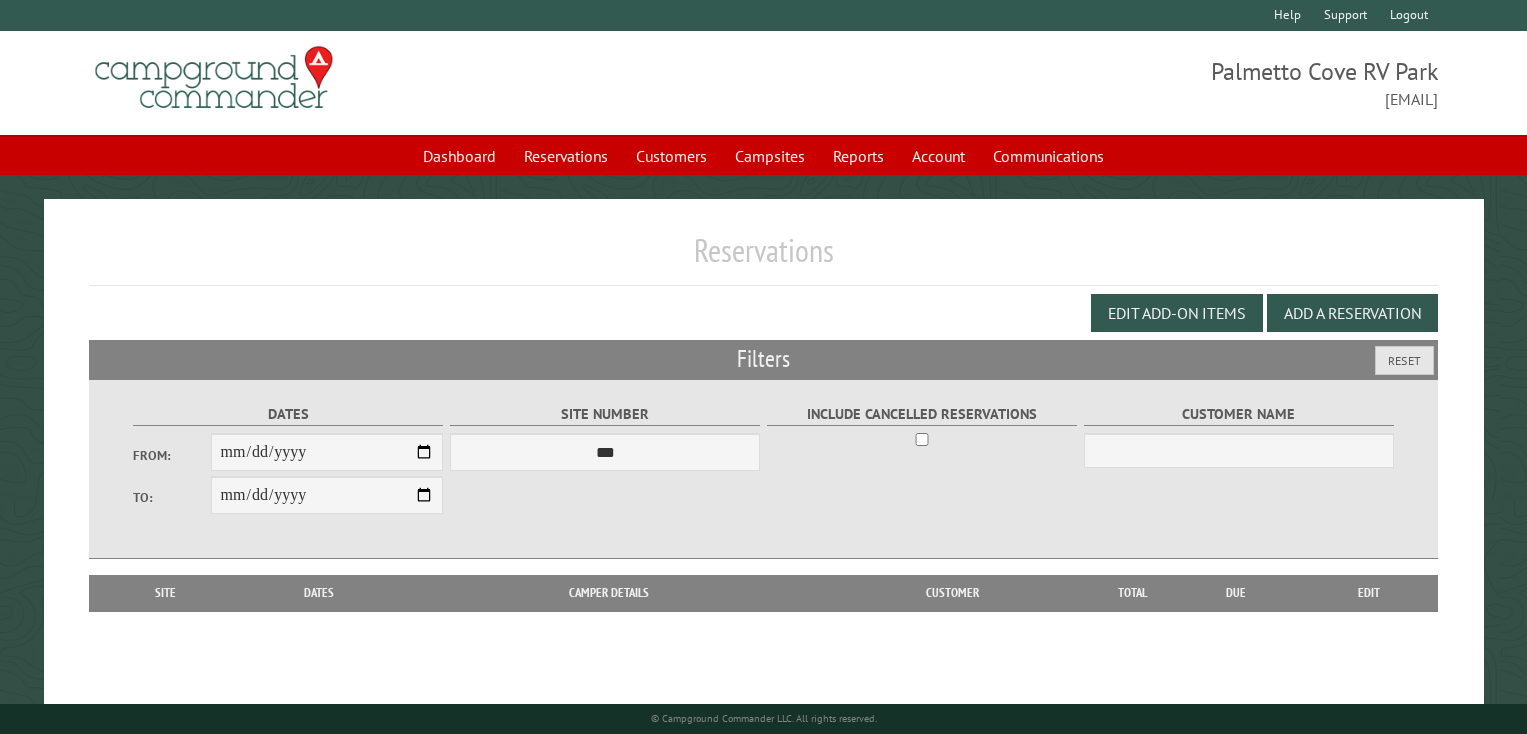 scroll, scrollTop: 0, scrollLeft: 0, axis: both 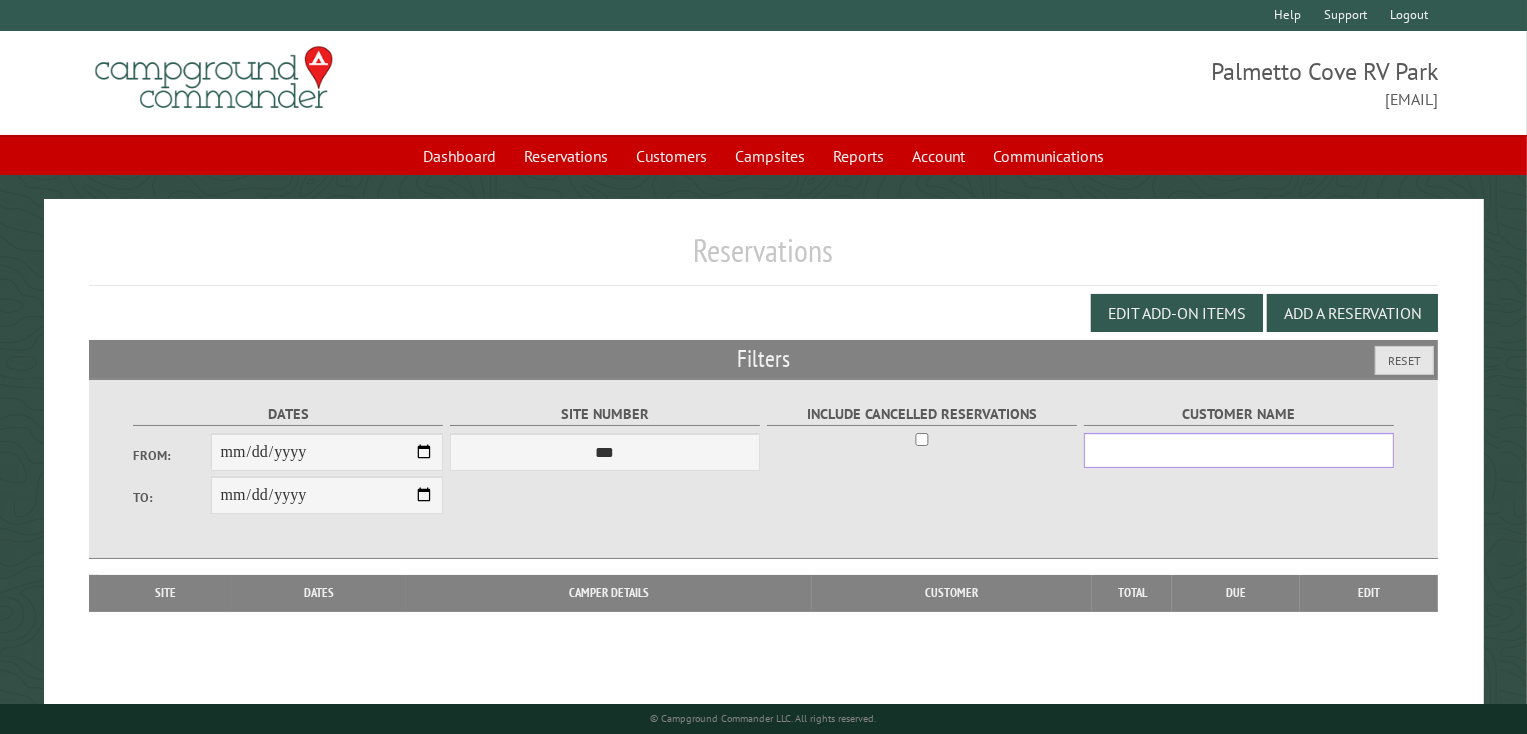 click on "Customer Name" at bounding box center (1239, 450) 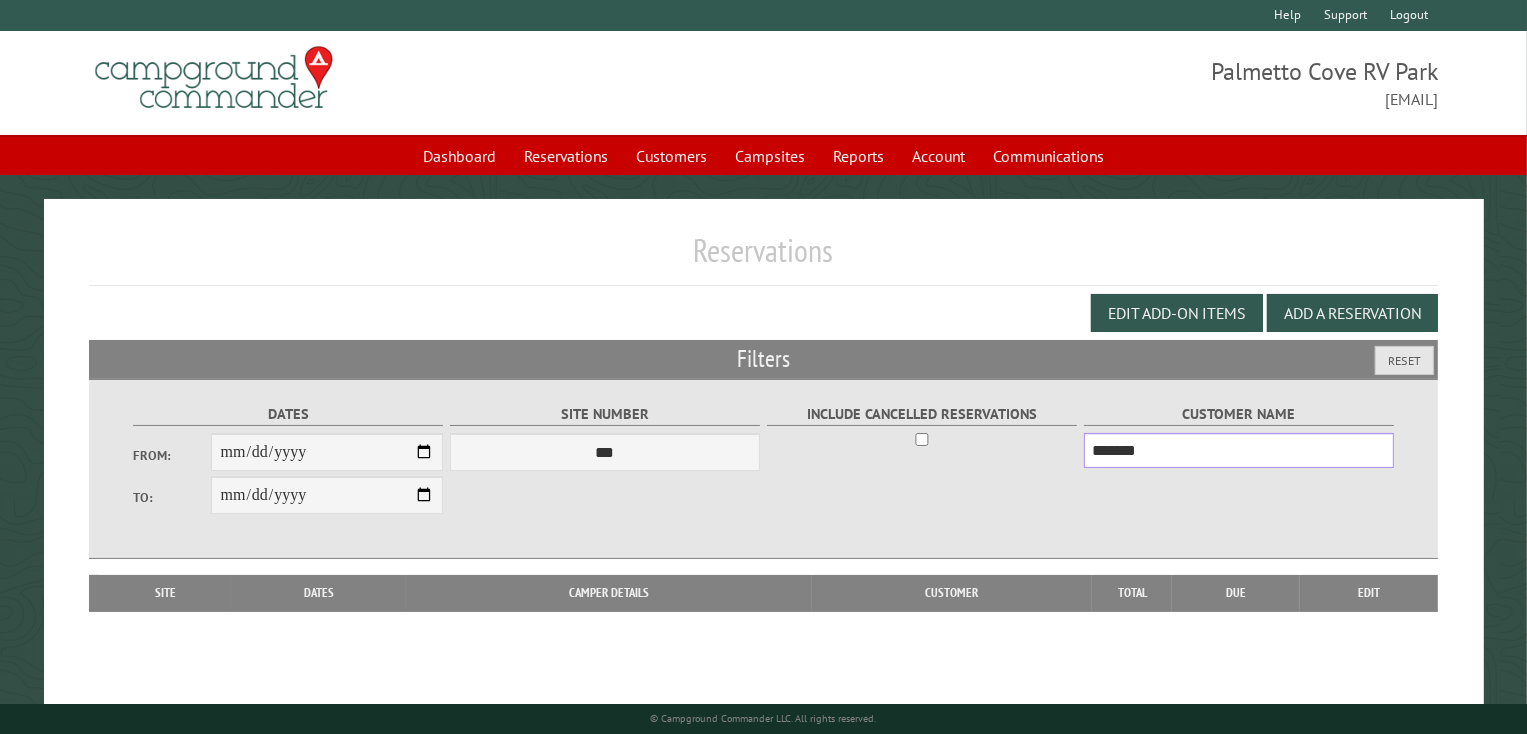 type on "*******" 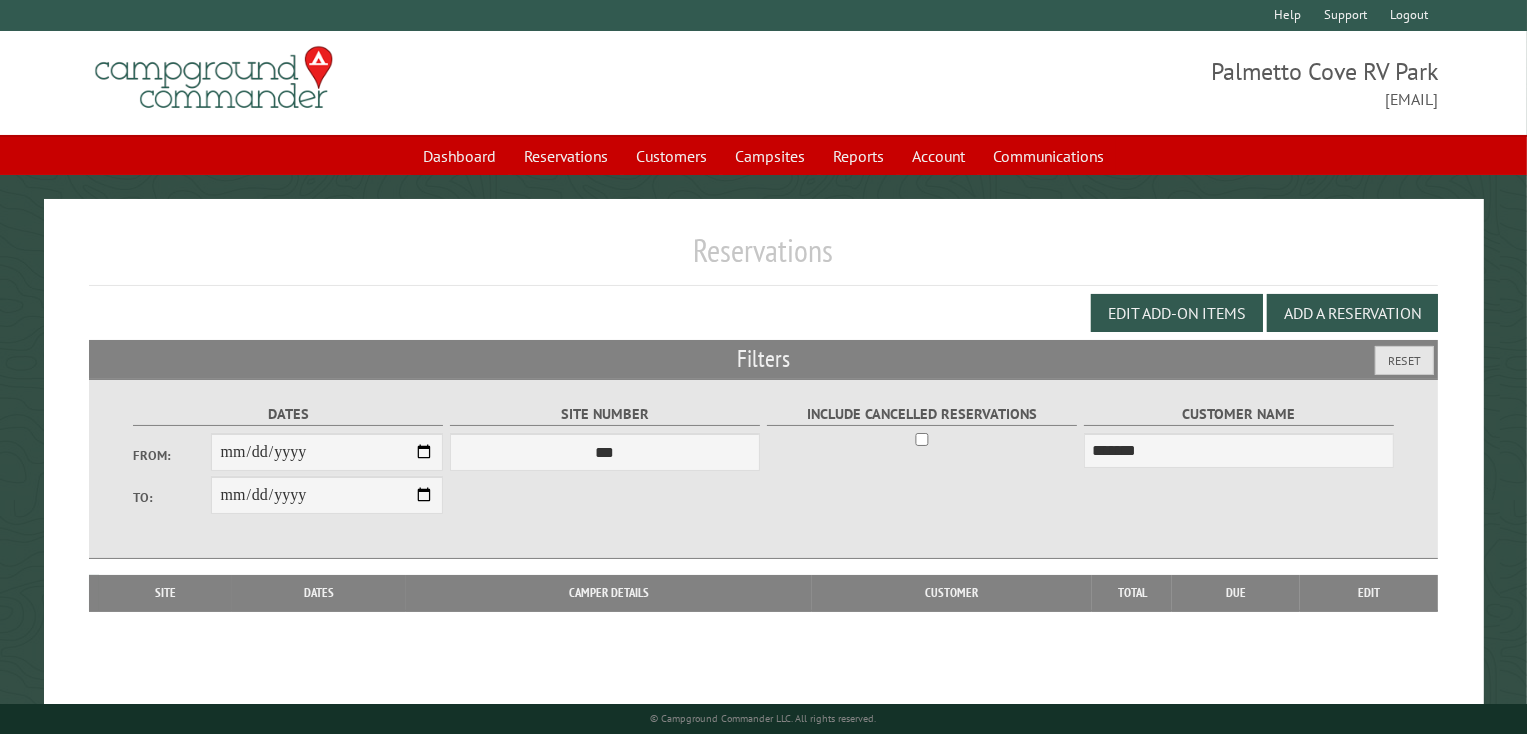 click on "Reservations
Edit Add-on Items
Add a Reservation
Filters  Reset
Dates
From:
To:
Site Number
*** **** **** **** **** **** **** **** **** **** **** **** **** **** **** **** **** **** **** **** **** **** **** **** **** **** **** **** **** **** **** **** **** **** **** **** **** **** **** **** **** **** **** **** **** **** **** **** **** **** **** **** **** **** **** **** **** **** **** **** **** **** **** **** **** **** **** **** **** **** **** **** **** **** **** **** **** **** ****" at bounding box center (764, 492) 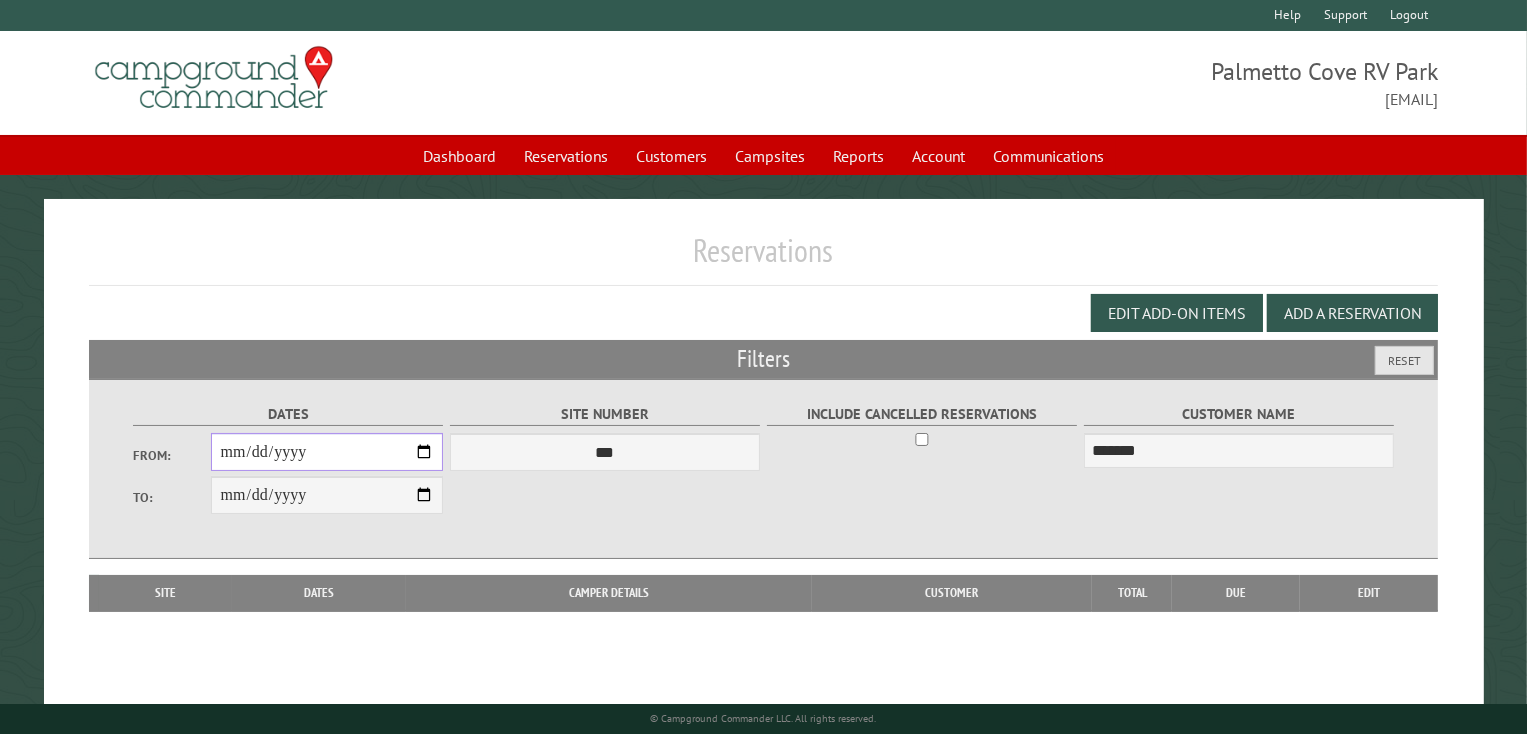 click on "From:" at bounding box center [327, 452] 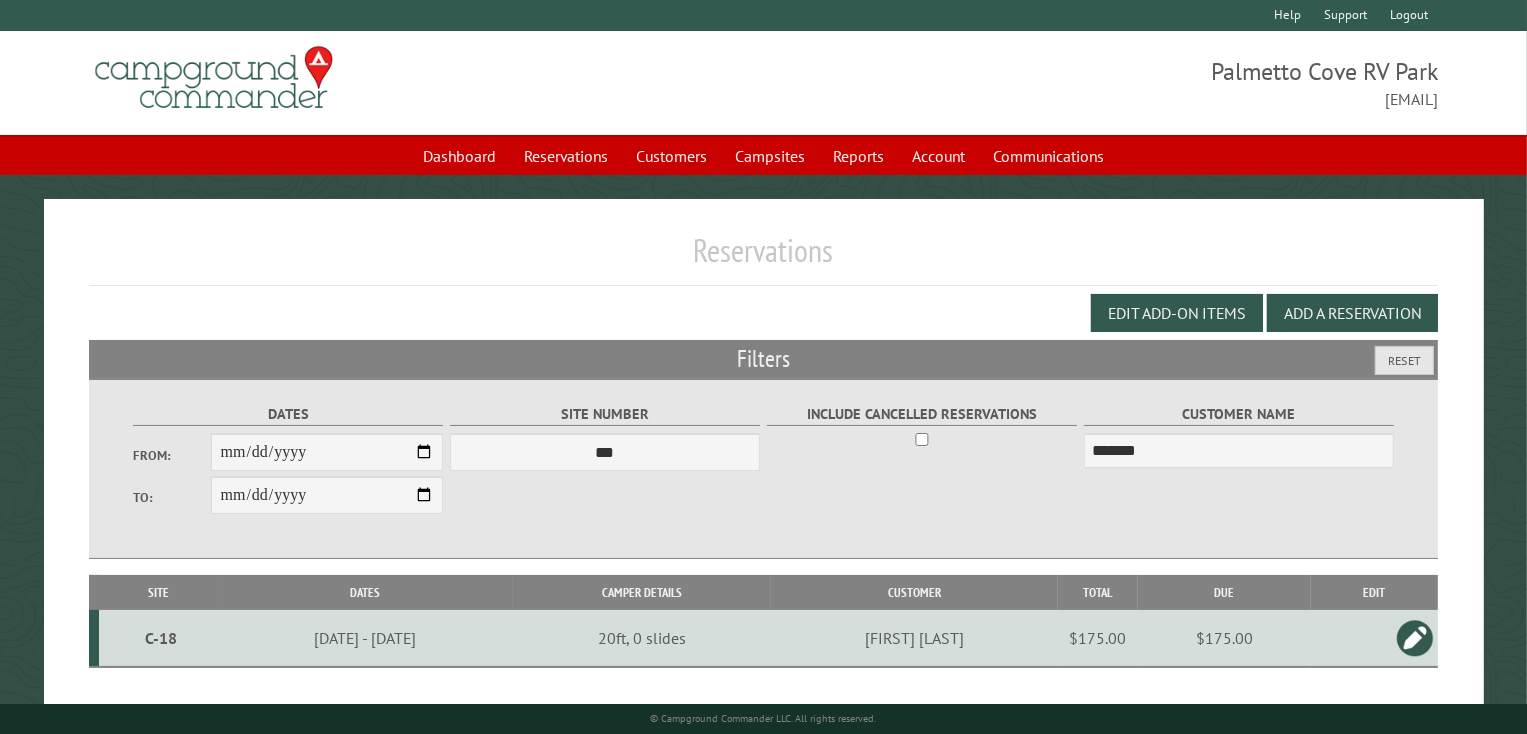 click at bounding box center [1415, 638] 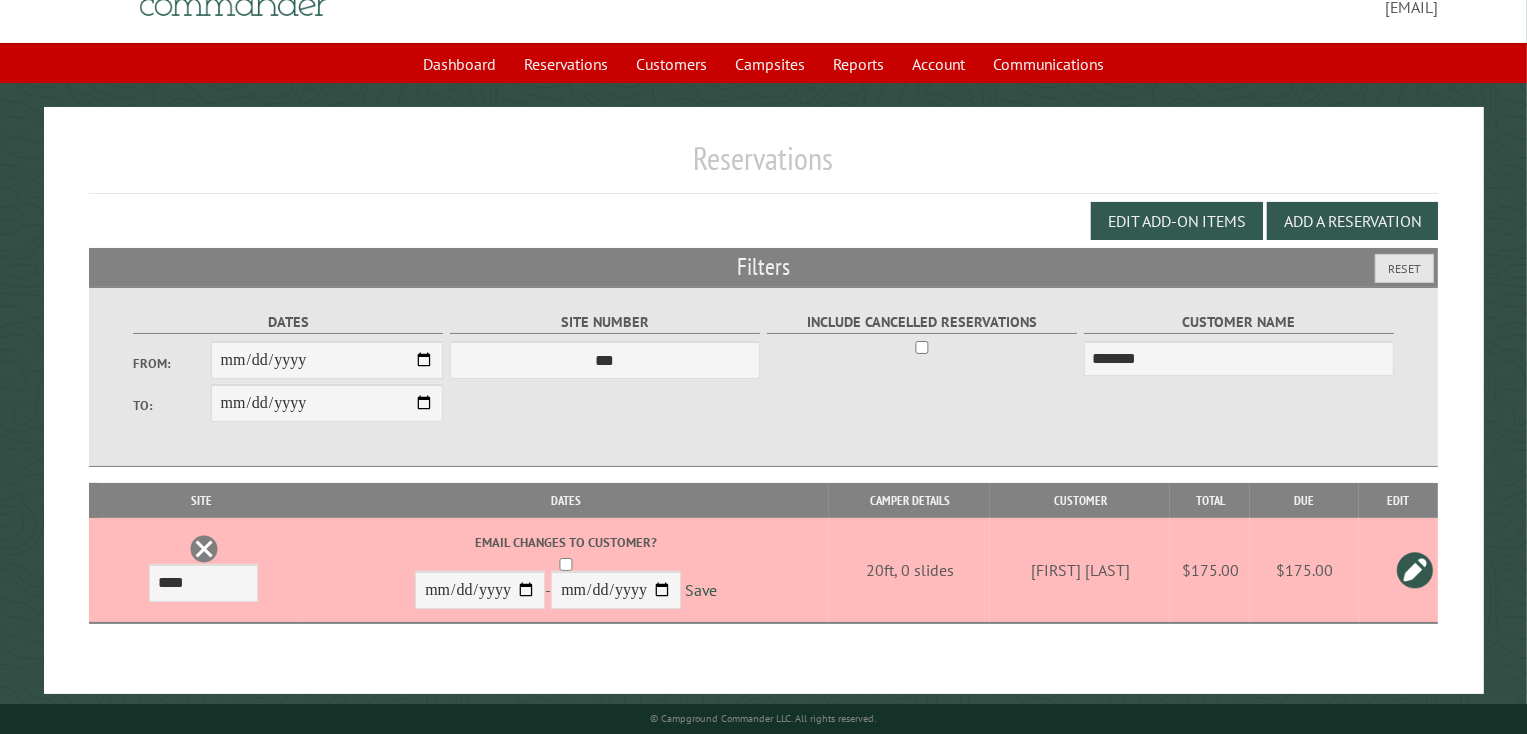 scroll, scrollTop: 100, scrollLeft: 0, axis: vertical 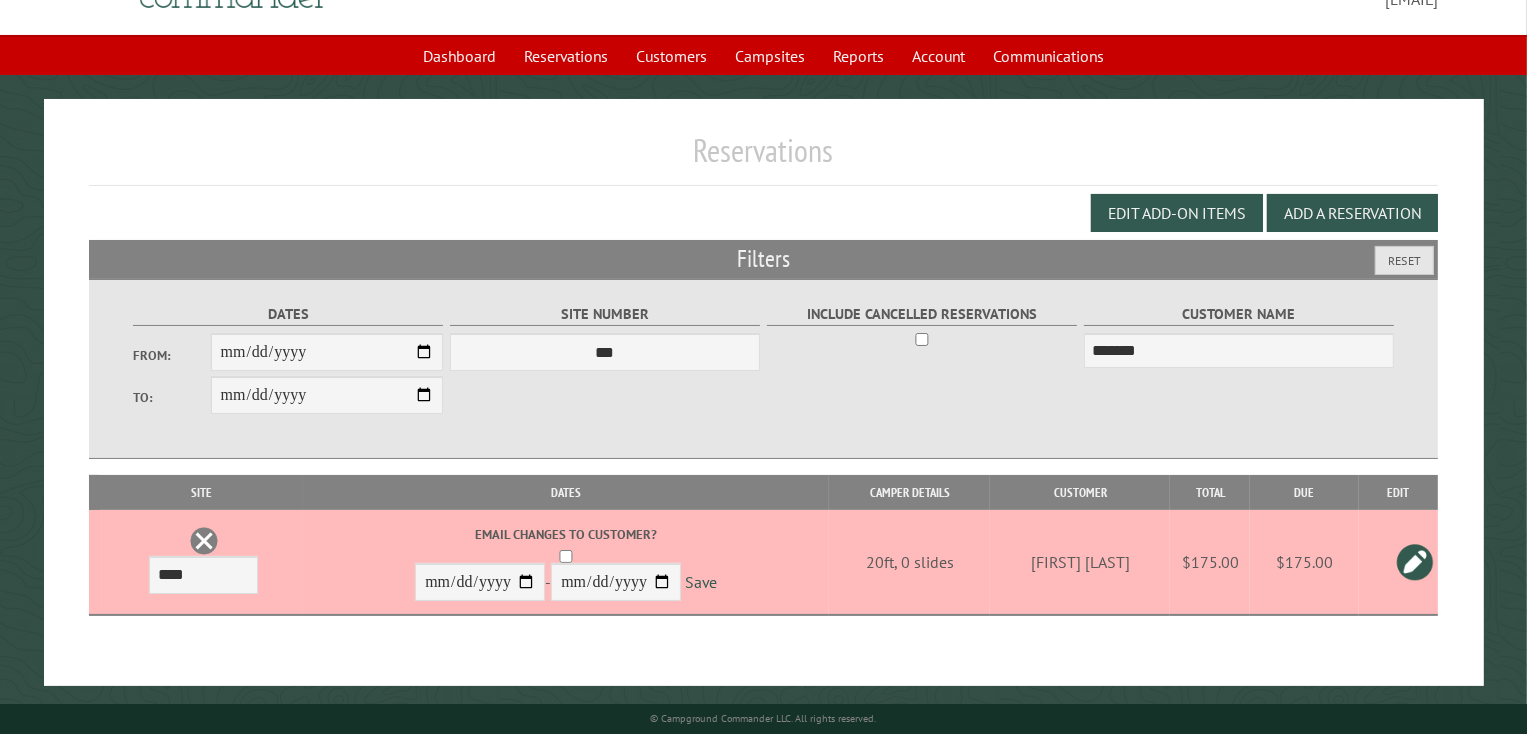 click on "$175.00" at bounding box center (1304, 562) 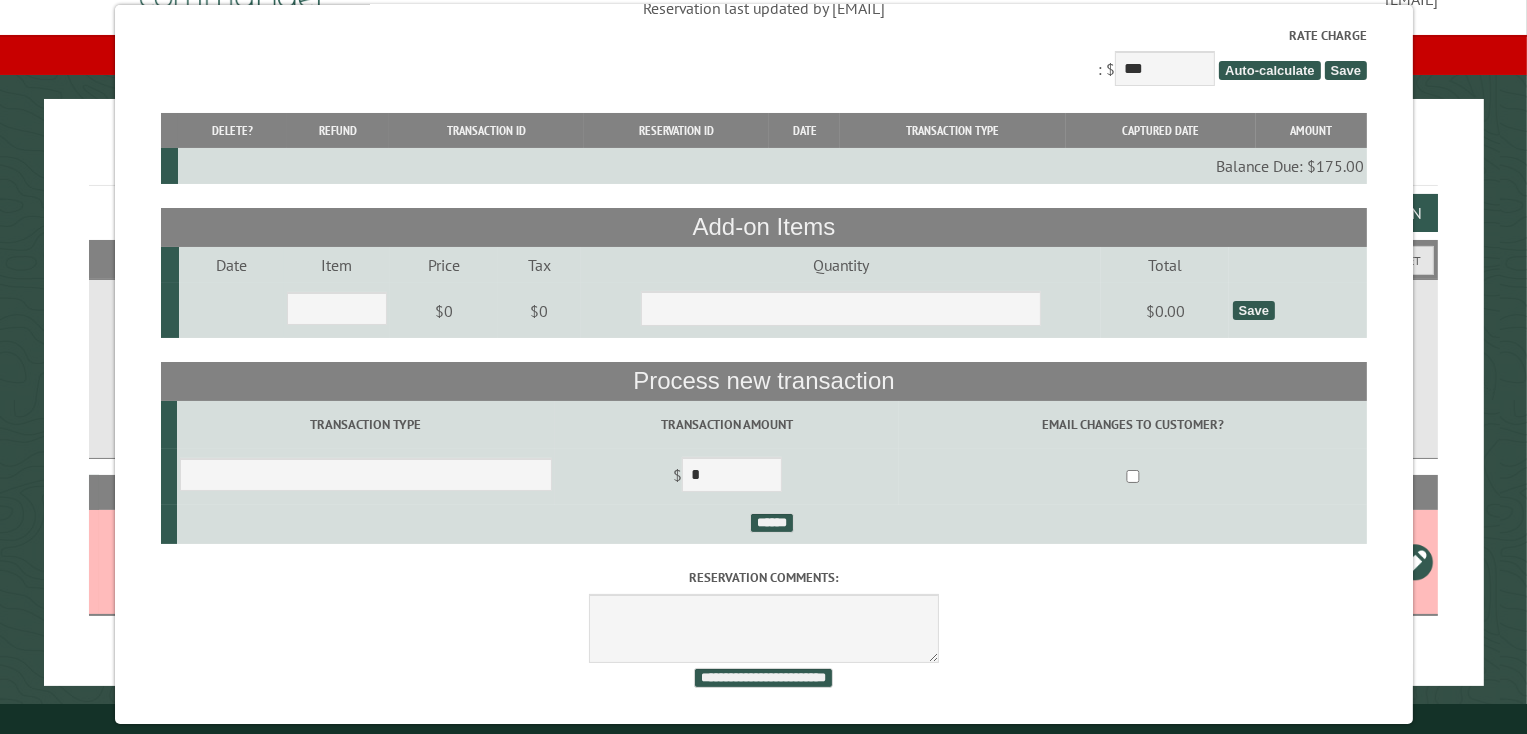 scroll, scrollTop: 126, scrollLeft: 0, axis: vertical 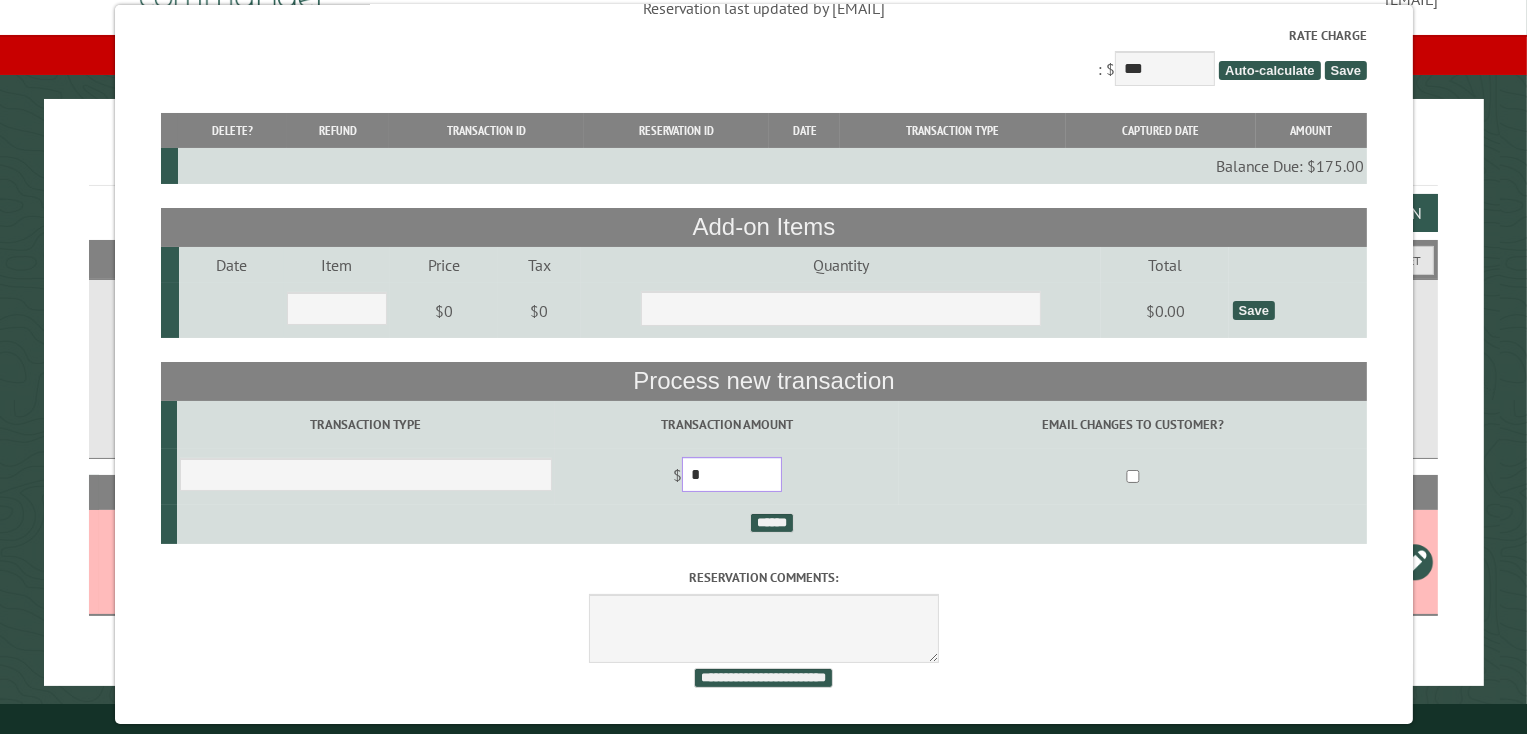 click on "*" at bounding box center (731, 474) 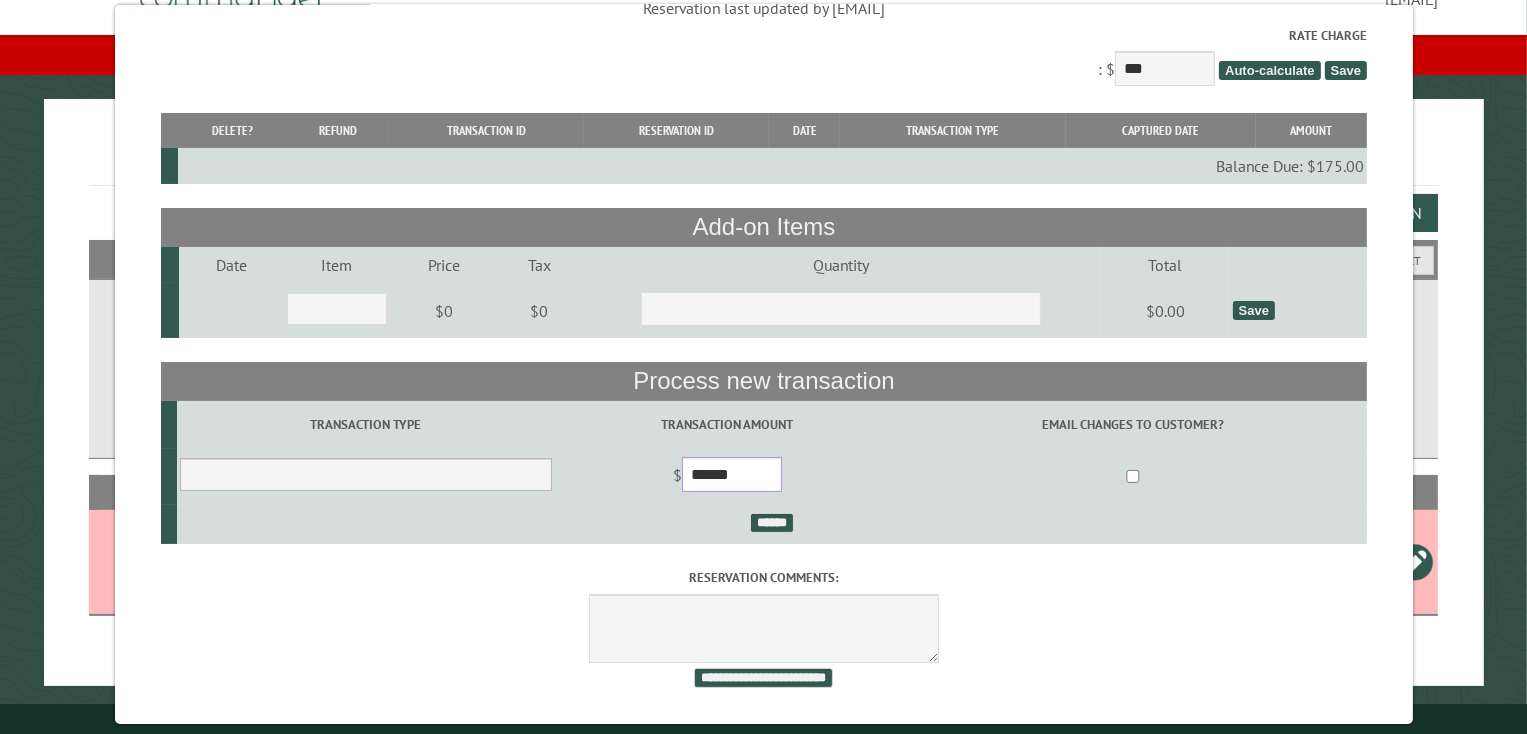 type on "******" 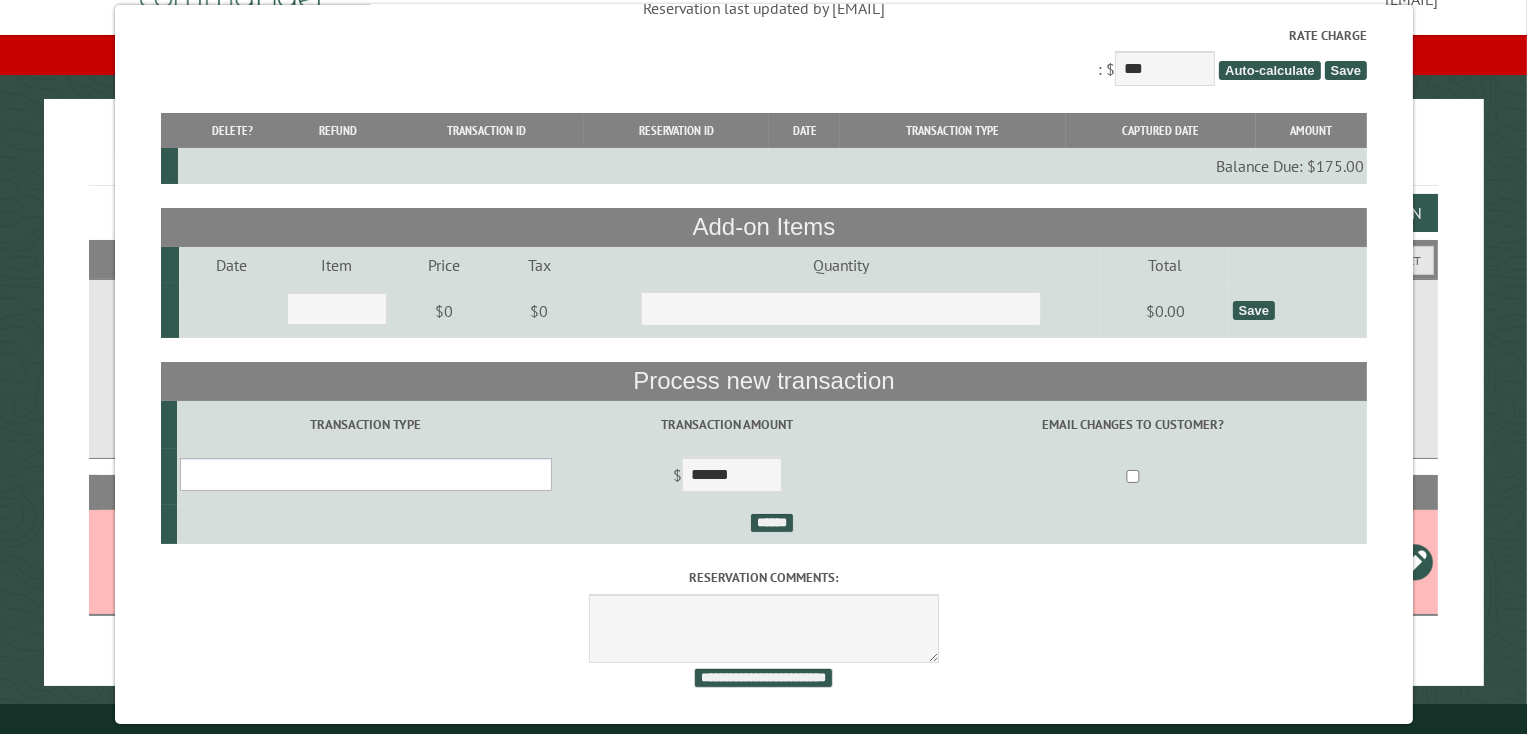 click on "**********" at bounding box center [365, 474] 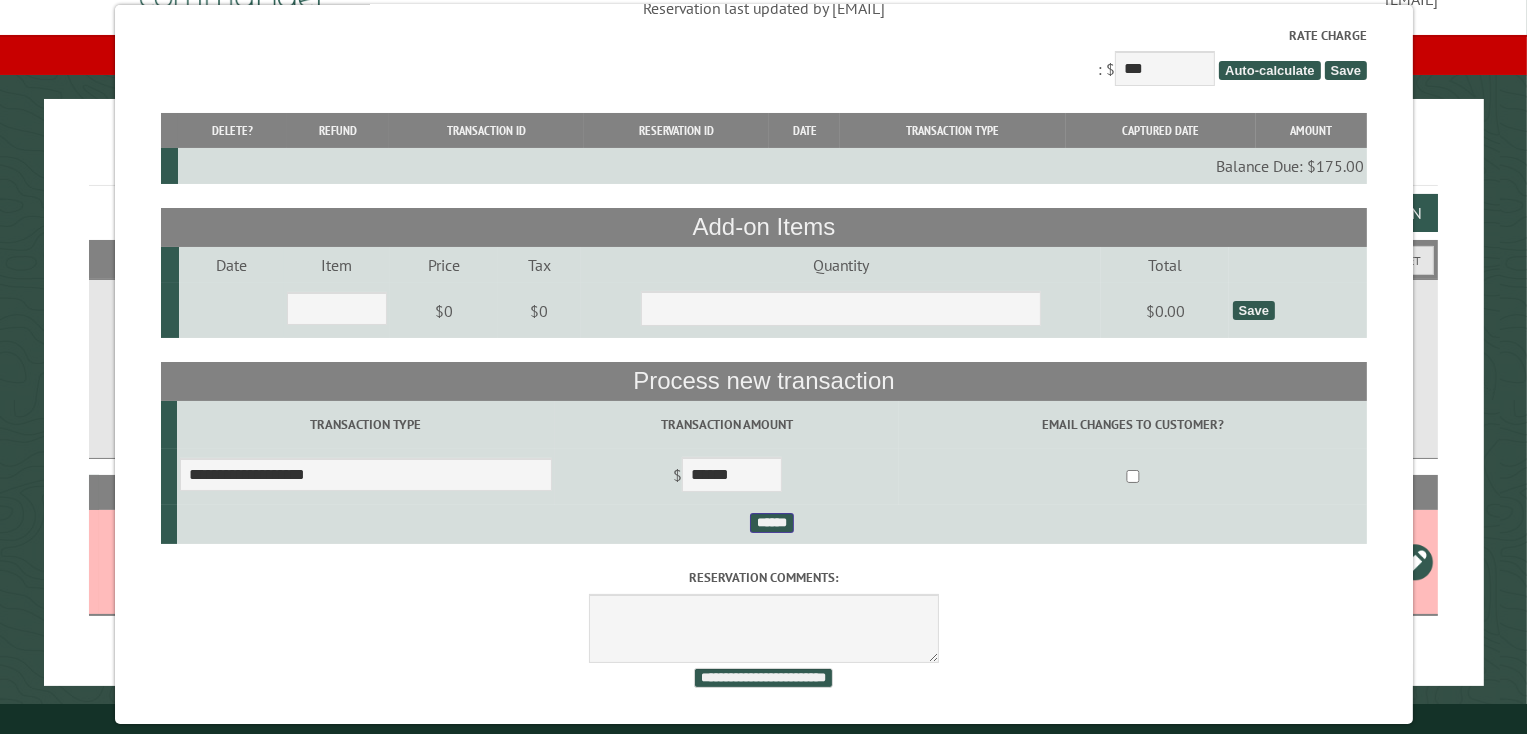 click on "******" at bounding box center (771, 523) 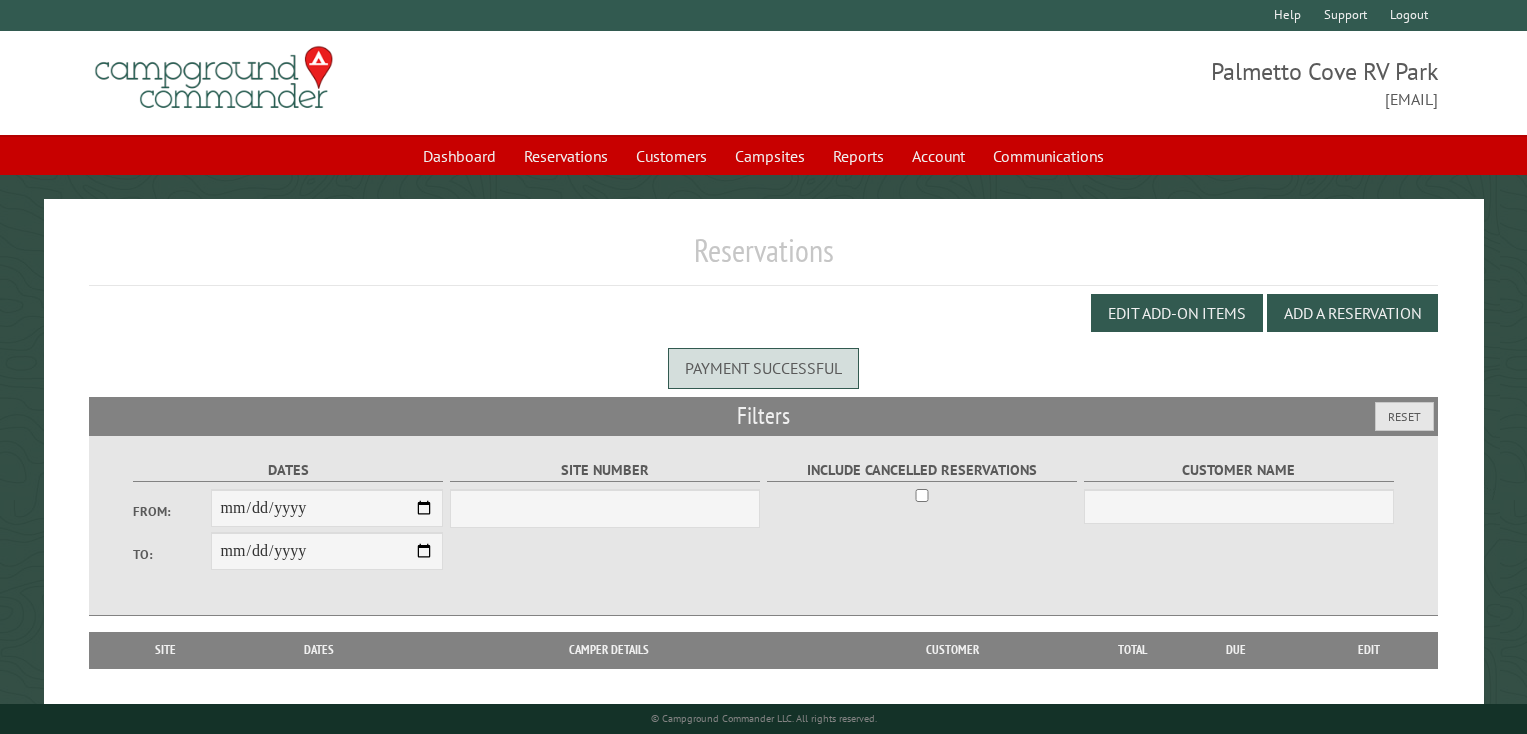 scroll, scrollTop: 0, scrollLeft: 0, axis: both 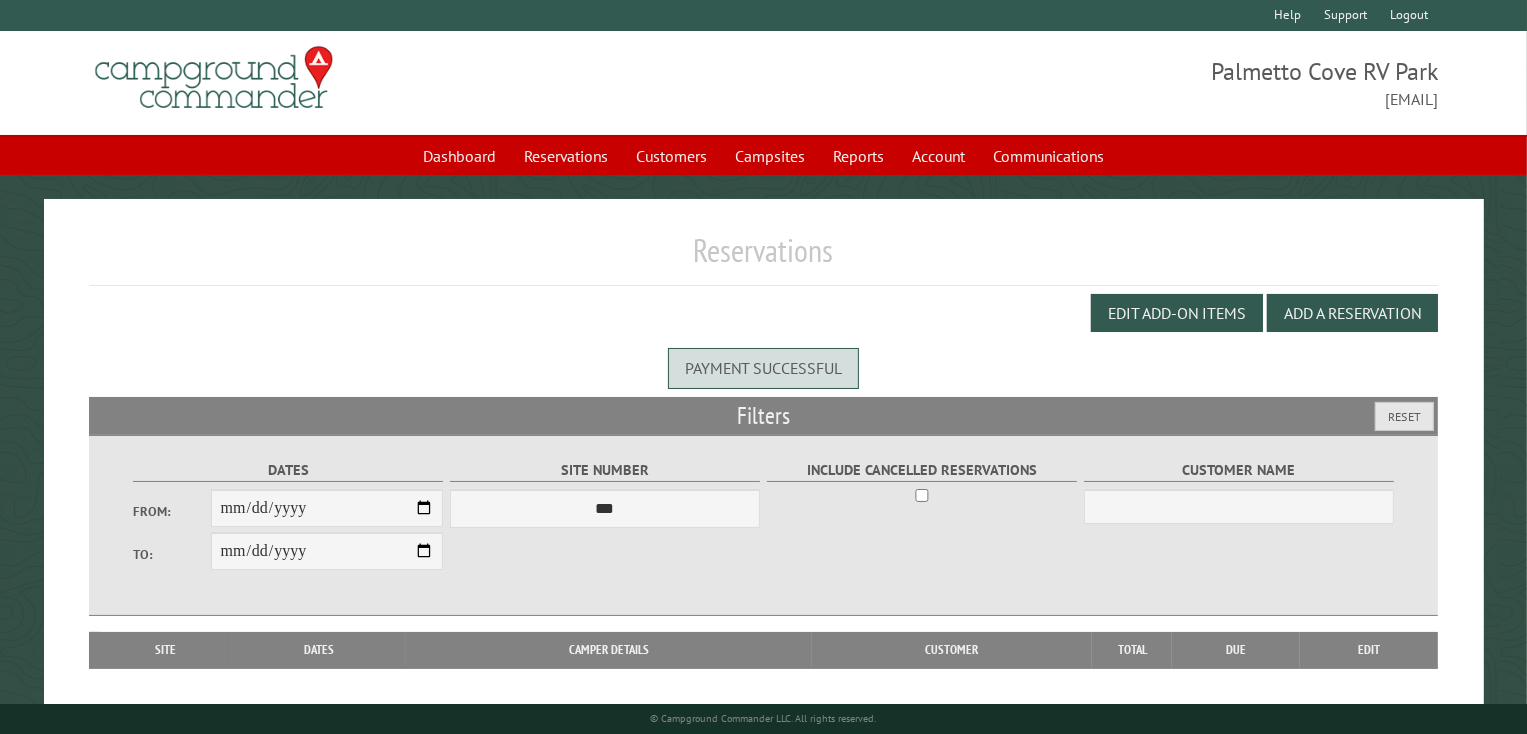 drag, startPoint x: 1404, startPoint y: 12, endPoint x: 1425, endPoint y: 10, distance: 21.095022 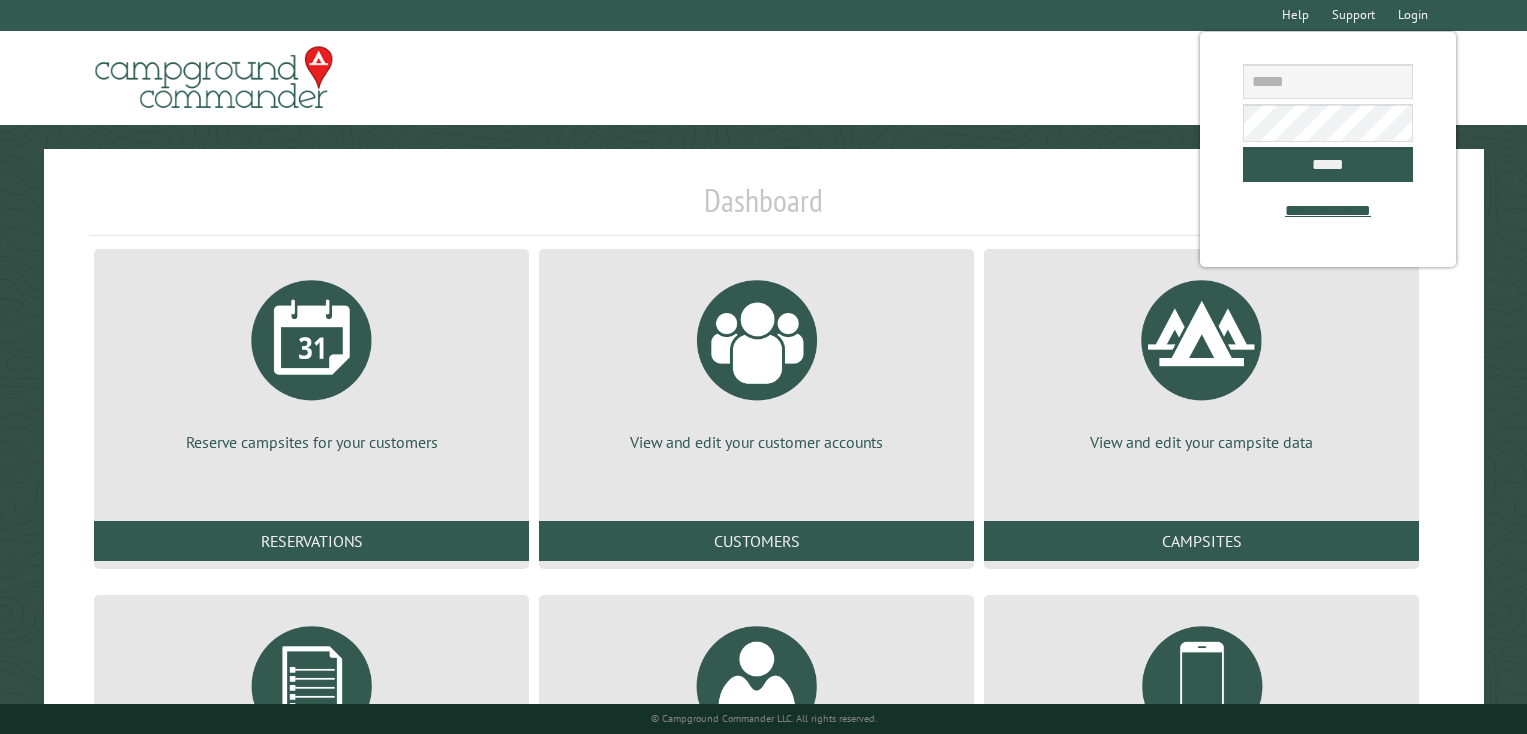 scroll, scrollTop: 0, scrollLeft: 0, axis: both 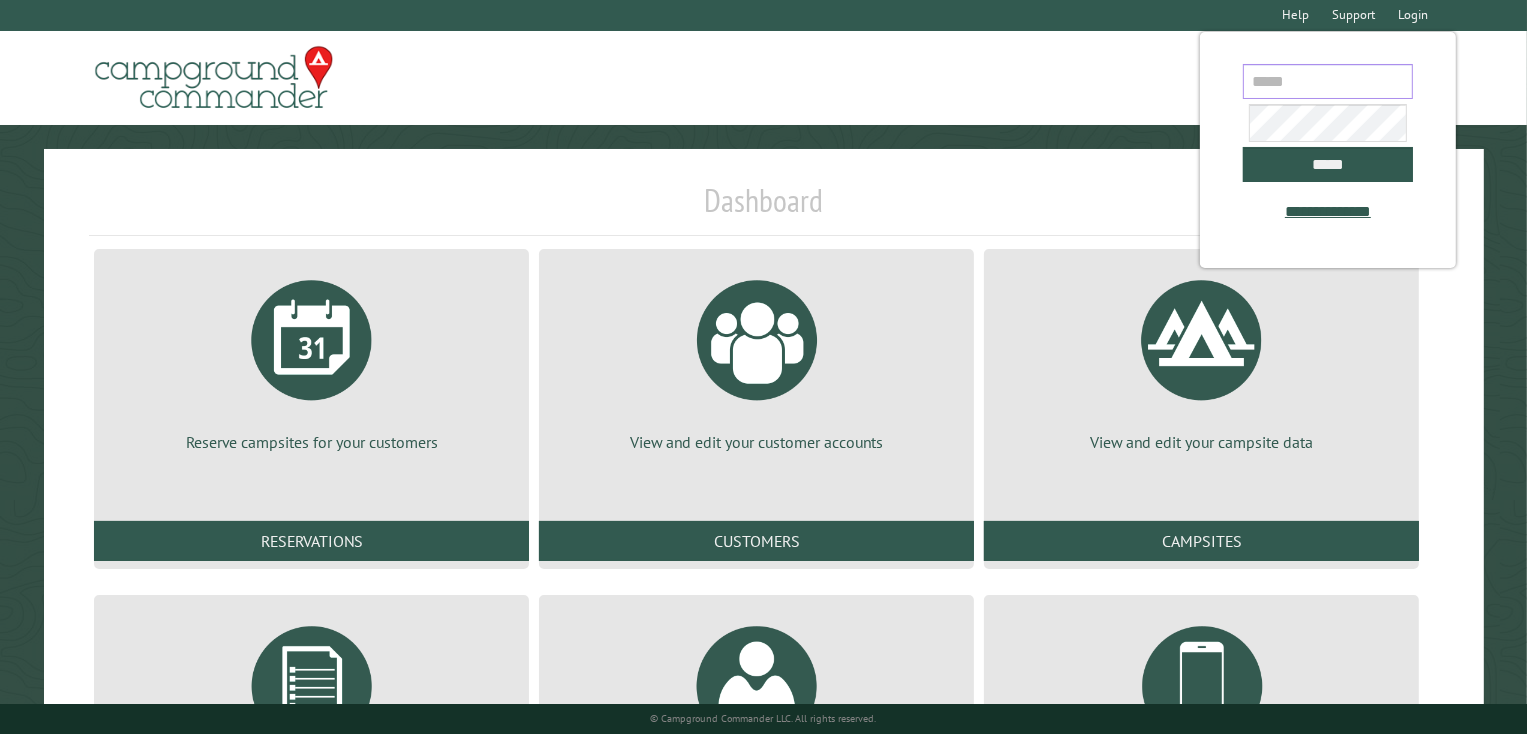 click at bounding box center (1328, 81) 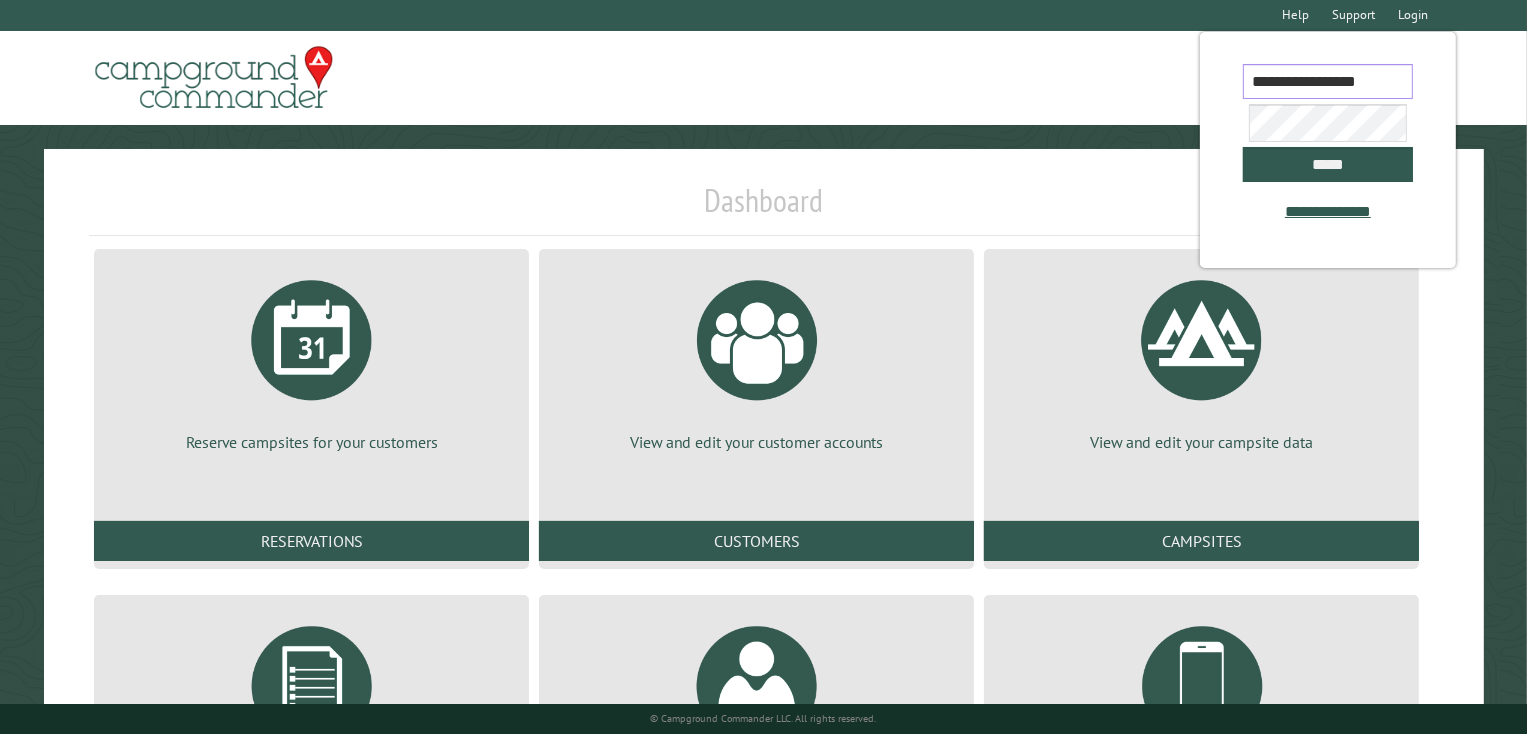 scroll, scrollTop: 0, scrollLeft: 3, axis: horizontal 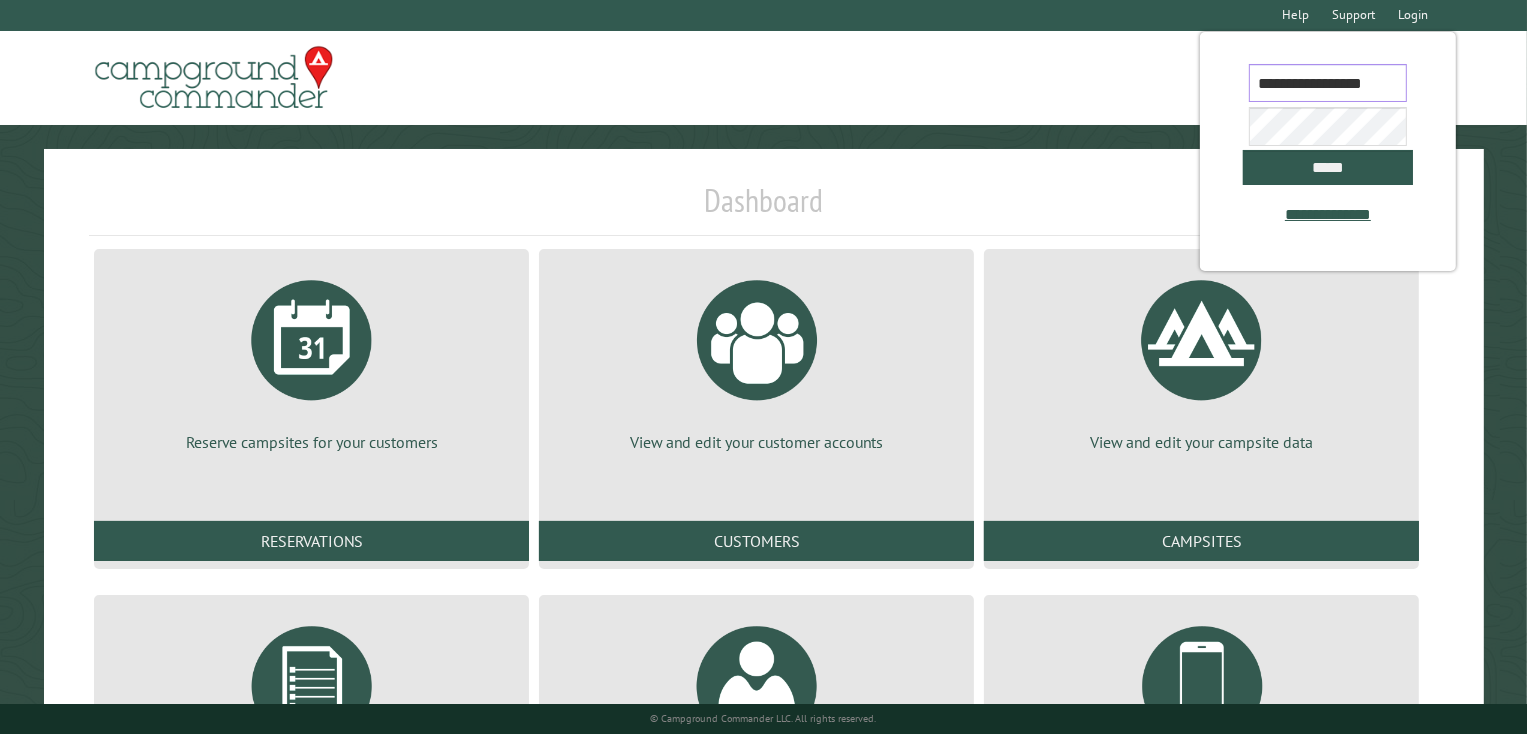 type on "**********" 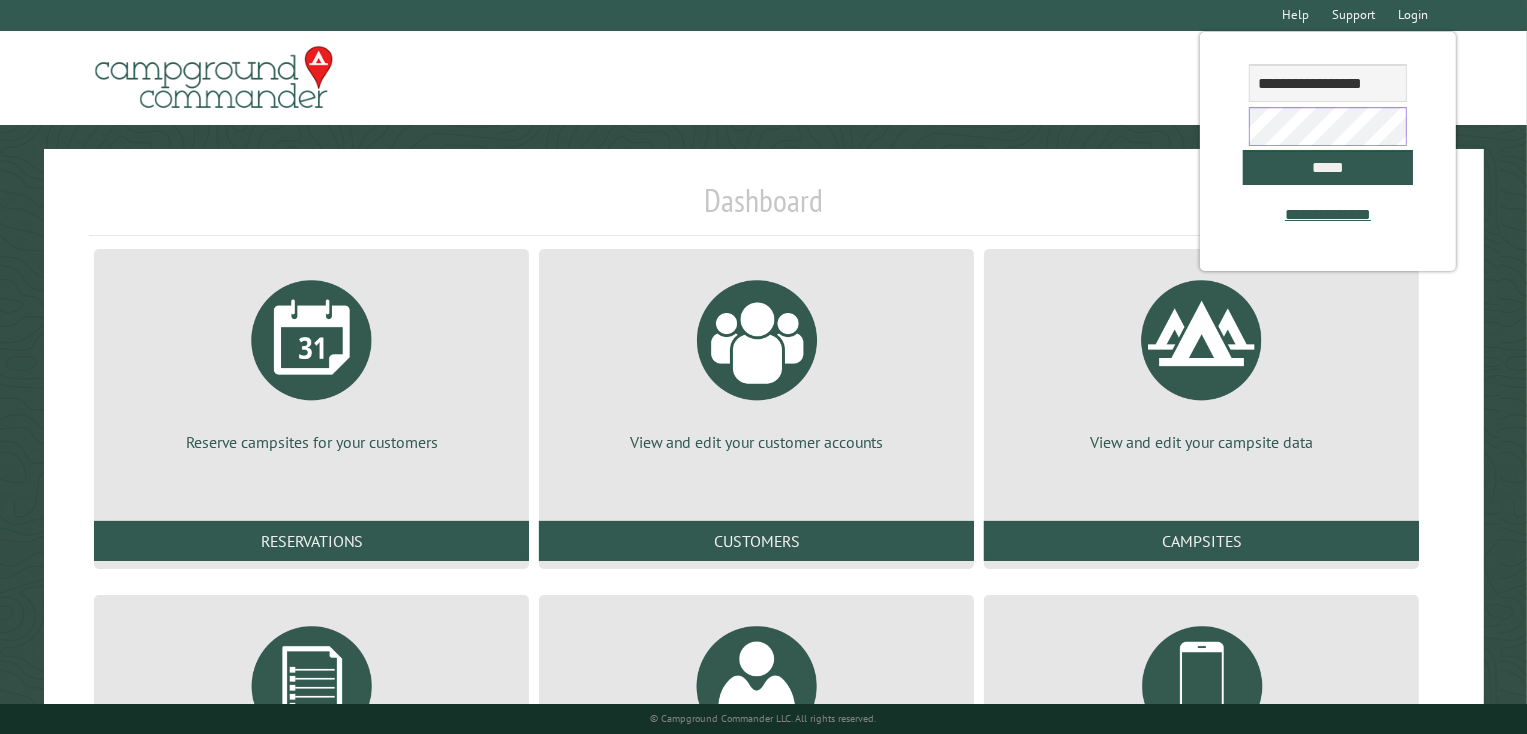 scroll, scrollTop: 0, scrollLeft: 0, axis: both 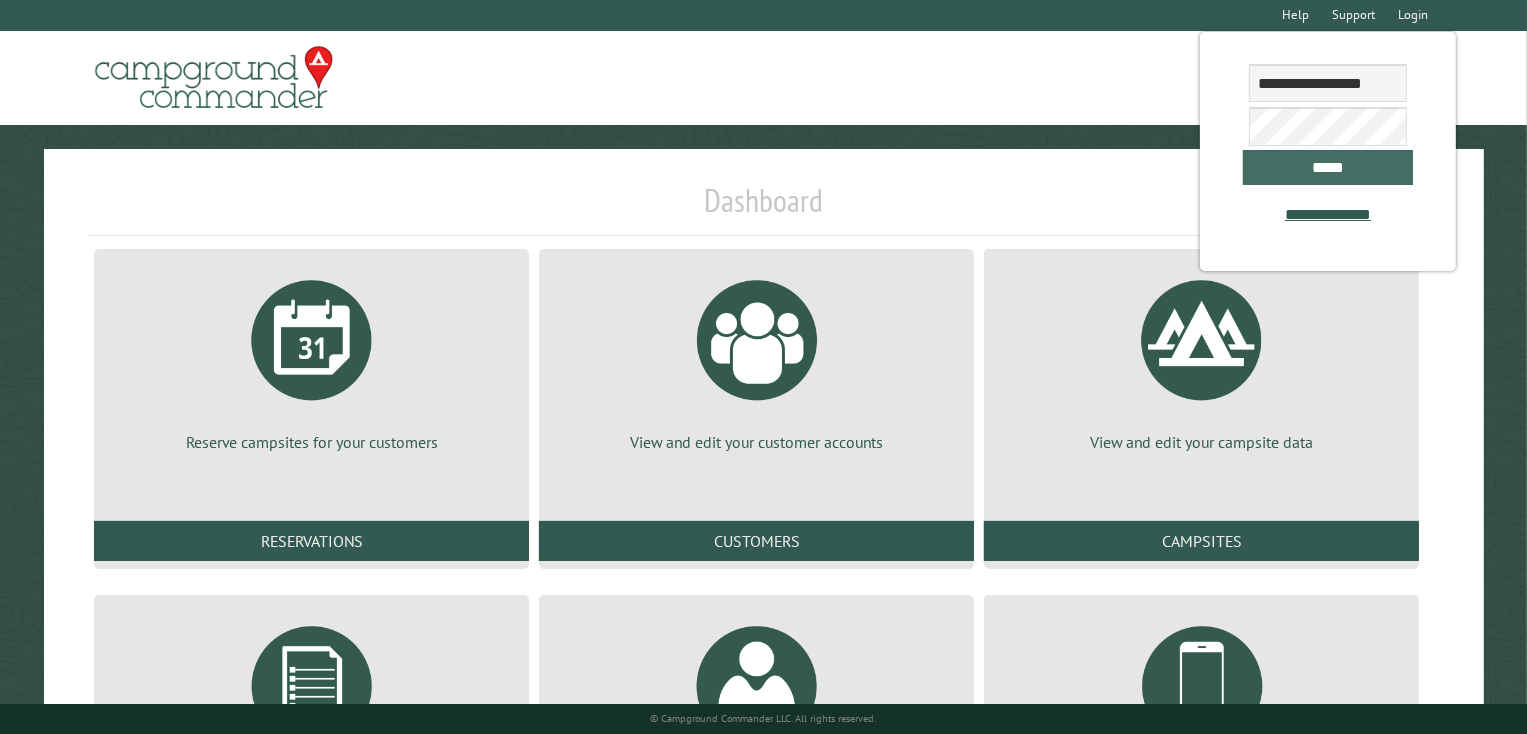 click on "*****" at bounding box center (1328, 167) 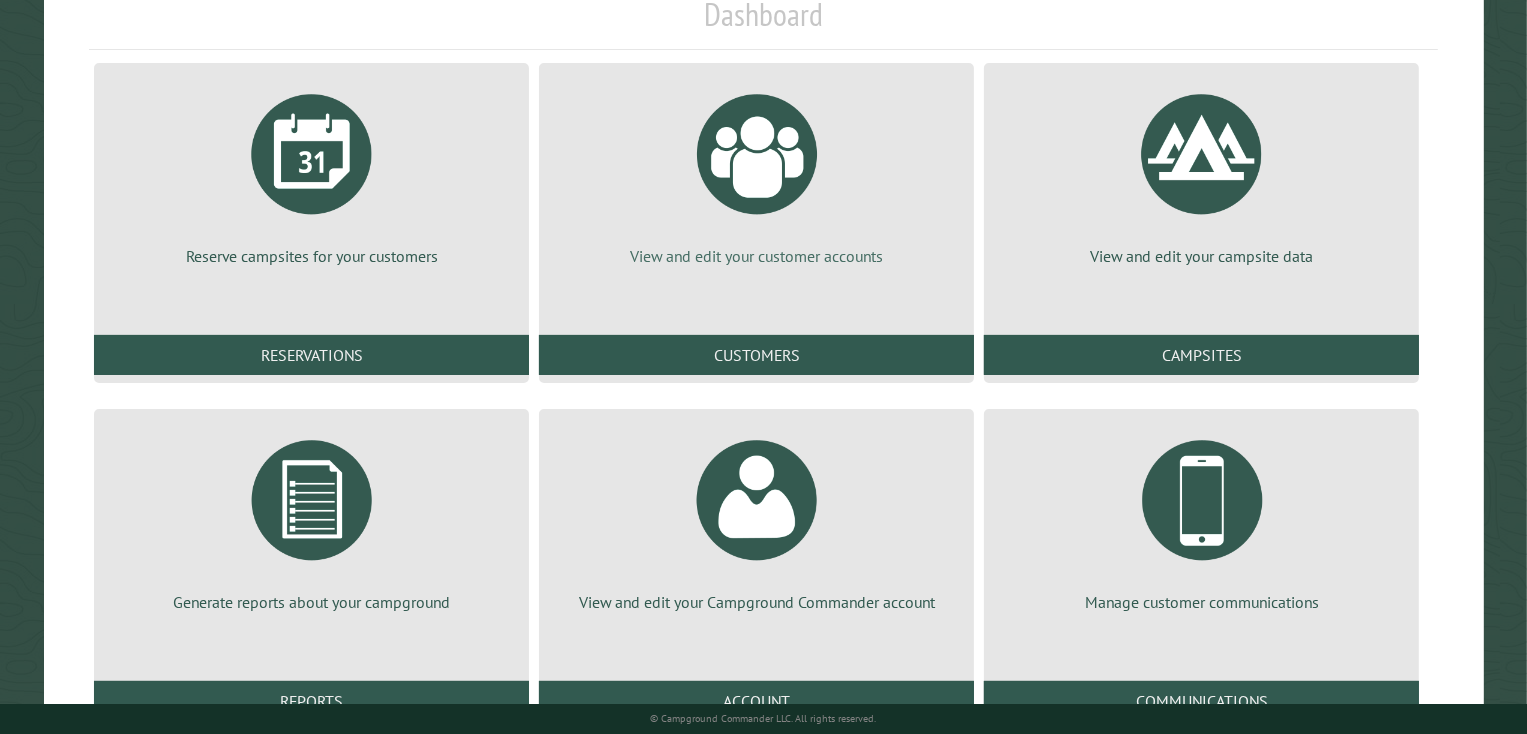 scroll, scrollTop: 240, scrollLeft: 0, axis: vertical 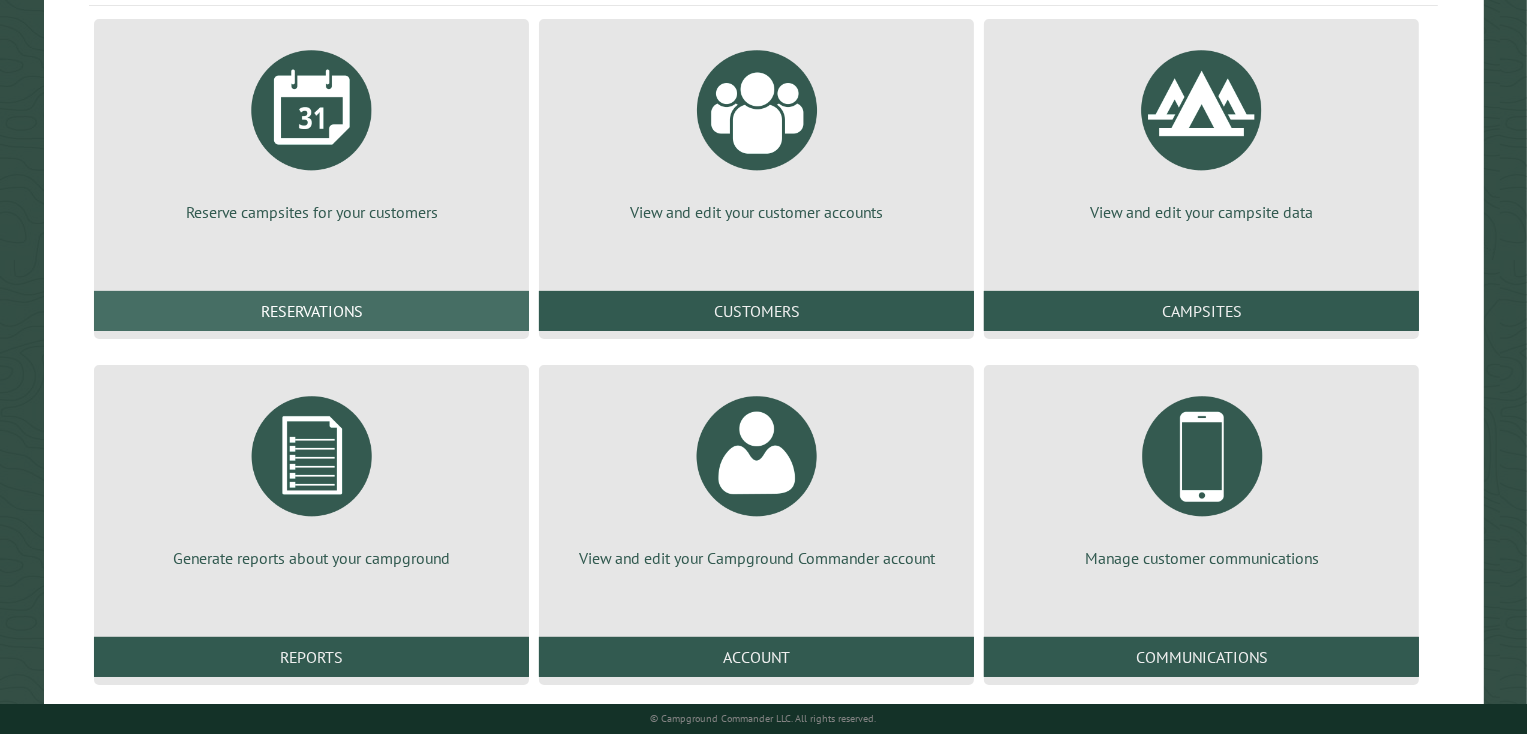 click on "Reservations" at bounding box center (311, 311) 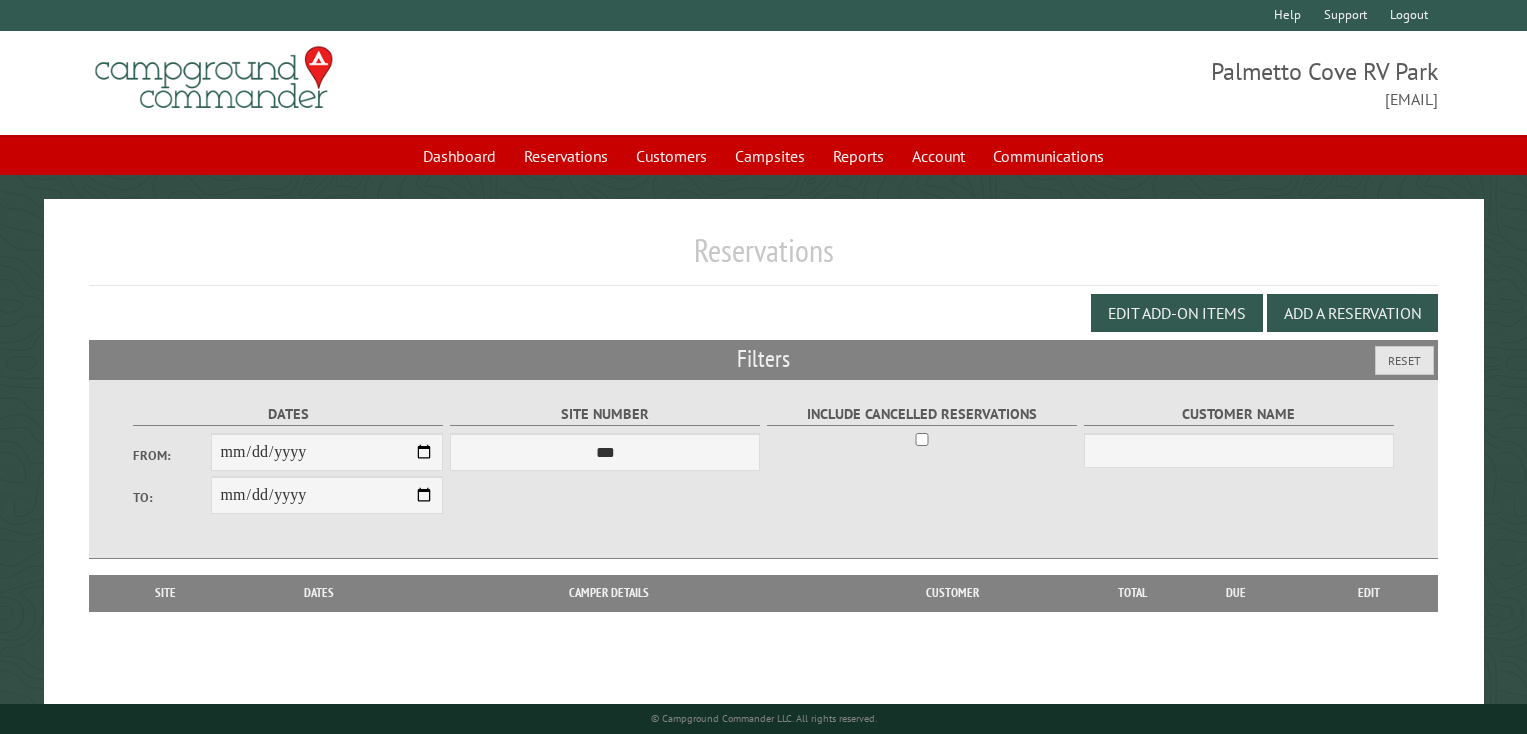 scroll, scrollTop: 0, scrollLeft: 0, axis: both 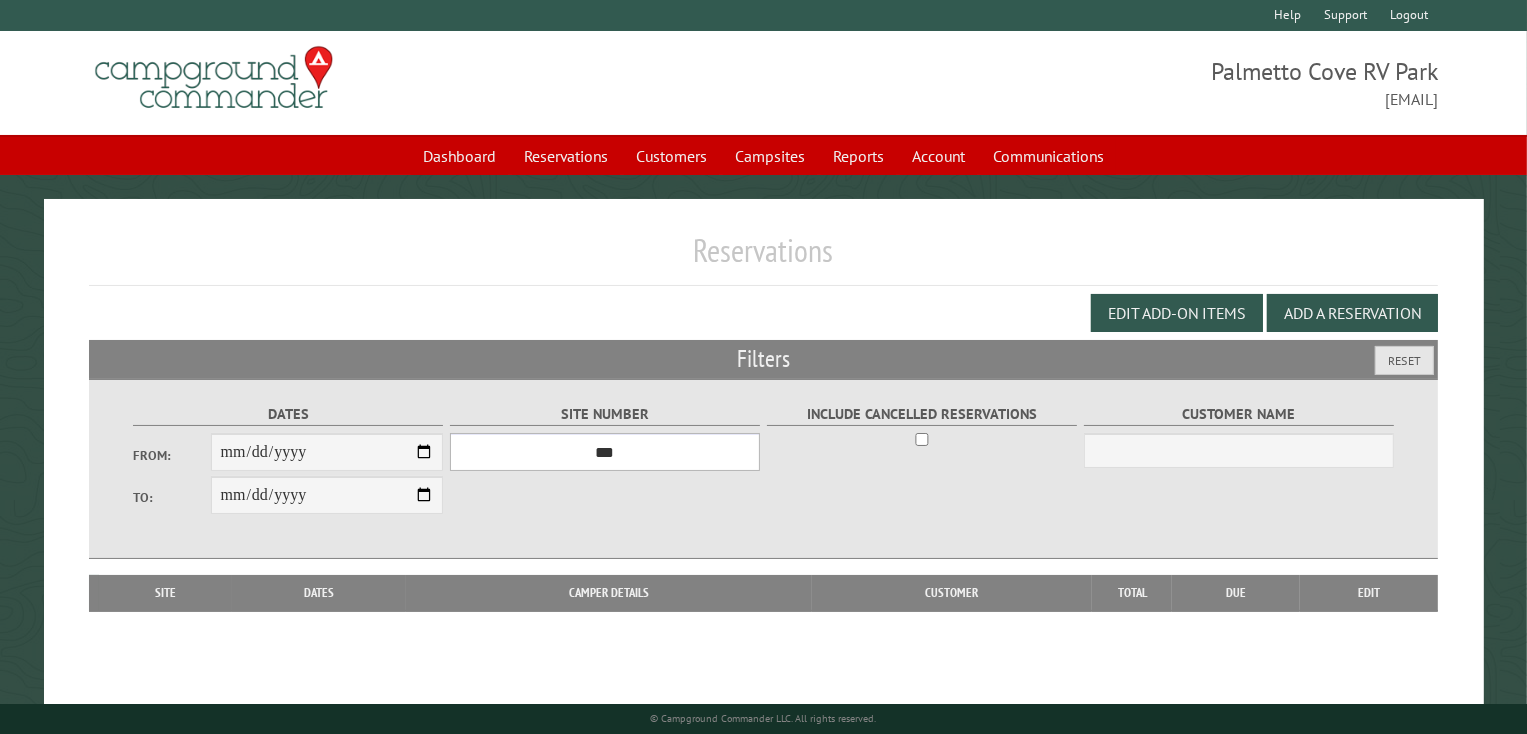 click on "*** **** **** **** **** **** **** **** **** **** **** **** **** **** **** **** **** **** **** **** **** **** **** **** **** **** **** **** **** **** **** **** **** **** **** **** **** **** **** **** **** **** **** **** **** **** **** **** **** **** **** **** **** **** **** **** **** **** **** **** **** **** **** **** **** **** **** **** **** **** **** **** **** **** **** **** **** **** **** **** **** **** **** **** **** **** **** **** **** **** **** **** **** **** **** **** **** **** **** **** **** **** **** **** **** **** **** **** **** **** **** **** **** **** **** **** **** **** **** **** **** **** **** **** **** **** **** **** **** **** **** **** **** **** **** **** **** **** **** **** **** **** **** **** **** **** ****" at bounding box center [605, 452] 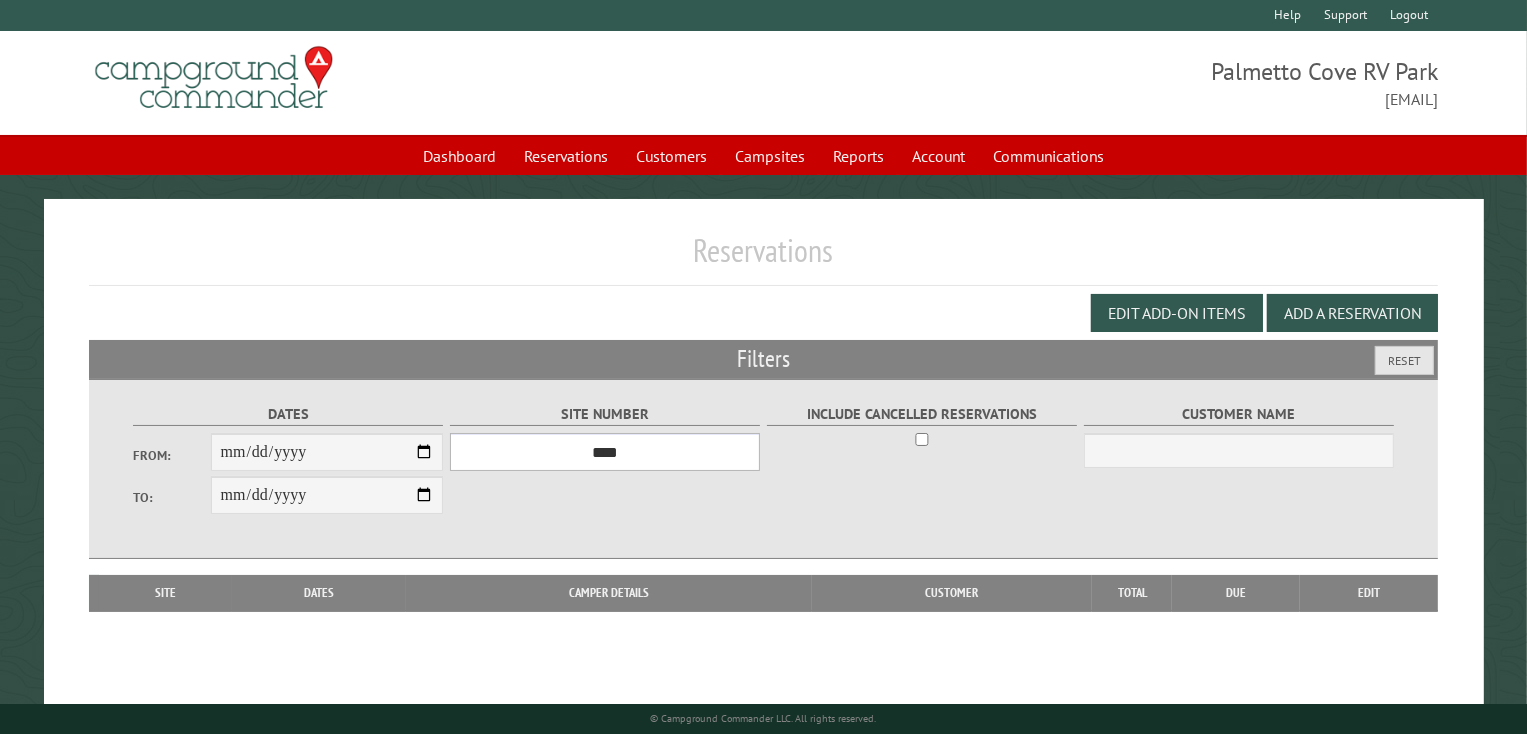 click on "*** **** **** **** **** **** **** **** **** **** **** **** **** **** **** **** **** **** **** **** **** **** **** **** **** **** **** **** **** **** **** **** **** **** **** **** **** **** **** **** **** **** **** **** **** **** **** **** **** **** **** **** **** **** **** **** **** **** **** **** **** **** **** **** **** **** **** **** **** **** **** **** **** **** **** **** **** **** **** **** **** **** **** **** **** **** **** **** **** **** **** **** **** **** **** **** **** **** **** **** **** **** **** **** **** **** **** **** **** **** **** **** **** **** **** **** **** **** **** **** **** **** **** **** **** **** **** **** **** **** **** **** **** **** **** **** **** **** **** **** **** **** **** **** **** **** ****" at bounding box center (605, 452) 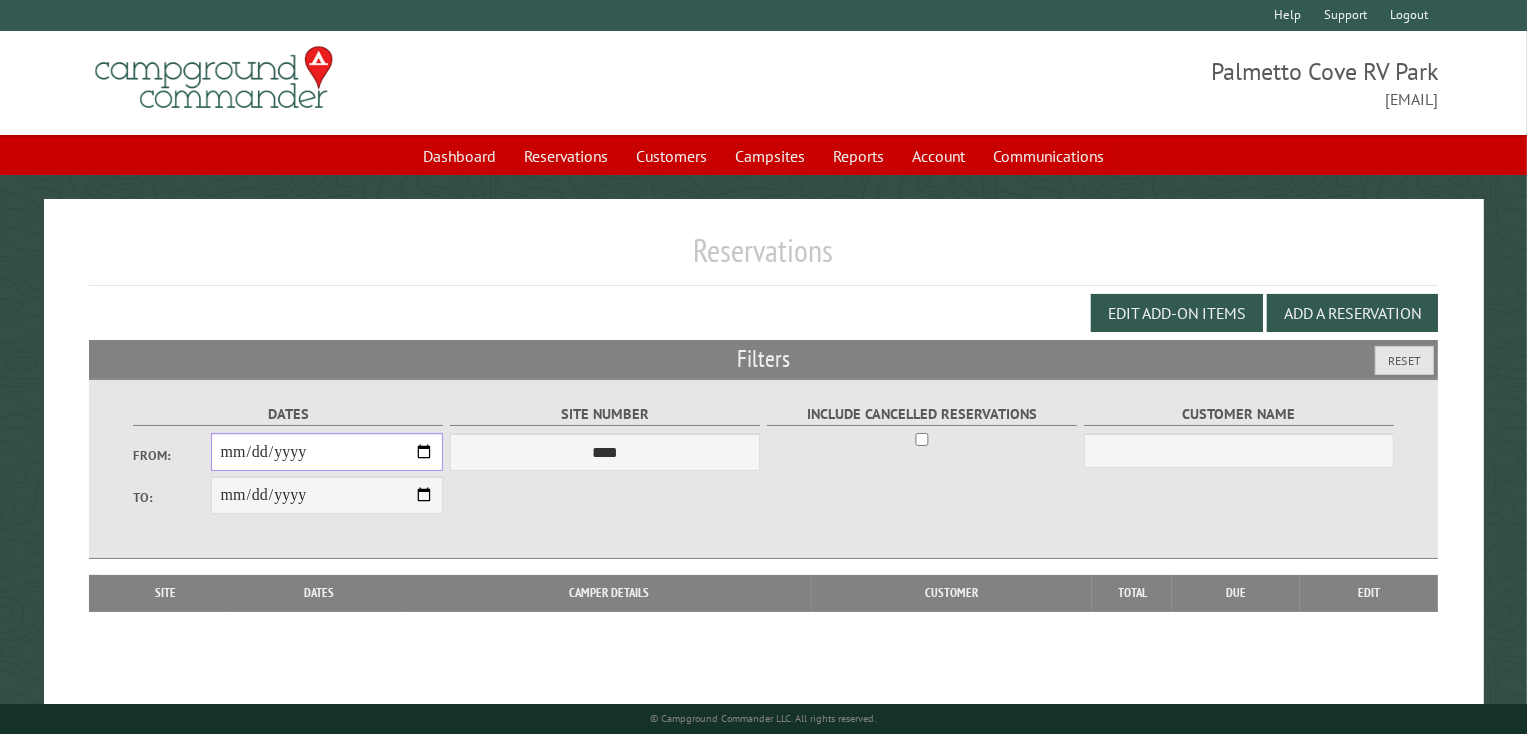 click on "From:" at bounding box center (327, 452) 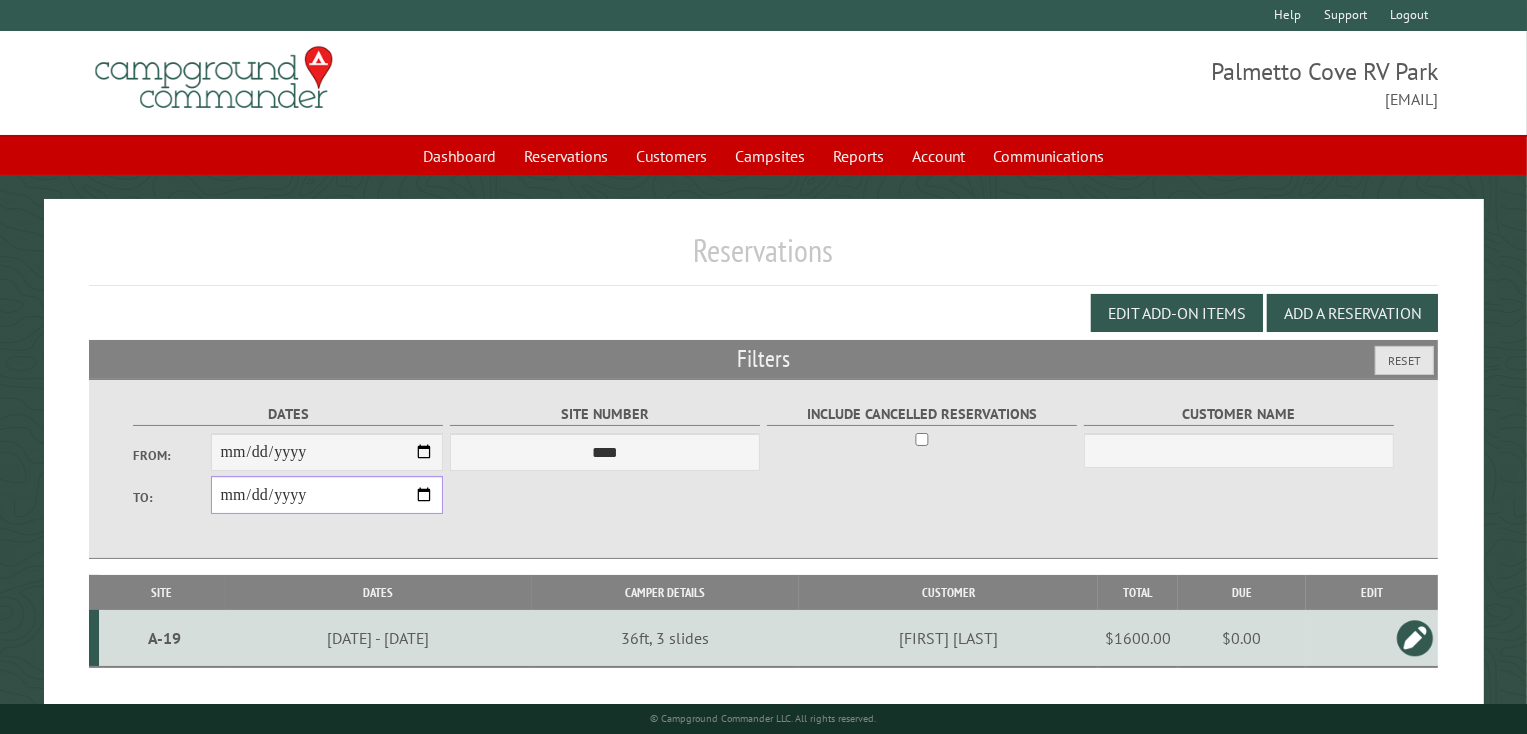 click on "**********" at bounding box center [327, 495] 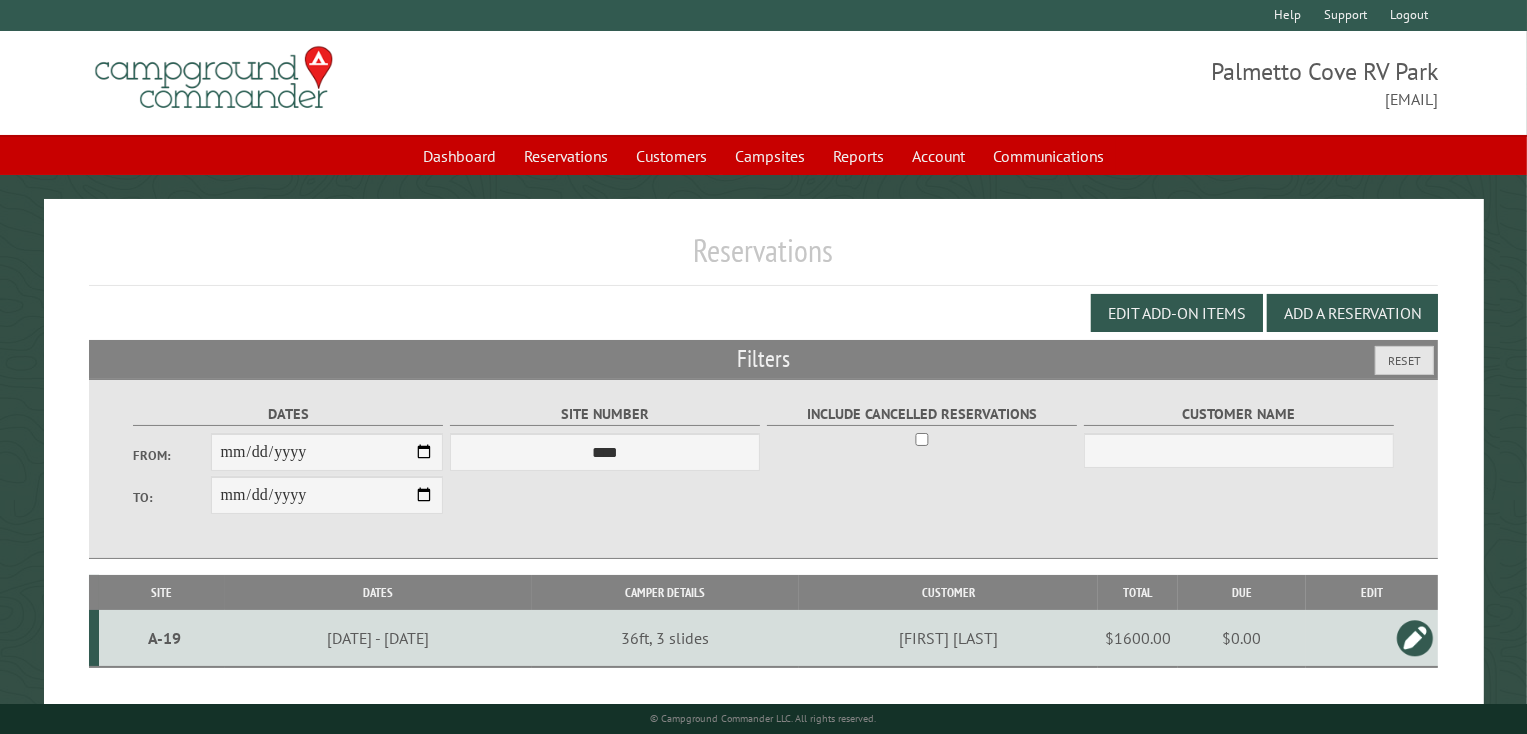 click at bounding box center (1415, 638) 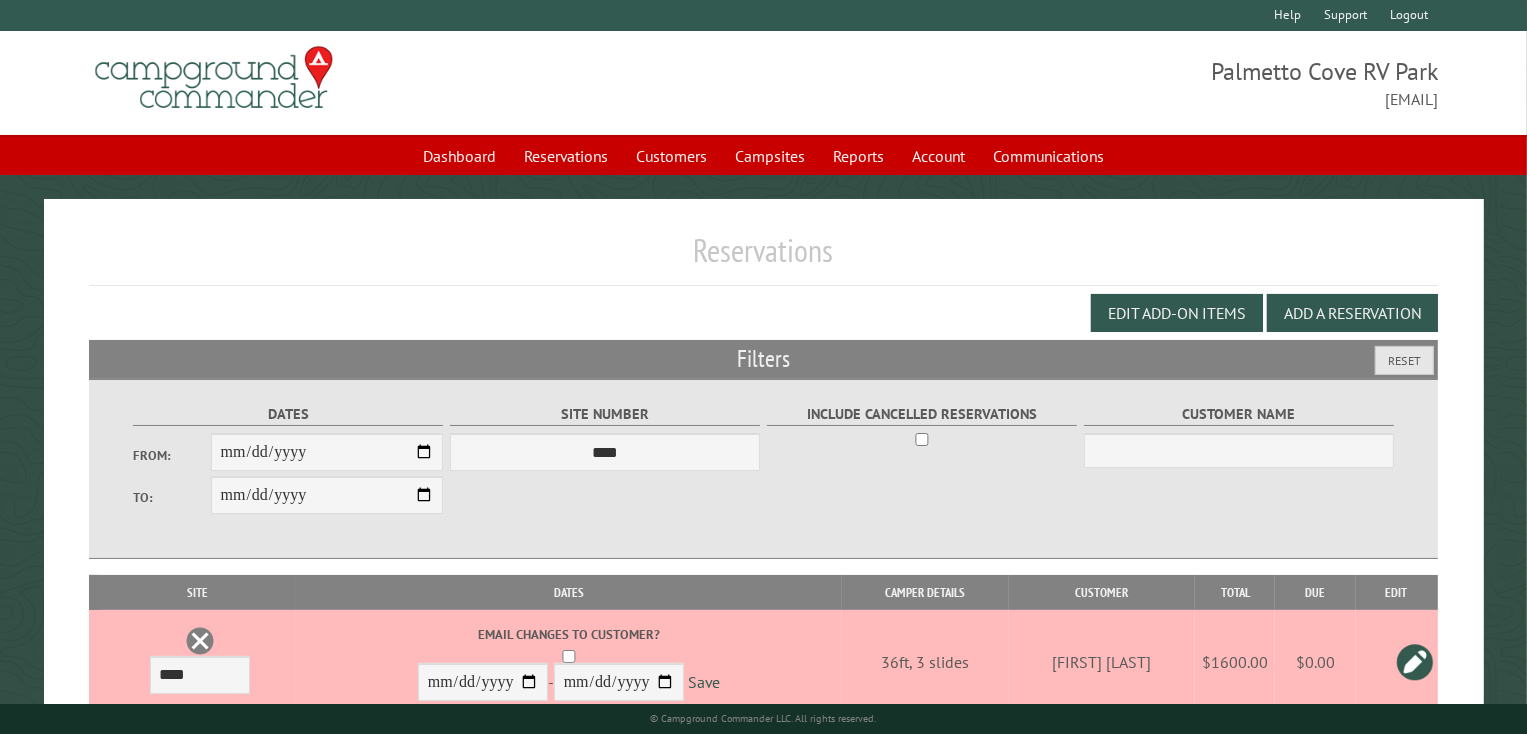 click on "$1600.00" at bounding box center (1235, 662) 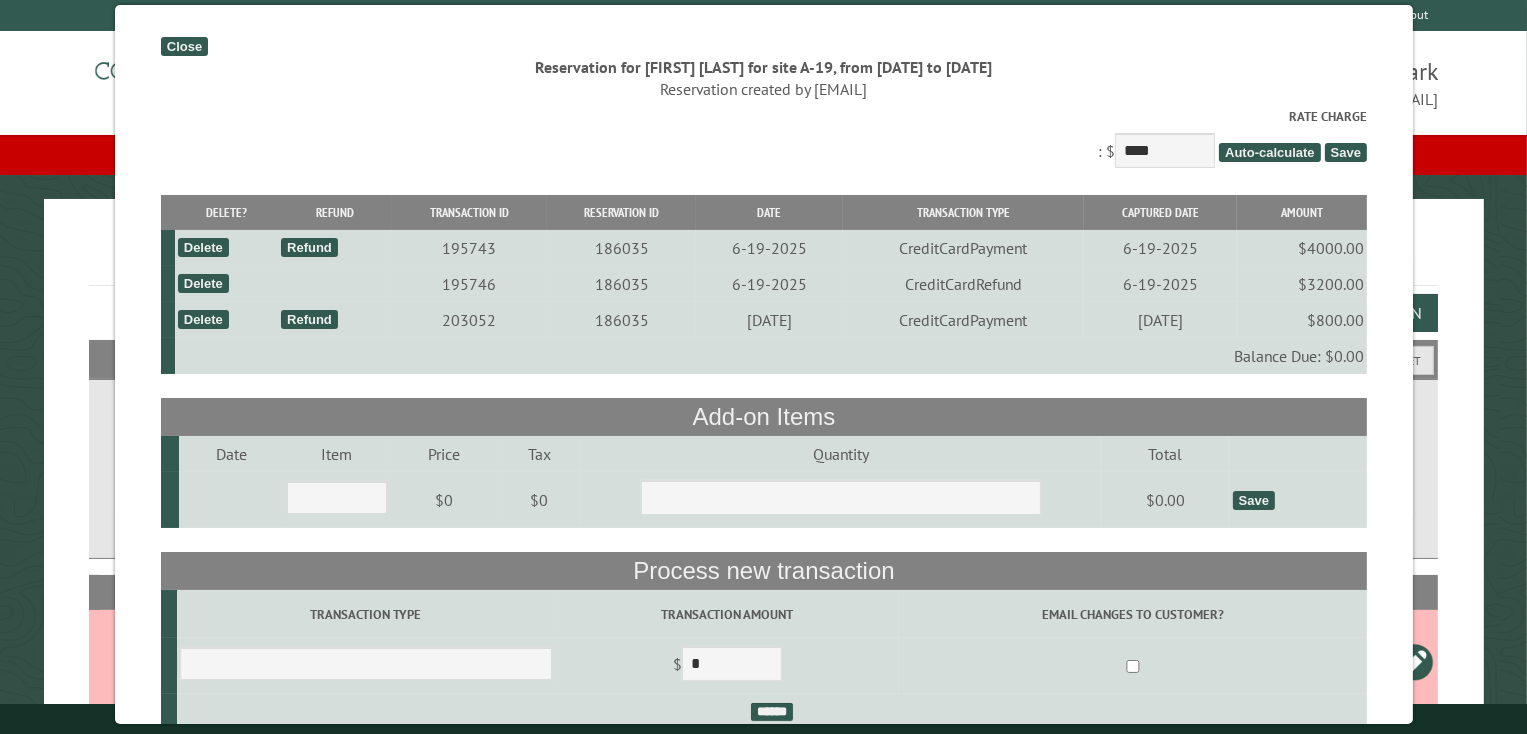click on "Close" at bounding box center (183, 46) 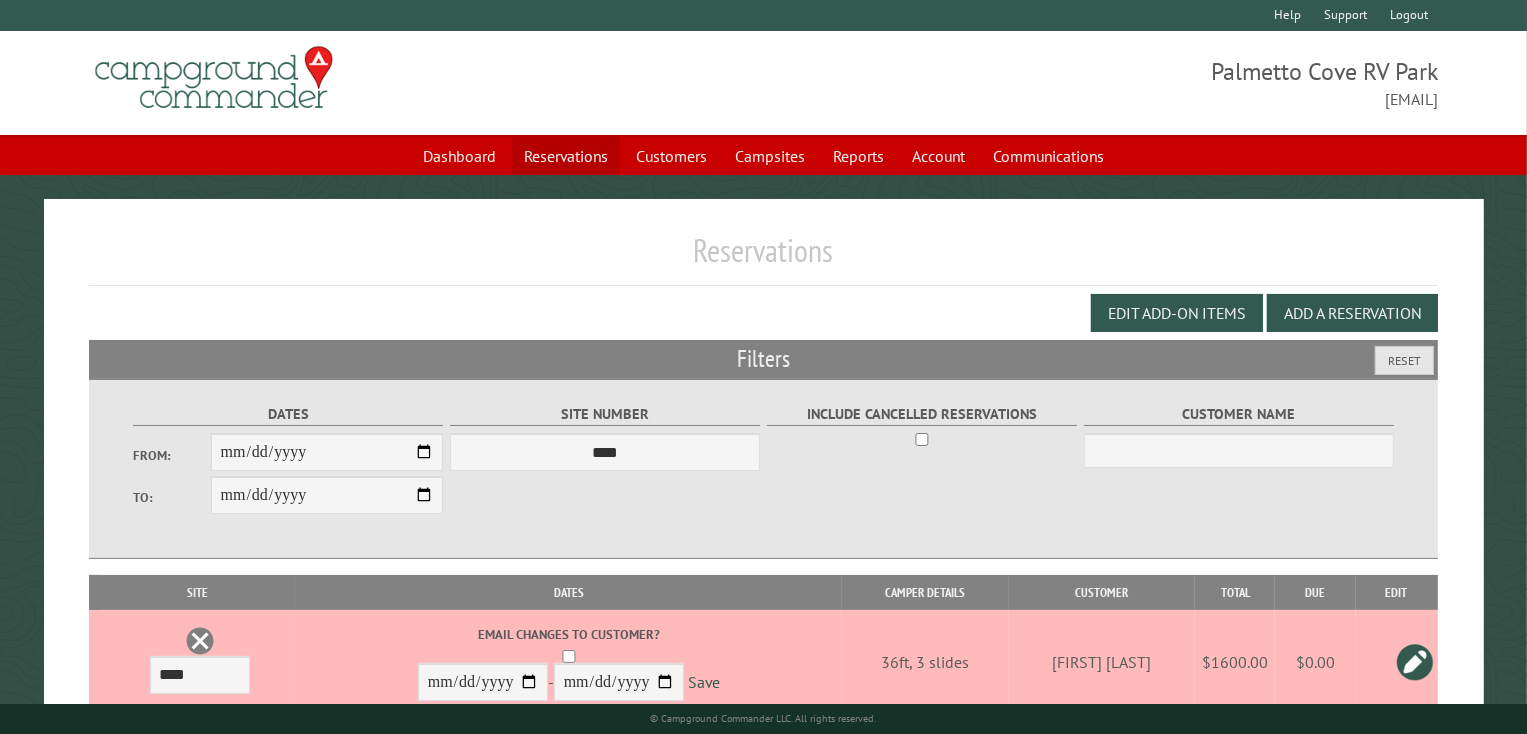 drag, startPoint x: 579, startPoint y: 156, endPoint x: 589, endPoint y: 152, distance: 10.770329 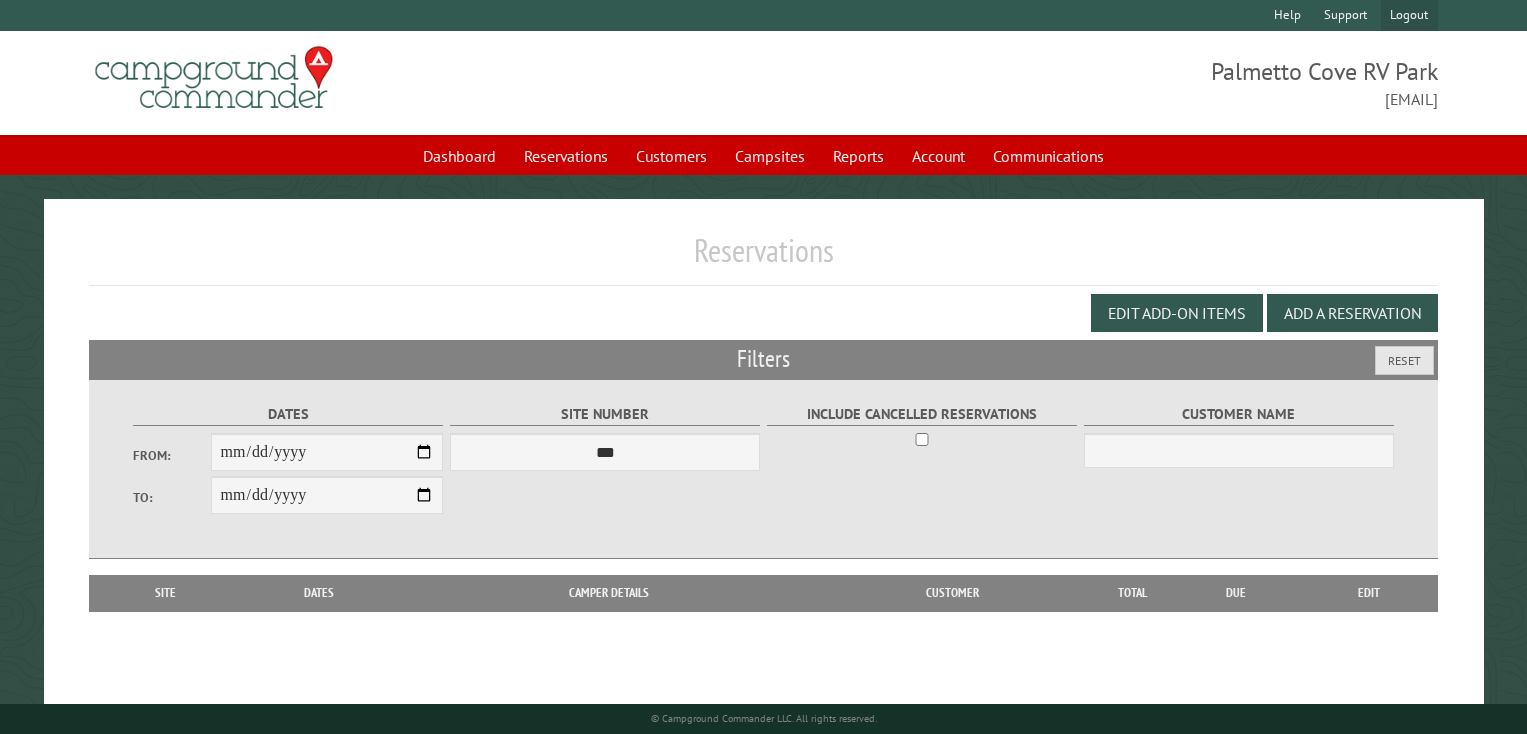 scroll, scrollTop: 0, scrollLeft: 0, axis: both 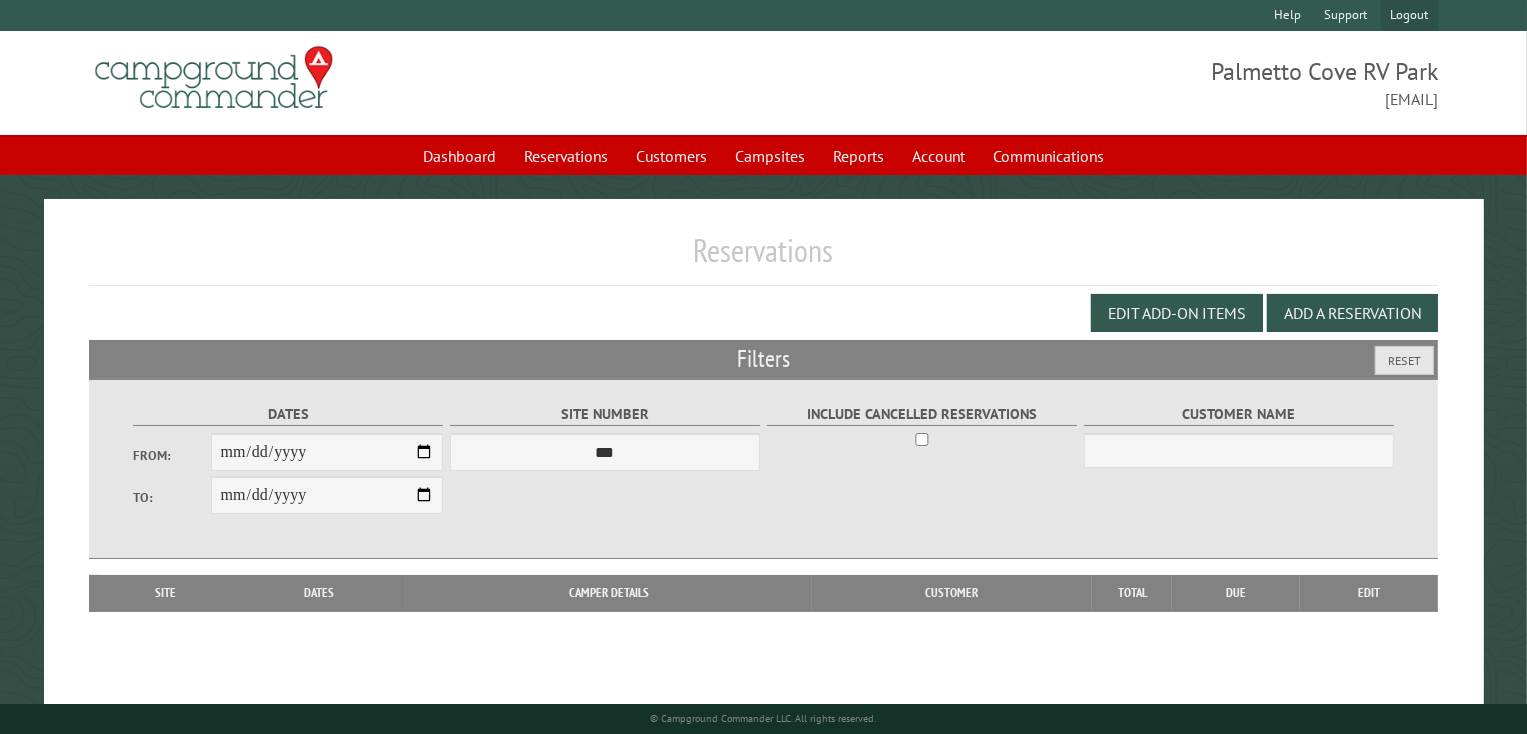 click on "Logout" at bounding box center (1409, 15) 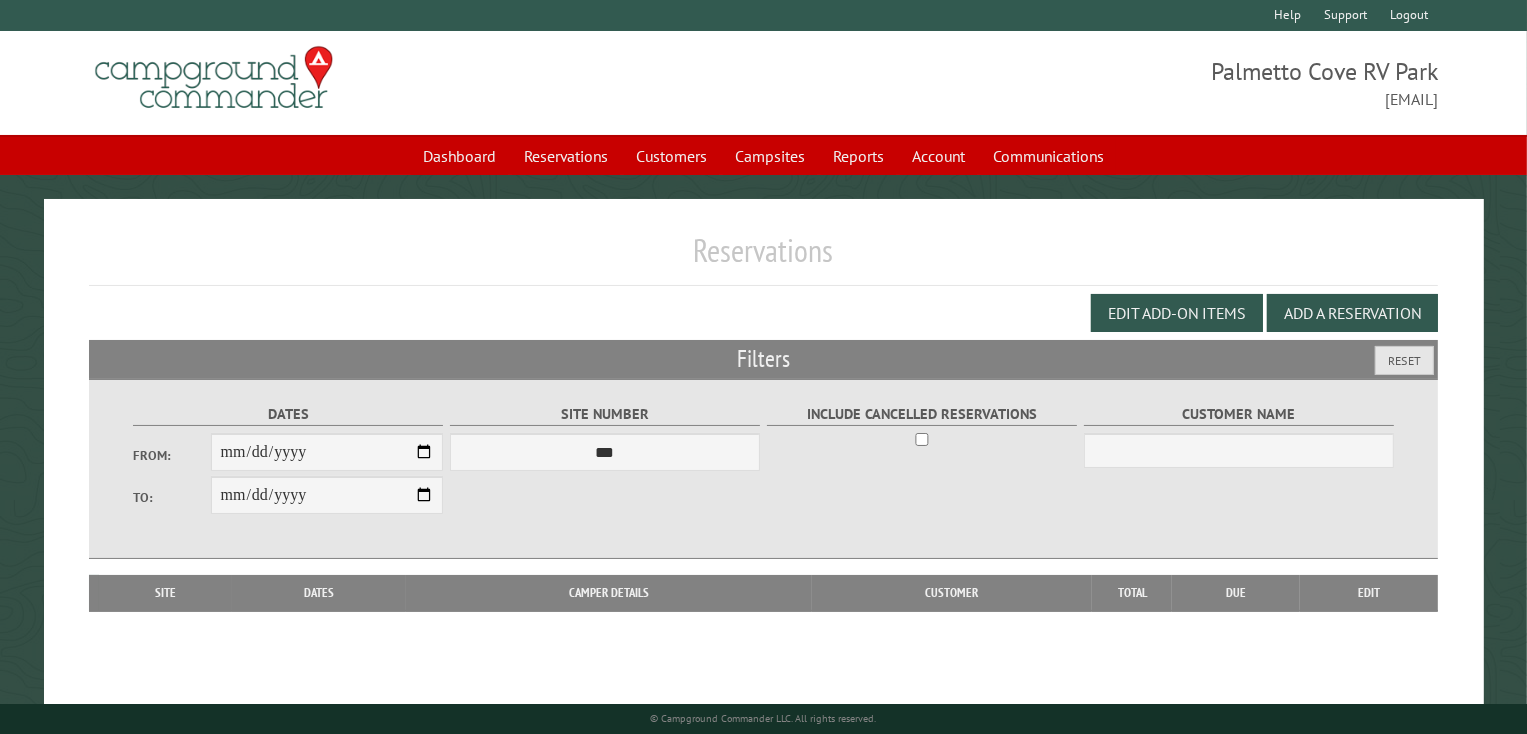 select on "**********" 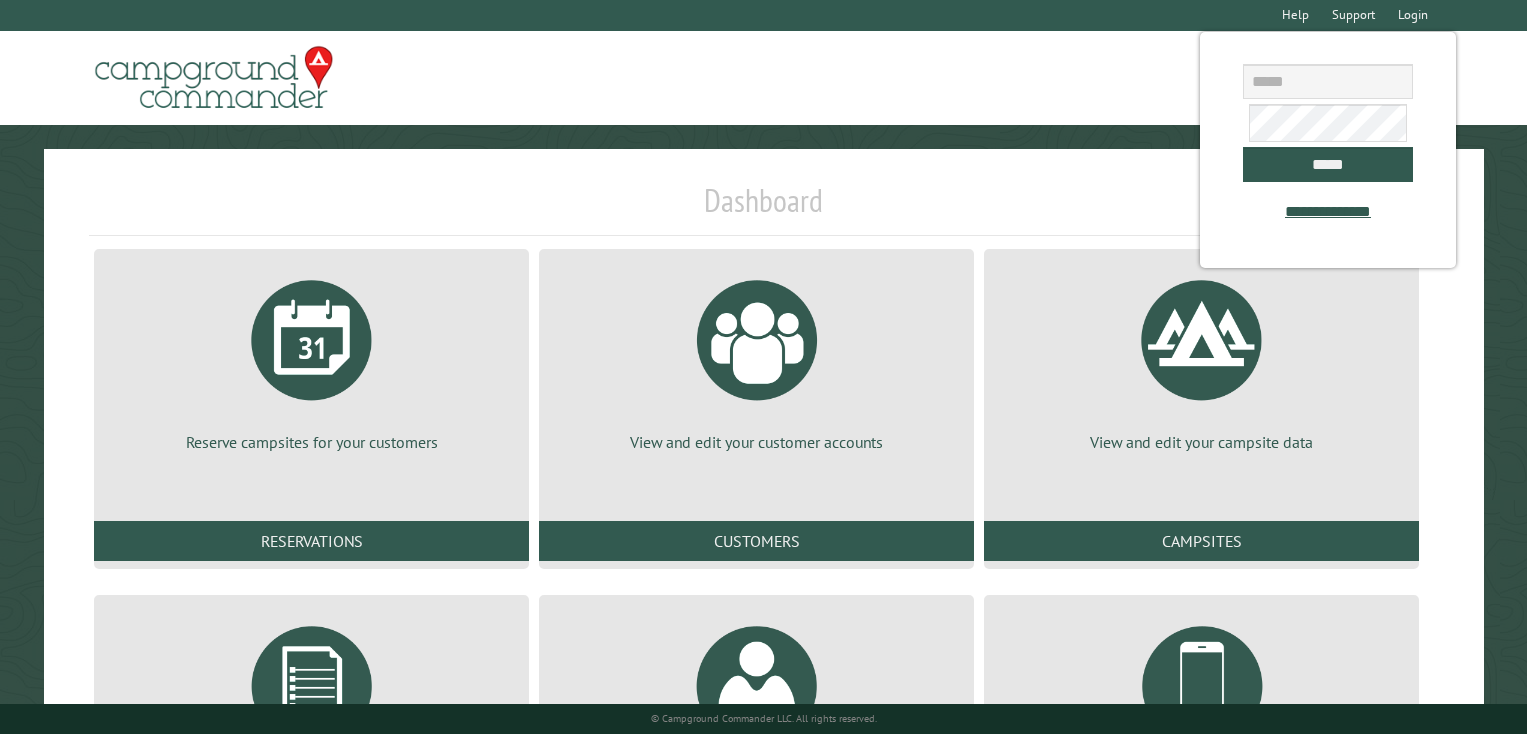 scroll, scrollTop: 0, scrollLeft: 0, axis: both 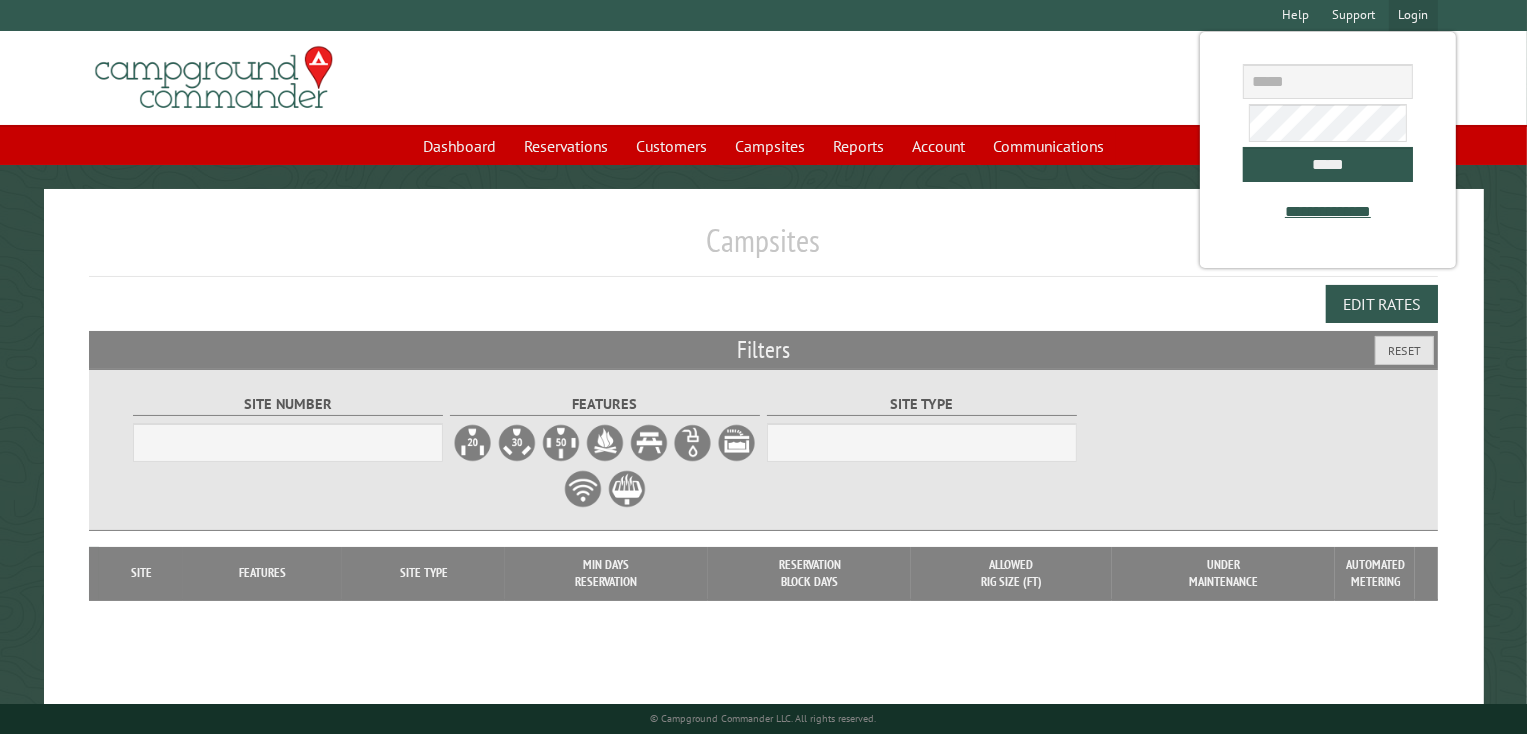 click on "Login" at bounding box center [1413, 15] 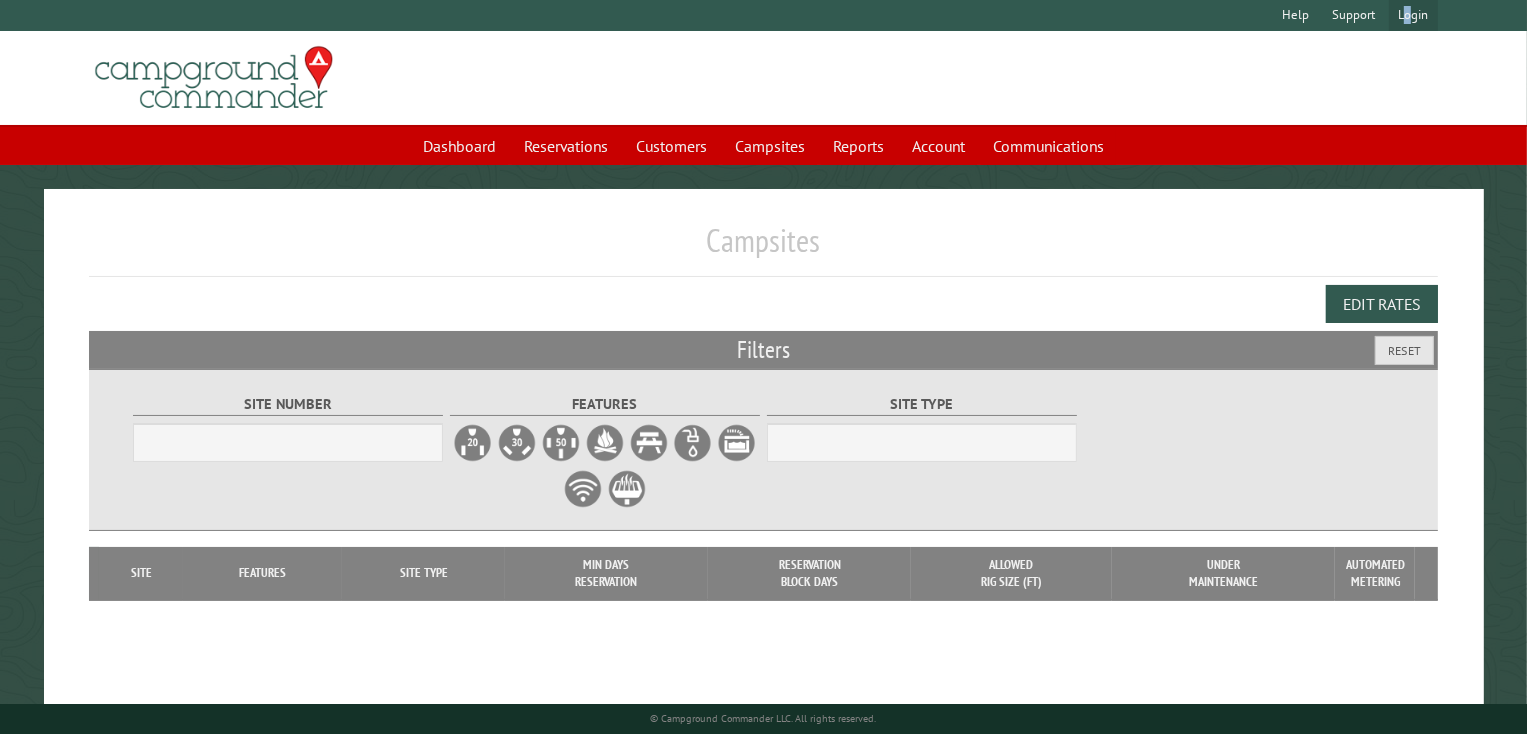 click on "Login" at bounding box center [1413, 15] 